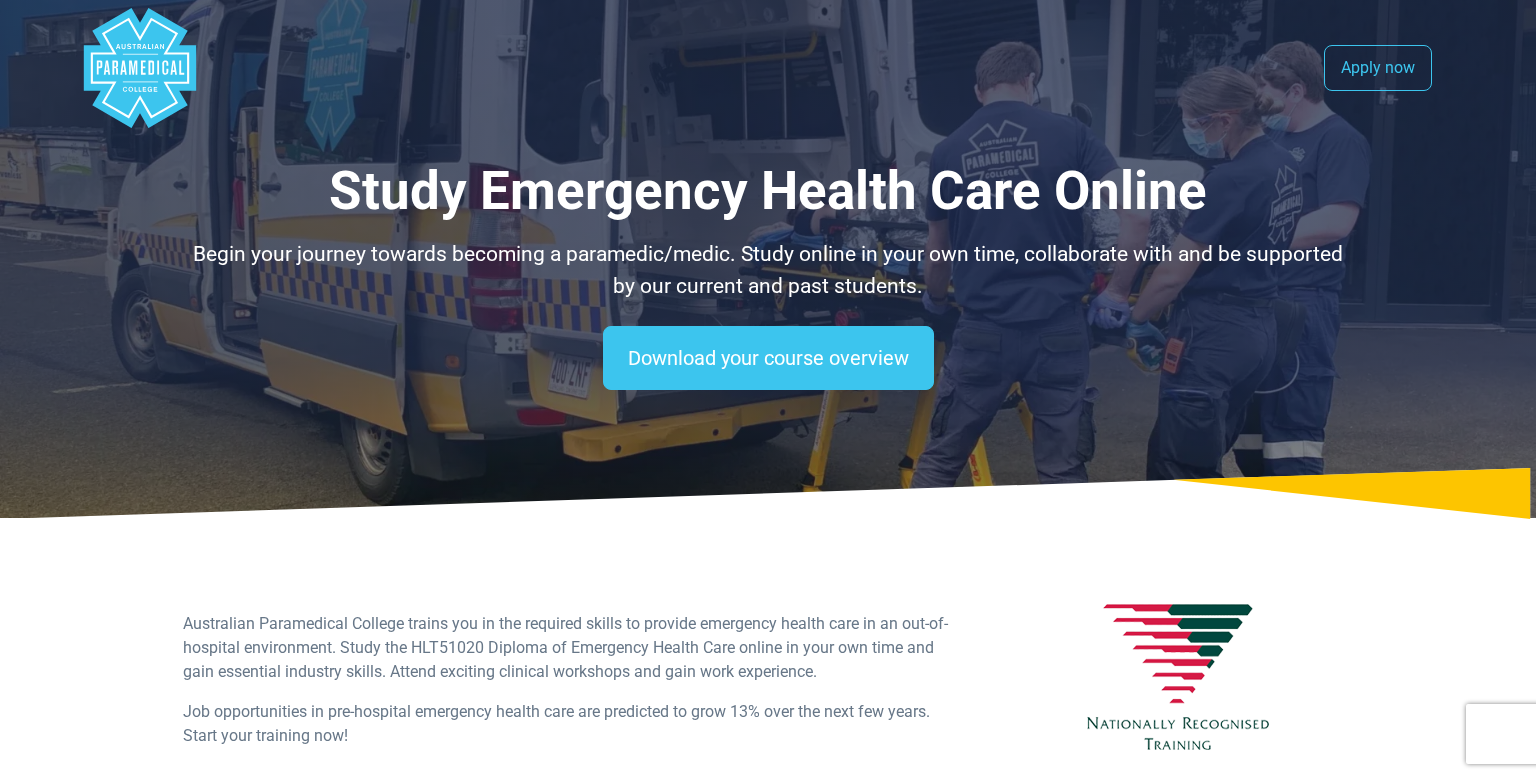 select on "**********" 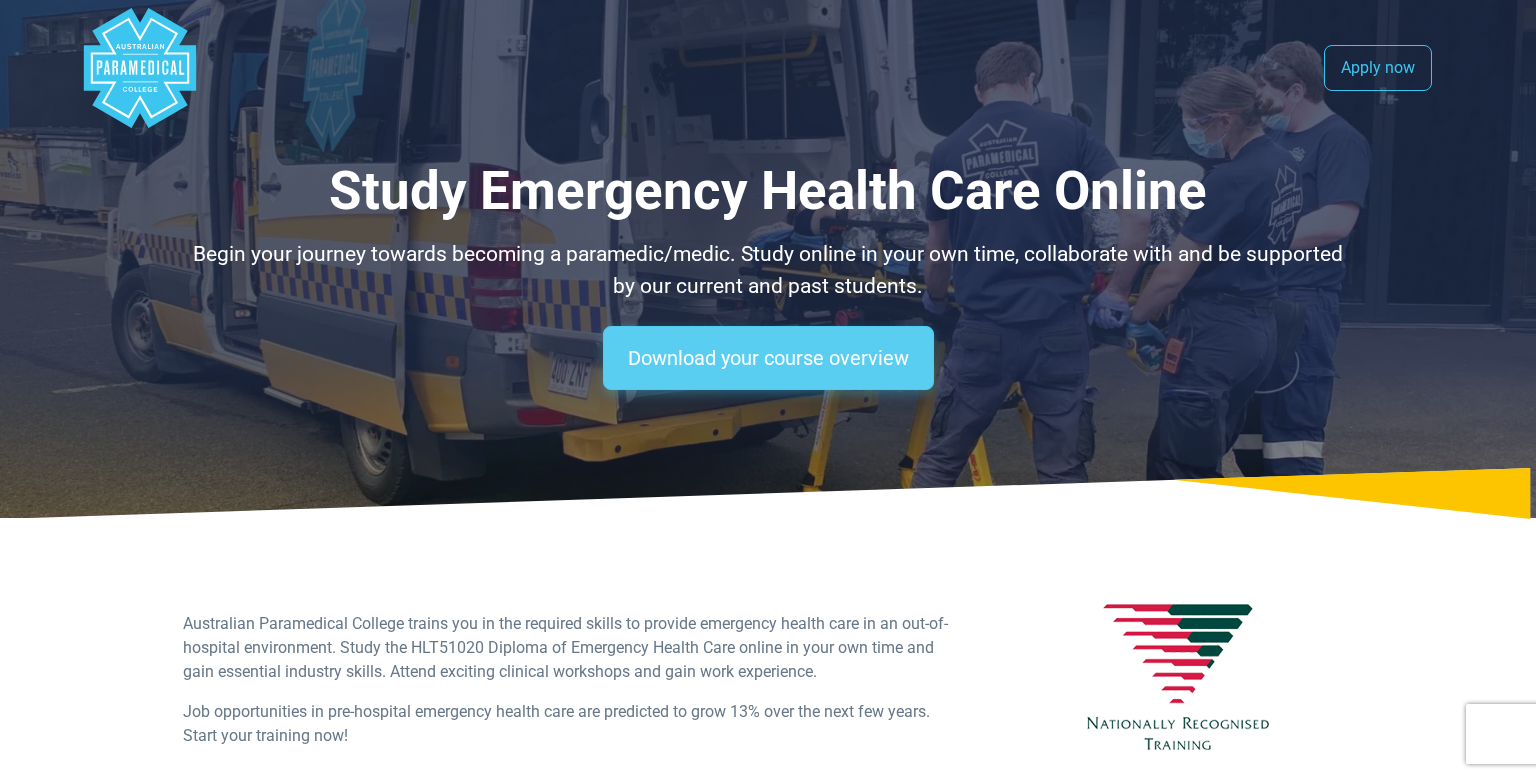 scroll, scrollTop: 0, scrollLeft: 0, axis: both 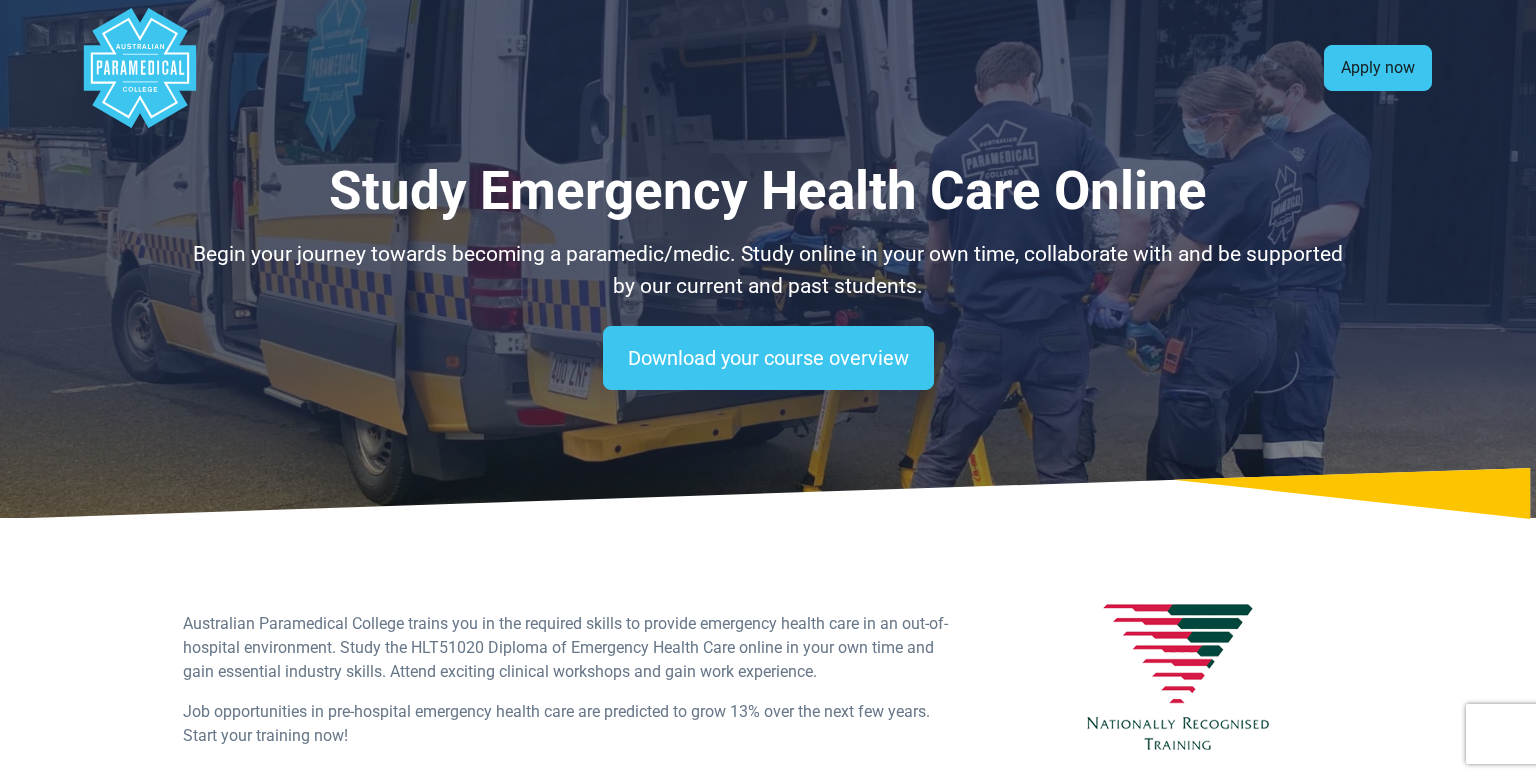 click on "Apply now" at bounding box center [1378, 68] 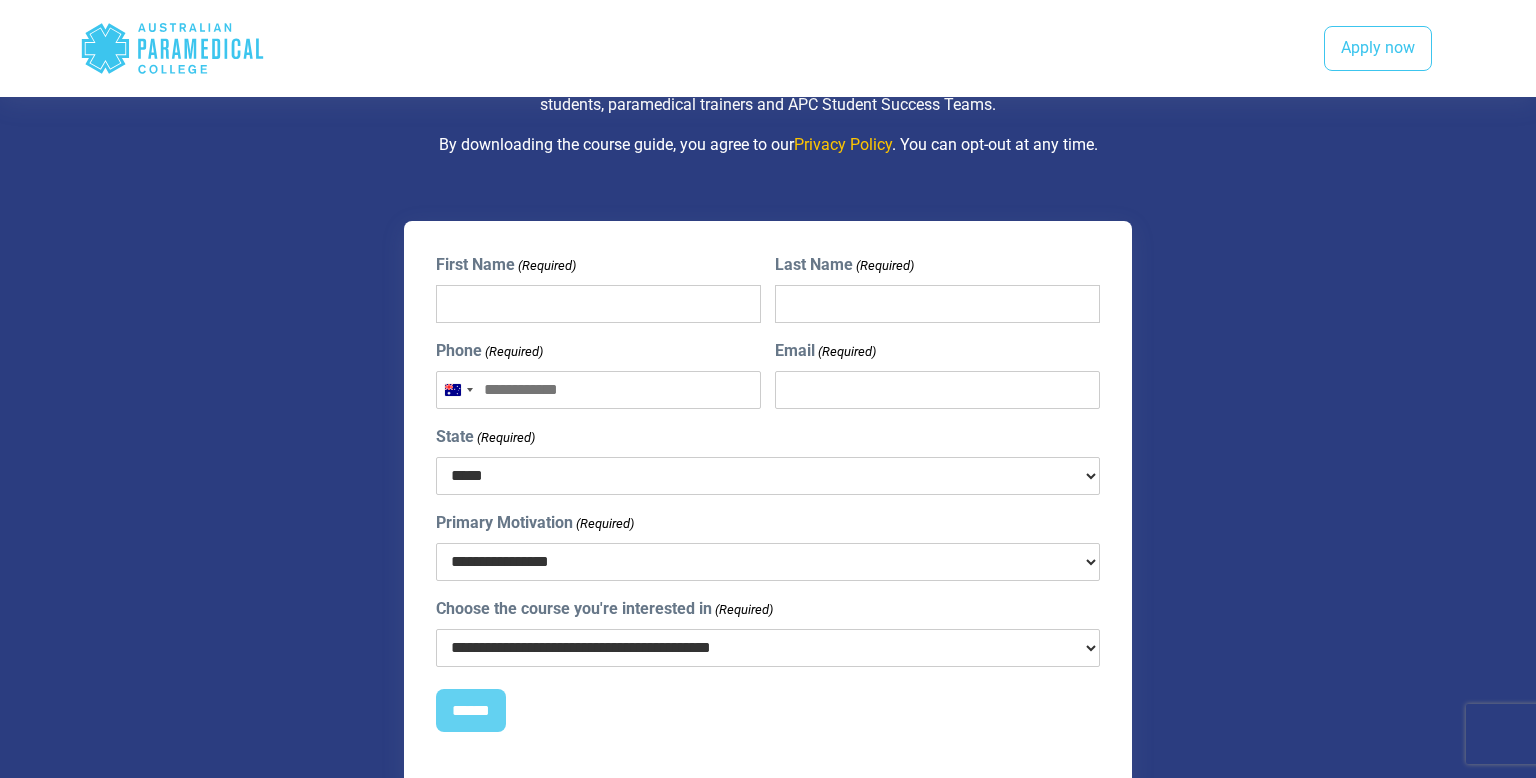 click on "First Name (Required)" at bounding box center (598, 304) 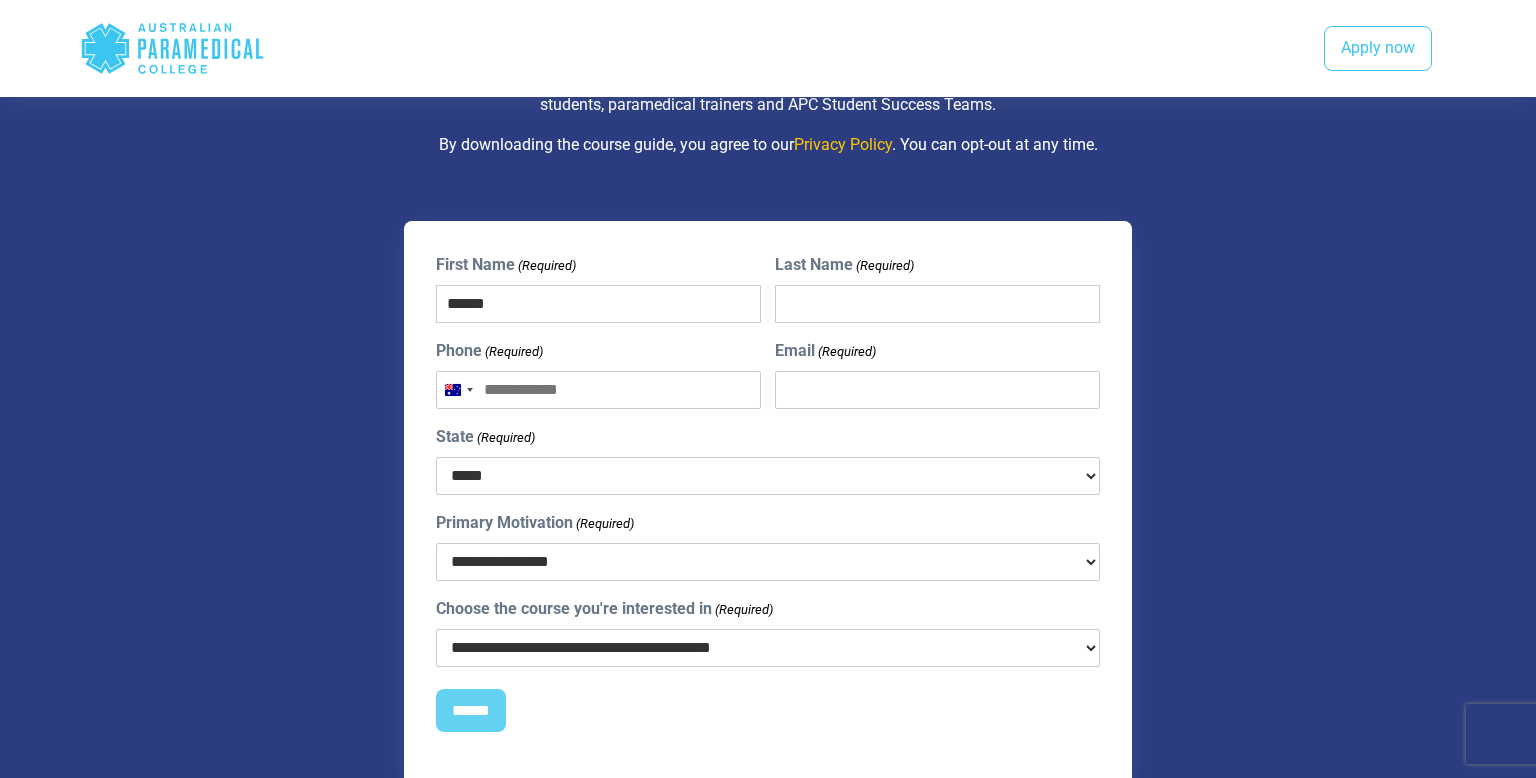 type on "******" 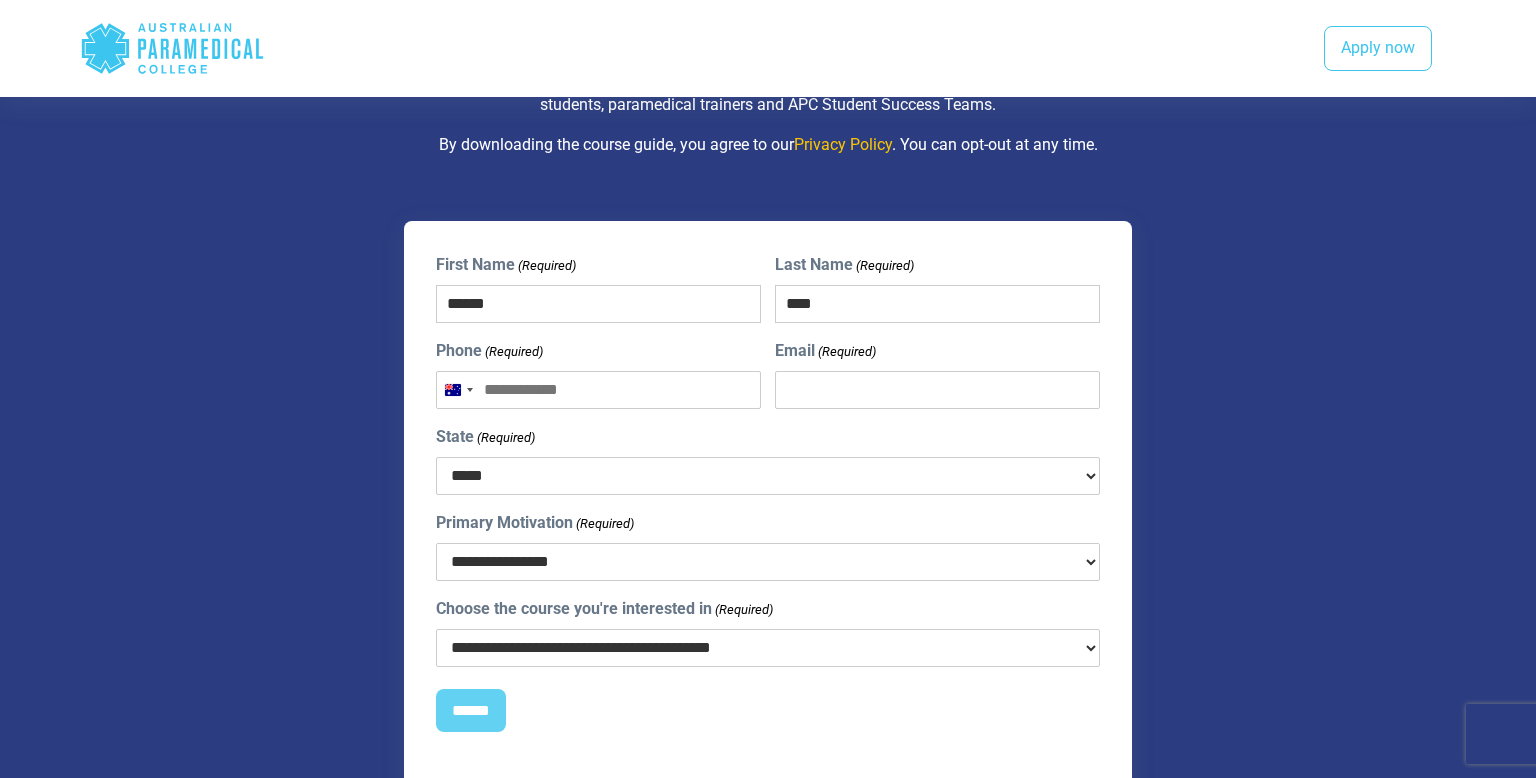 type on "****" 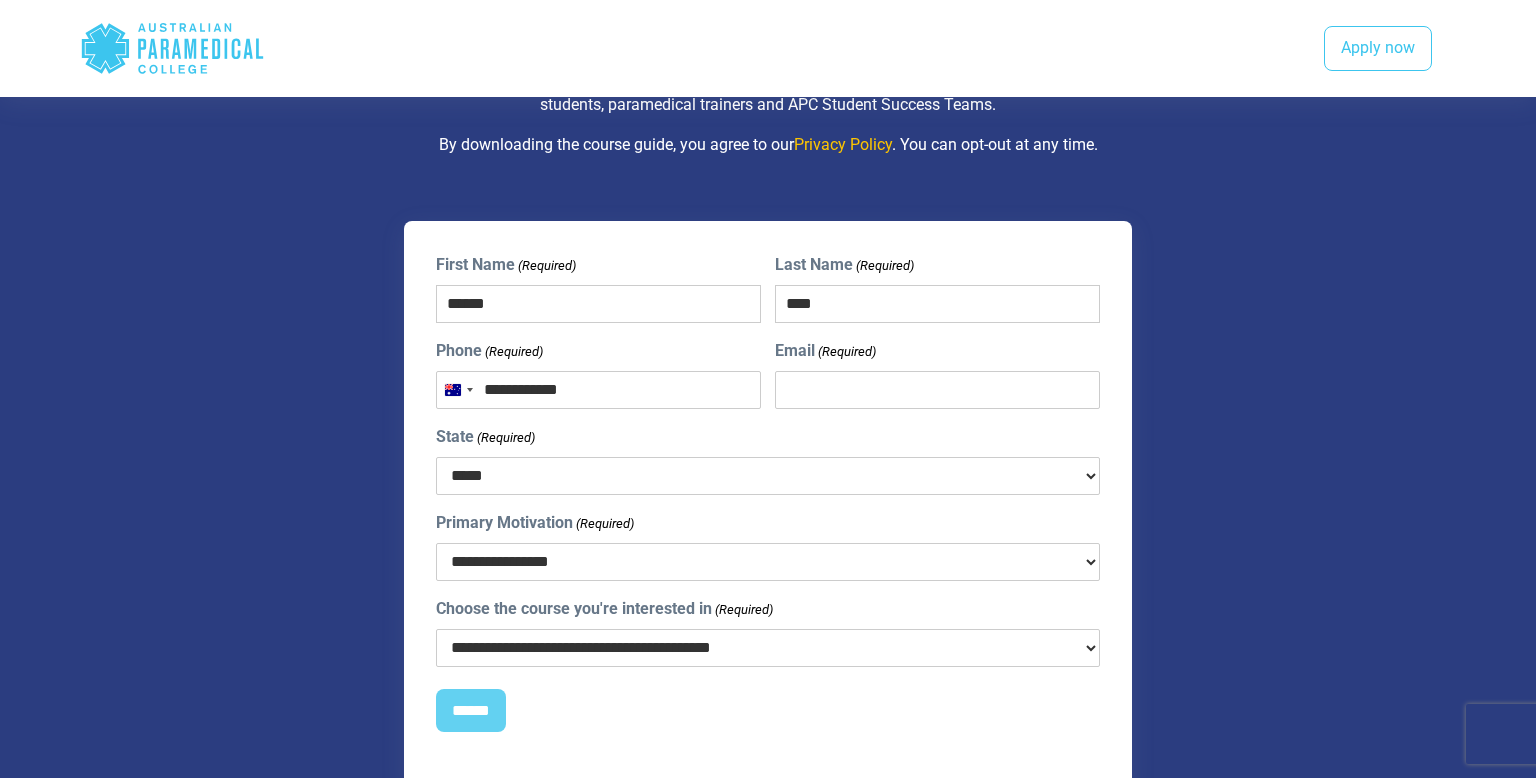 type on "**********" 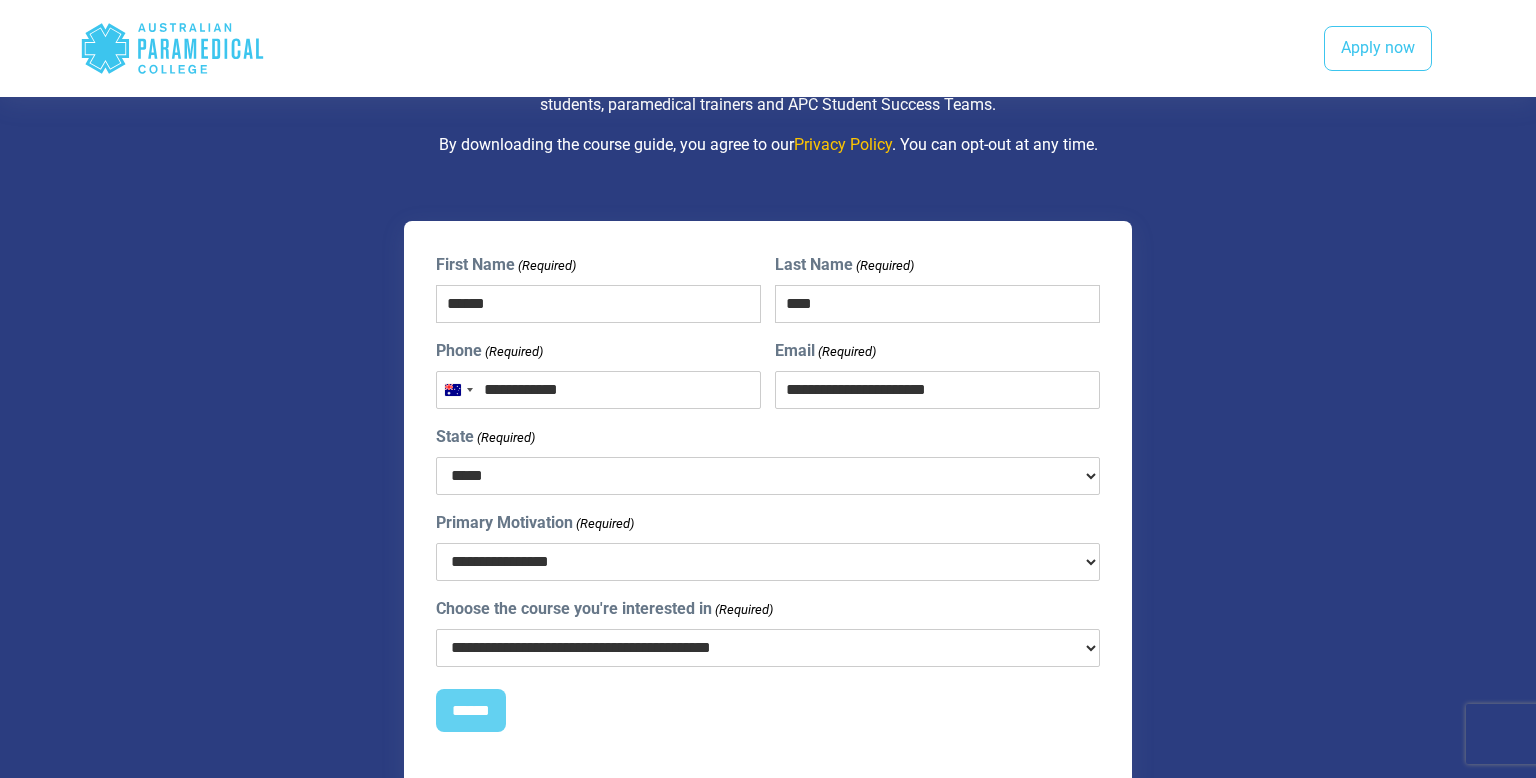 click on "**********" at bounding box center (937, 390) 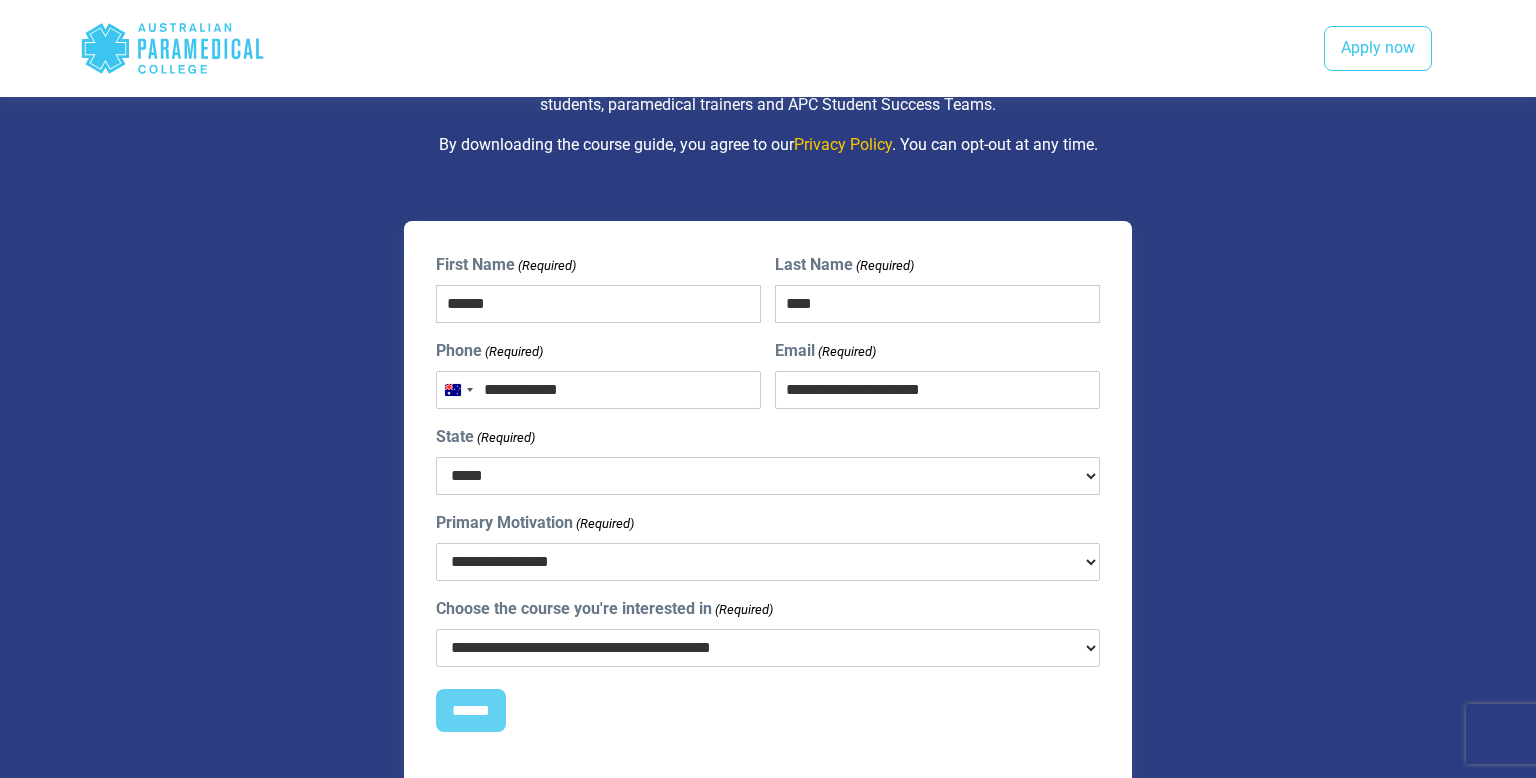 click on "**********" at bounding box center [937, 374] 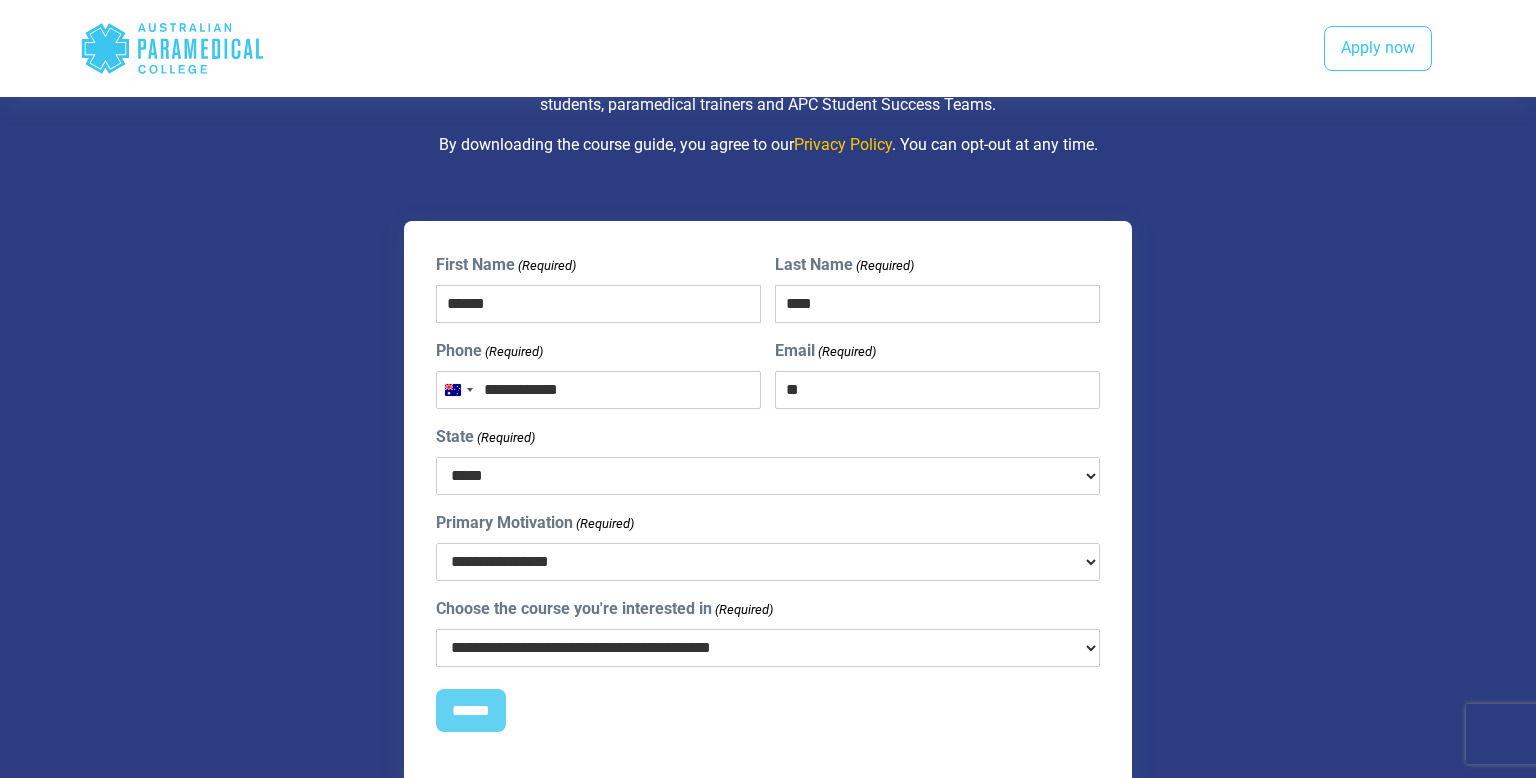 type on "*" 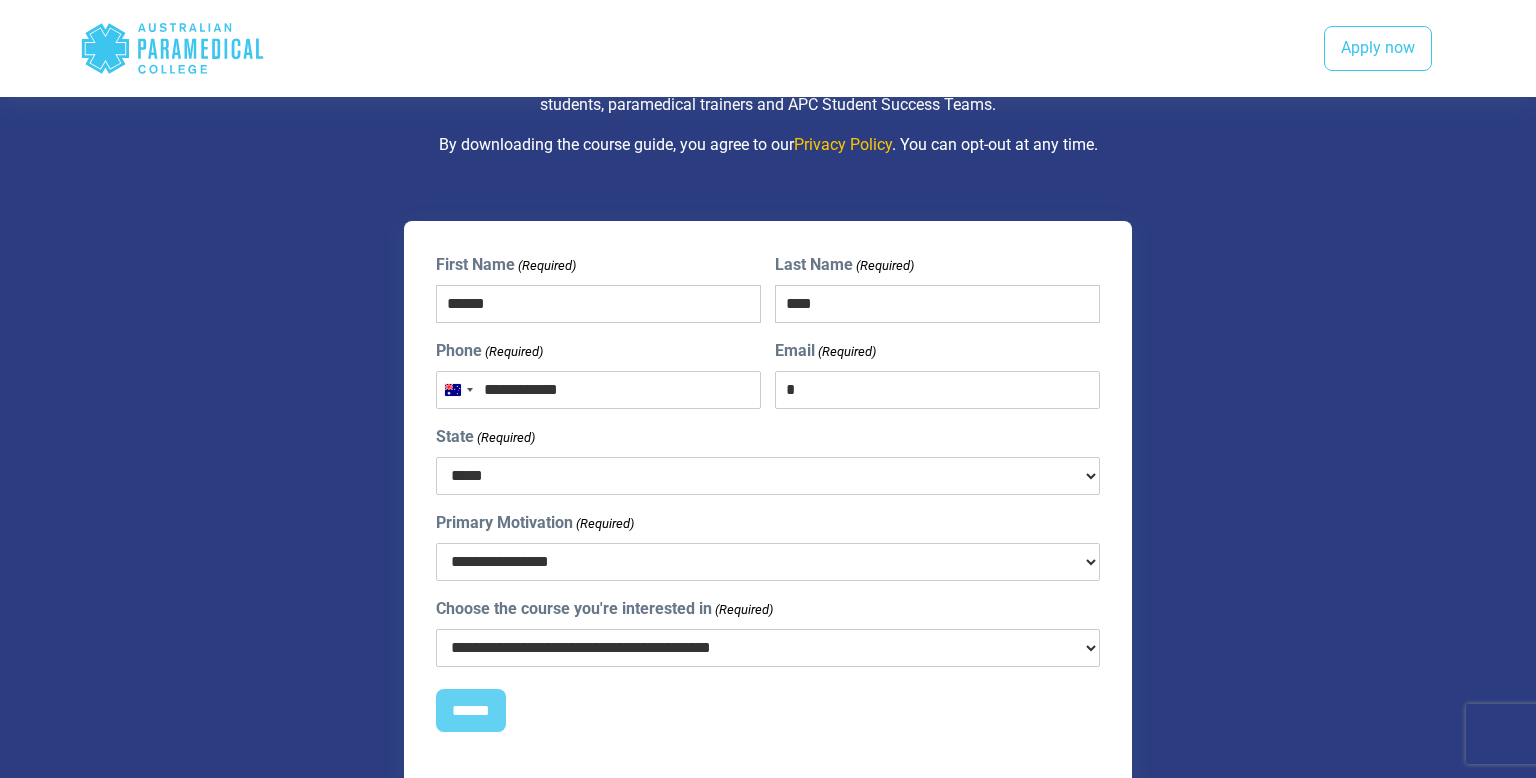 type on "**********" 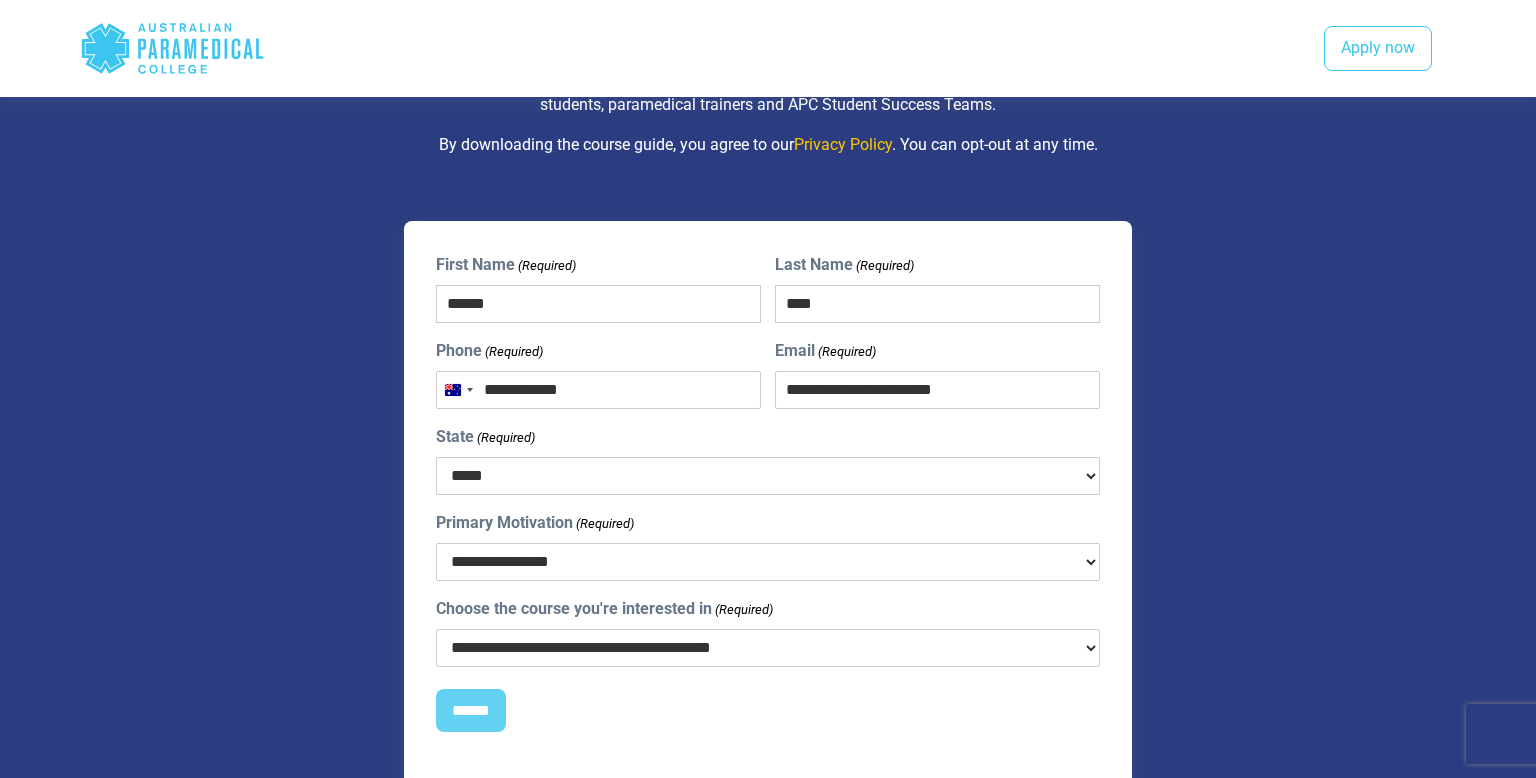 select on "***" 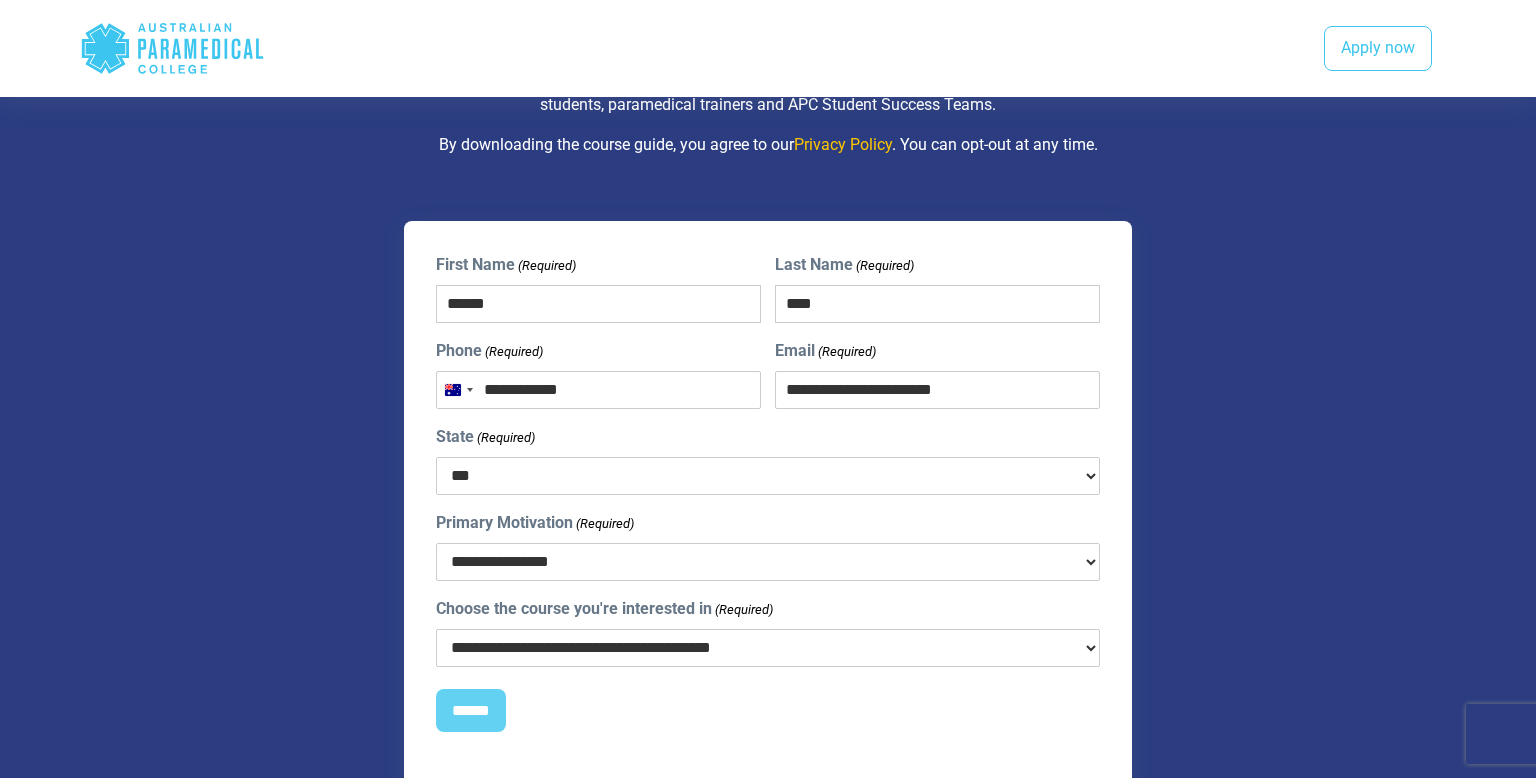 click on "**********" at bounding box center [937, 390] 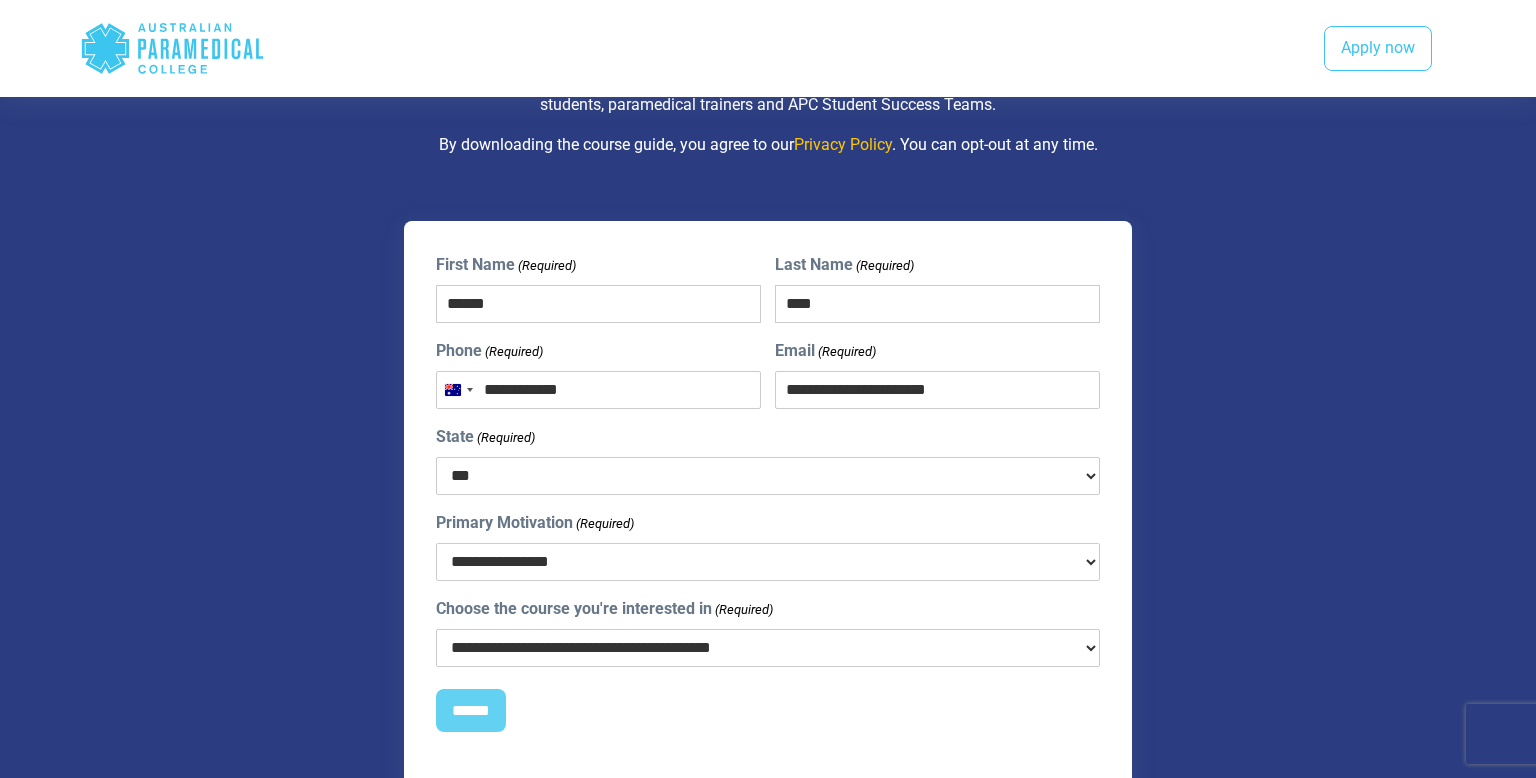 type on "**********" 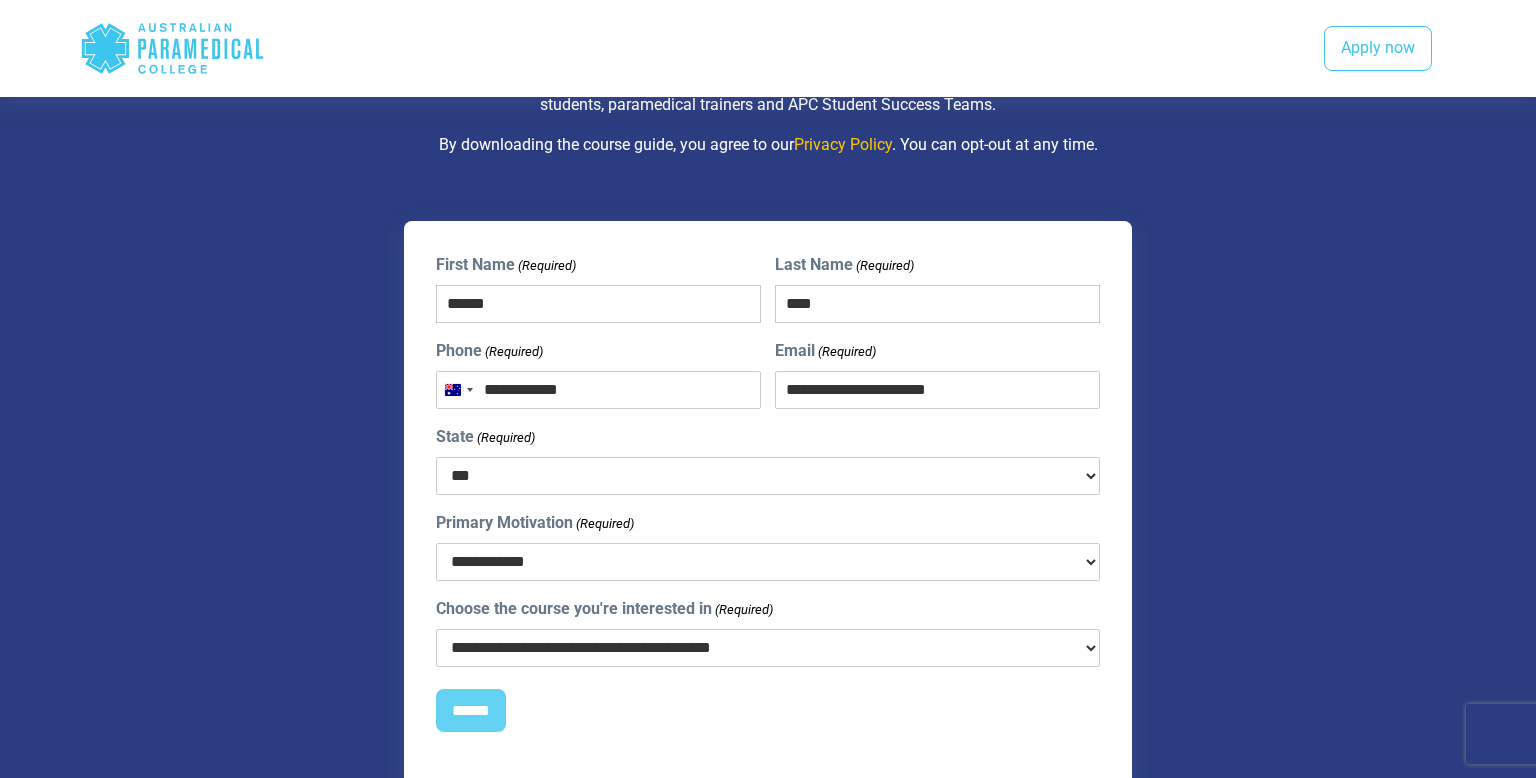 click on "**********" at bounding box center (768, 562) 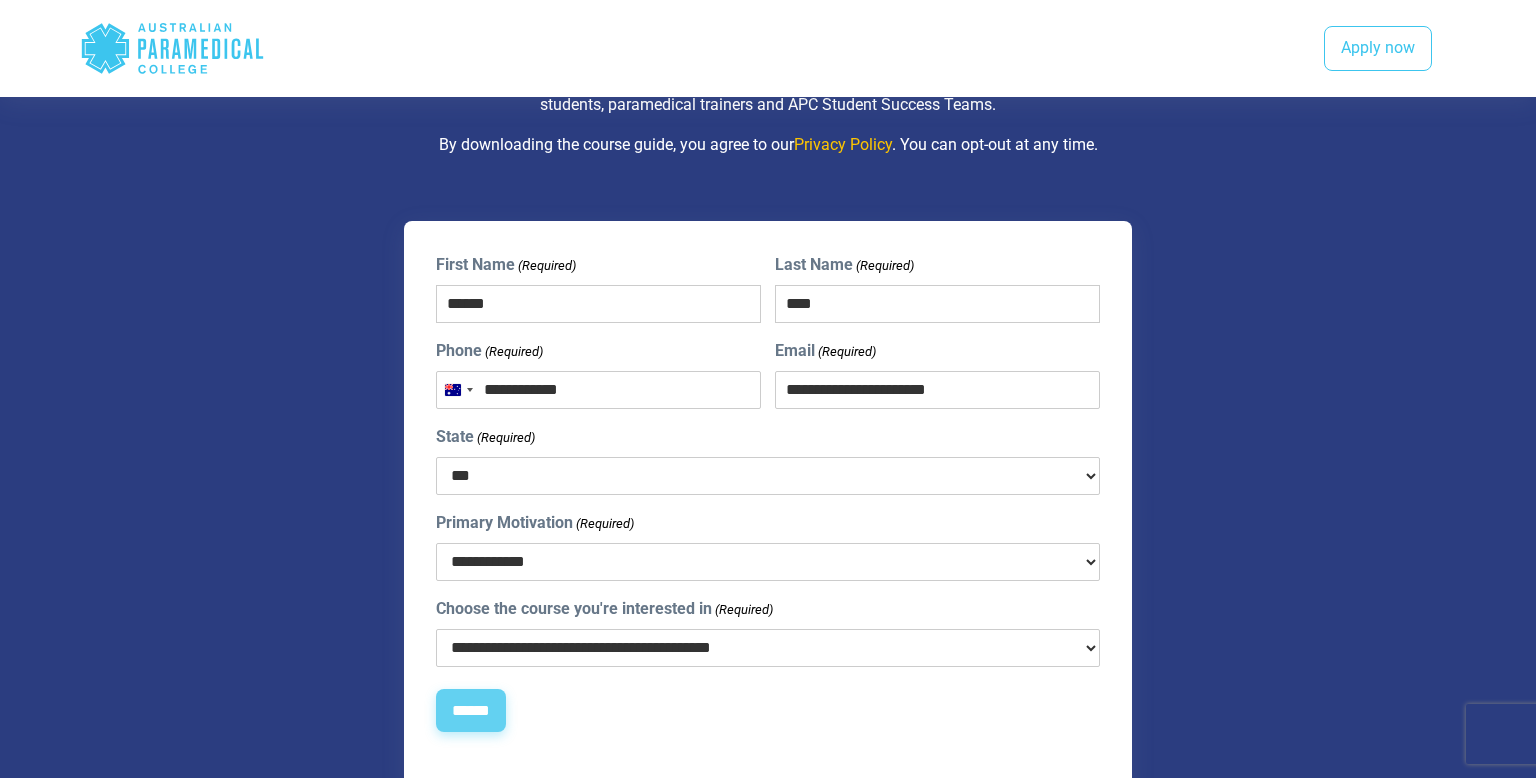click on "******" at bounding box center [471, 711] 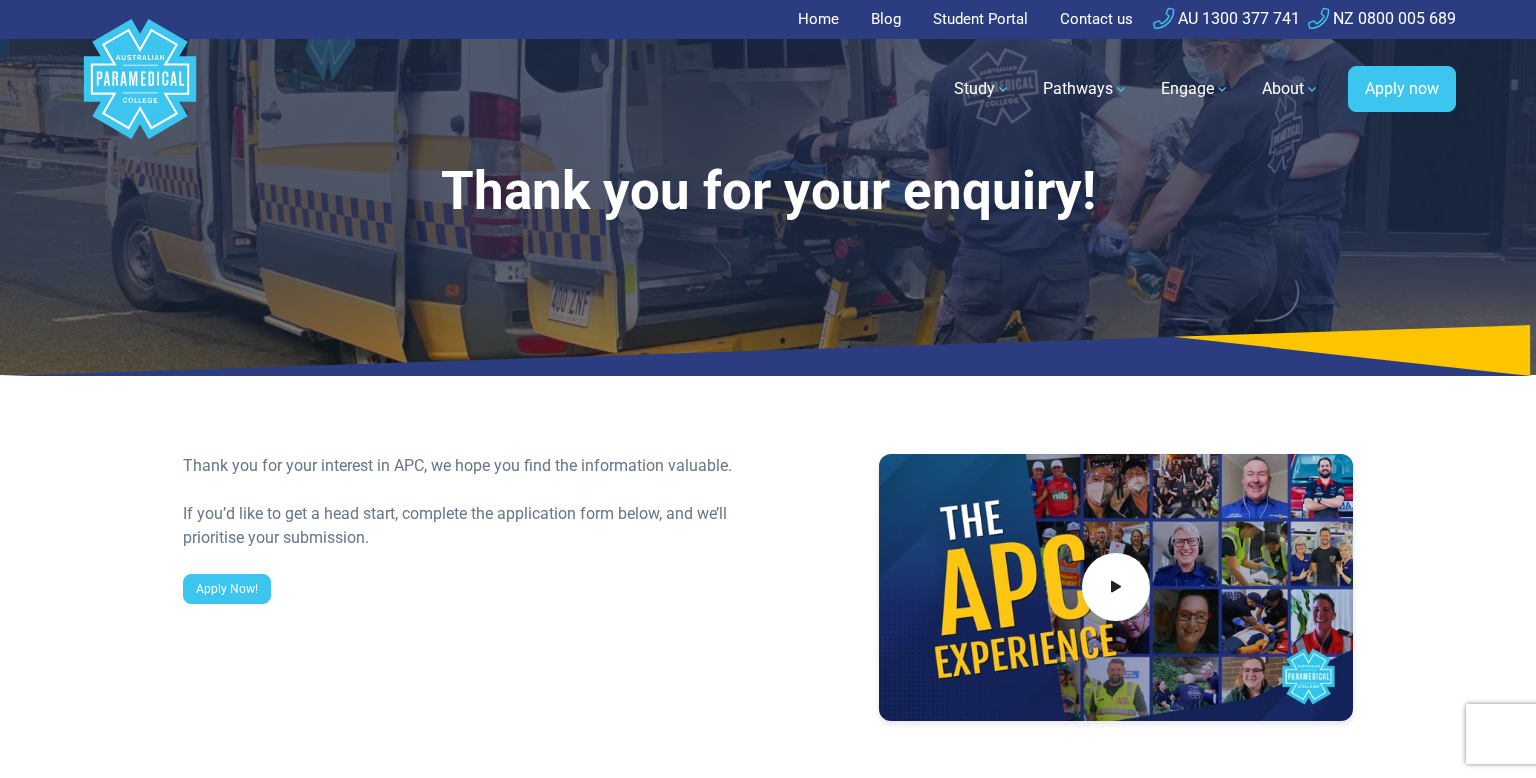 scroll, scrollTop: 0, scrollLeft: 0, axis: both 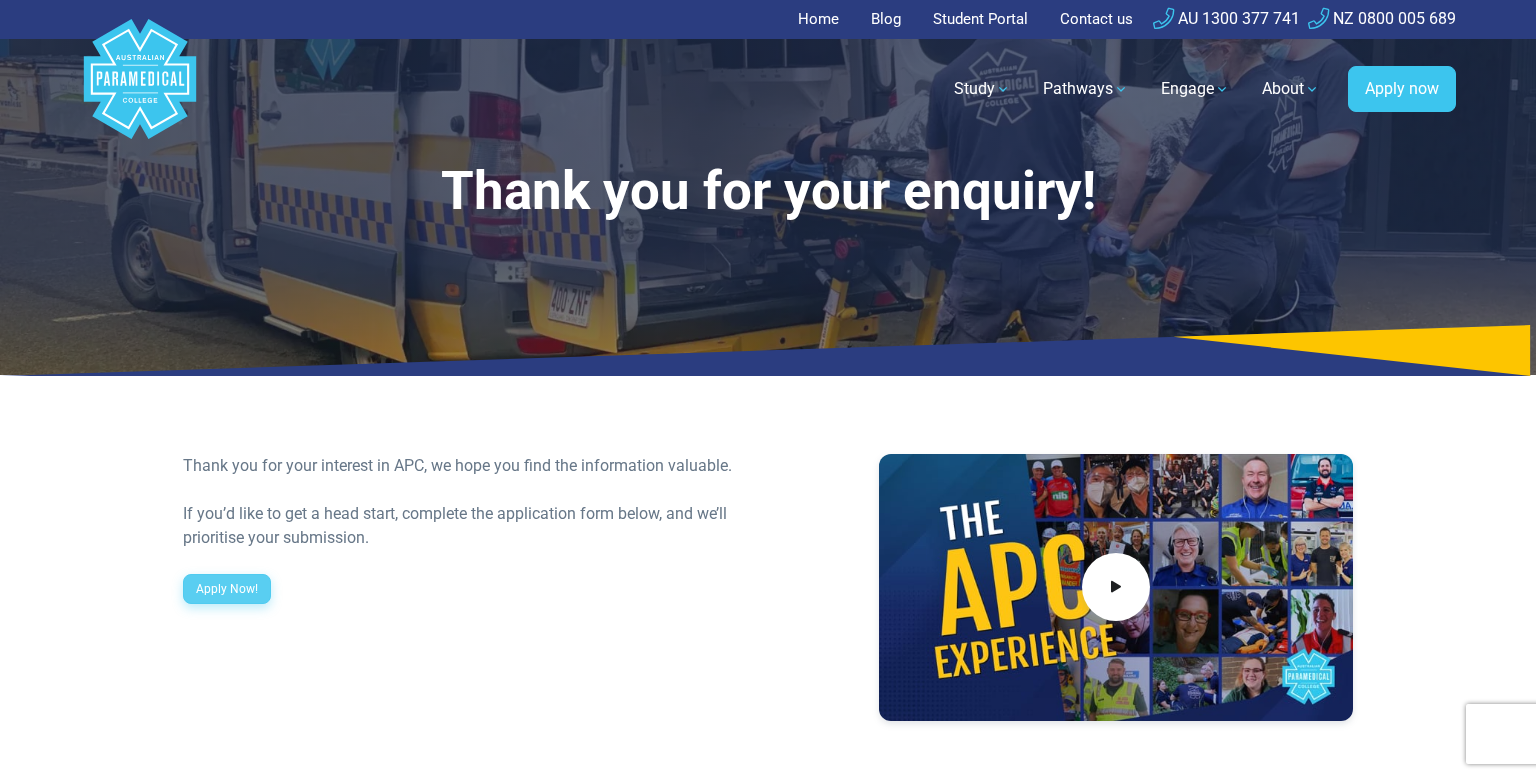 click on "Apply Now!" at bounding box center (227, 589) 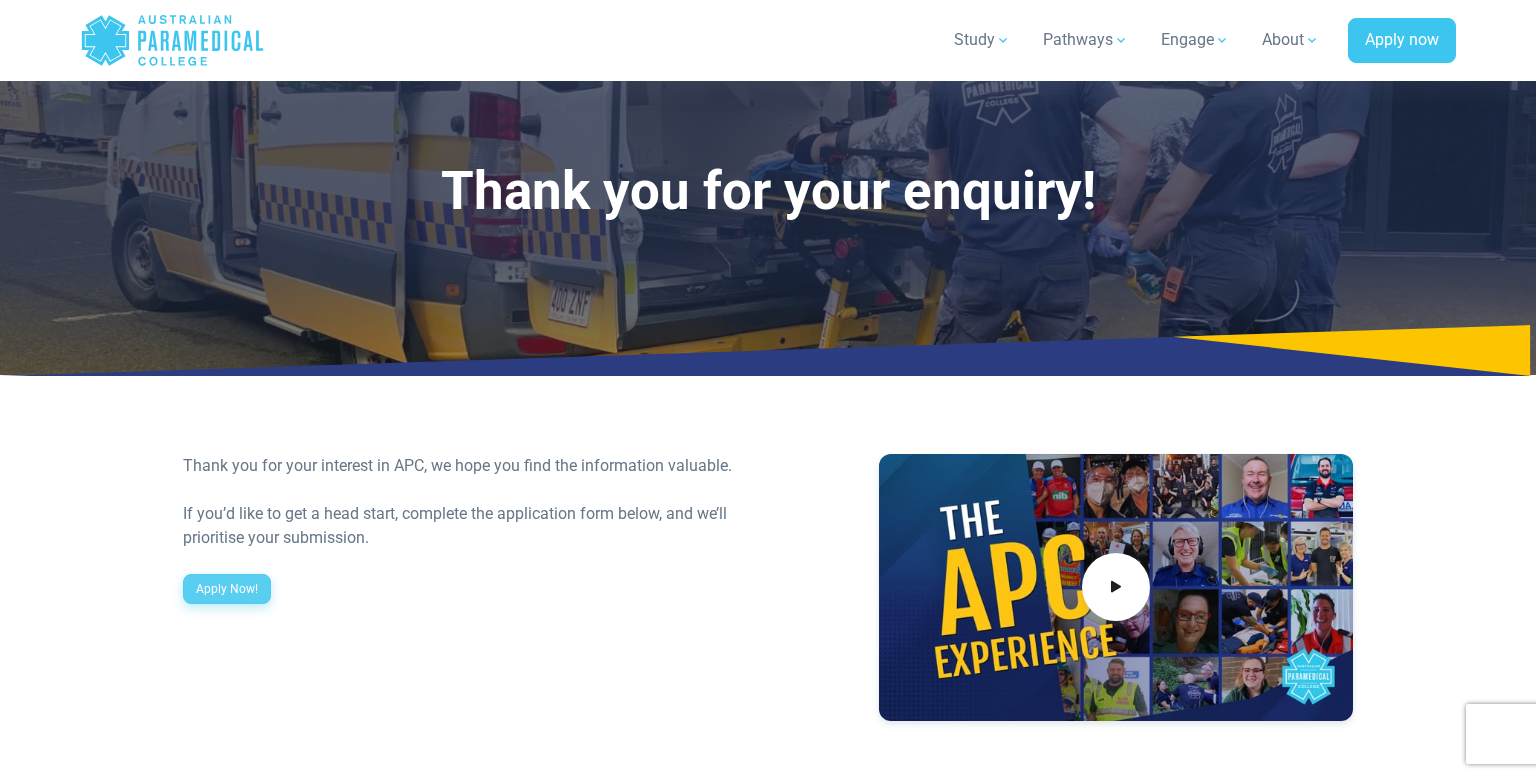scroll, scrollTop: 1140, scrollLeft: 0, axis: vertical 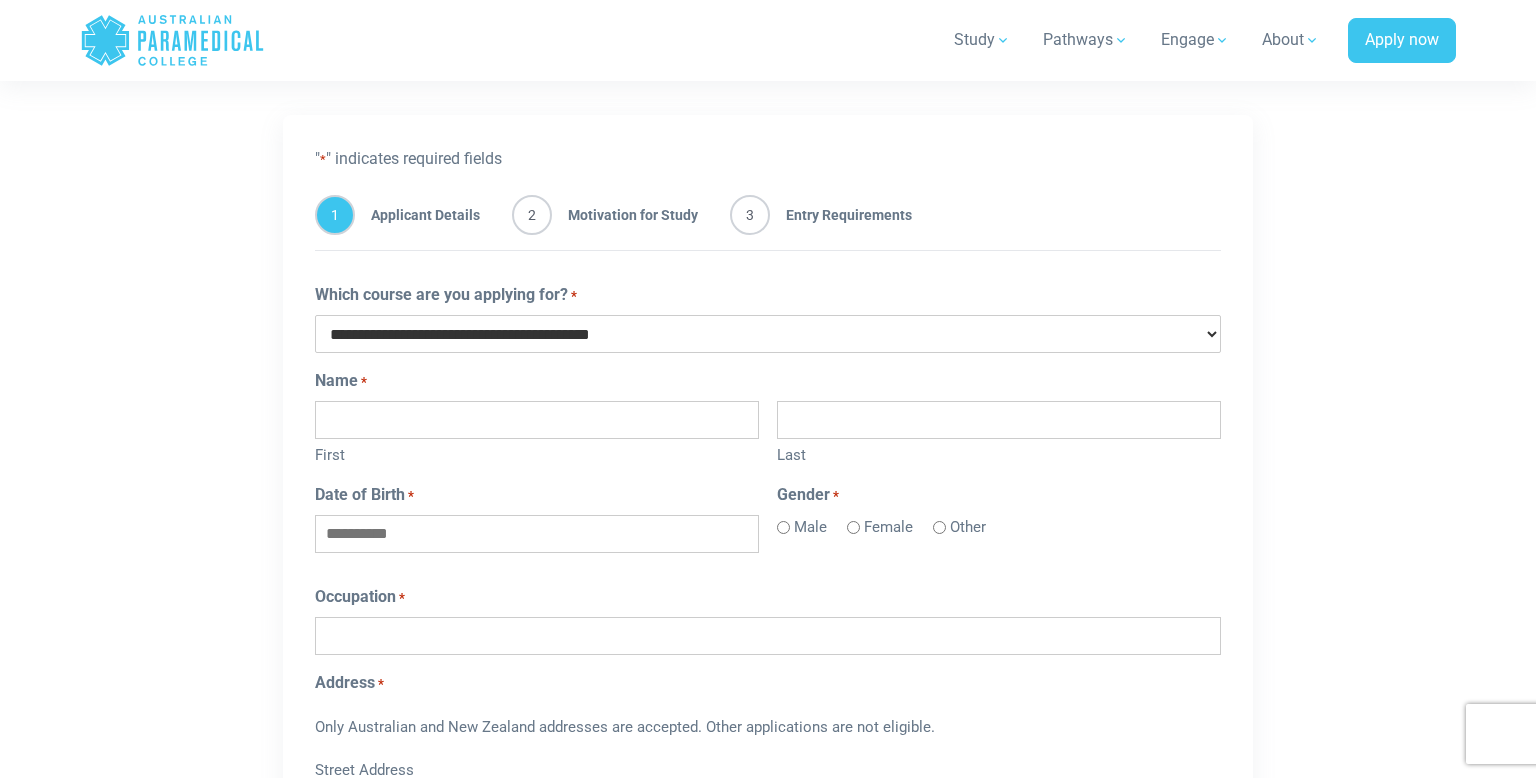 click on "First" at bounding box center [537, 420] 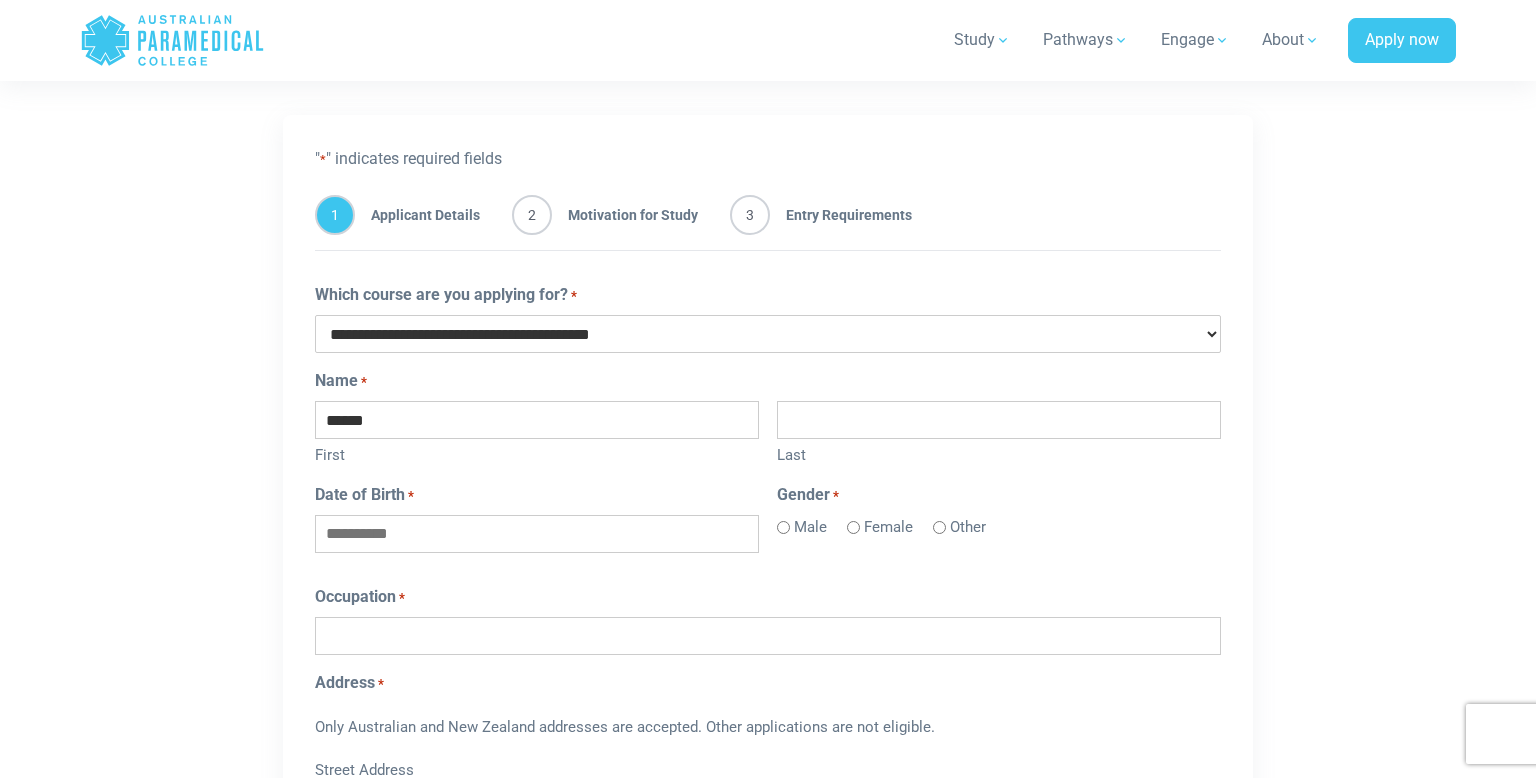 type on "******" 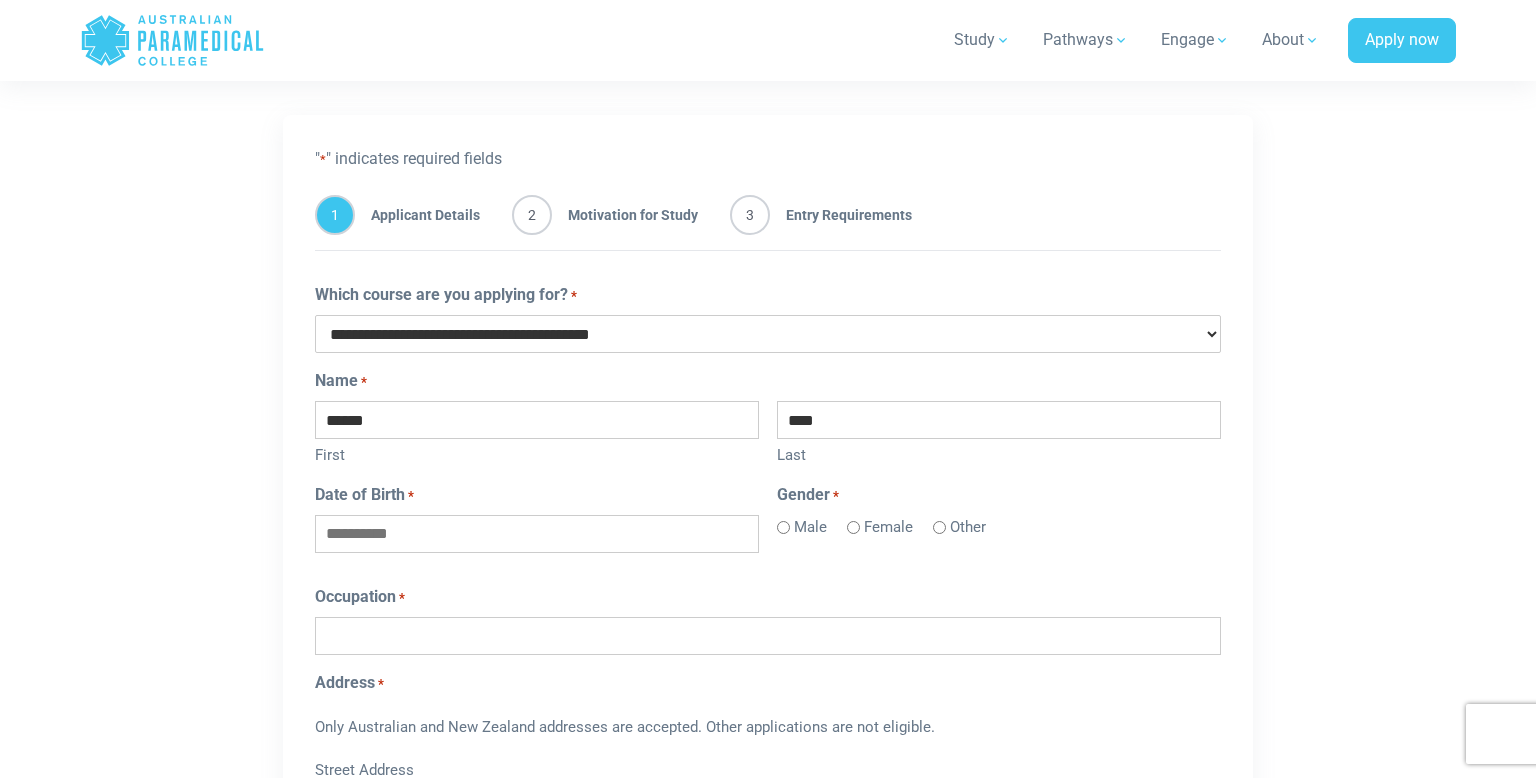type on "****" 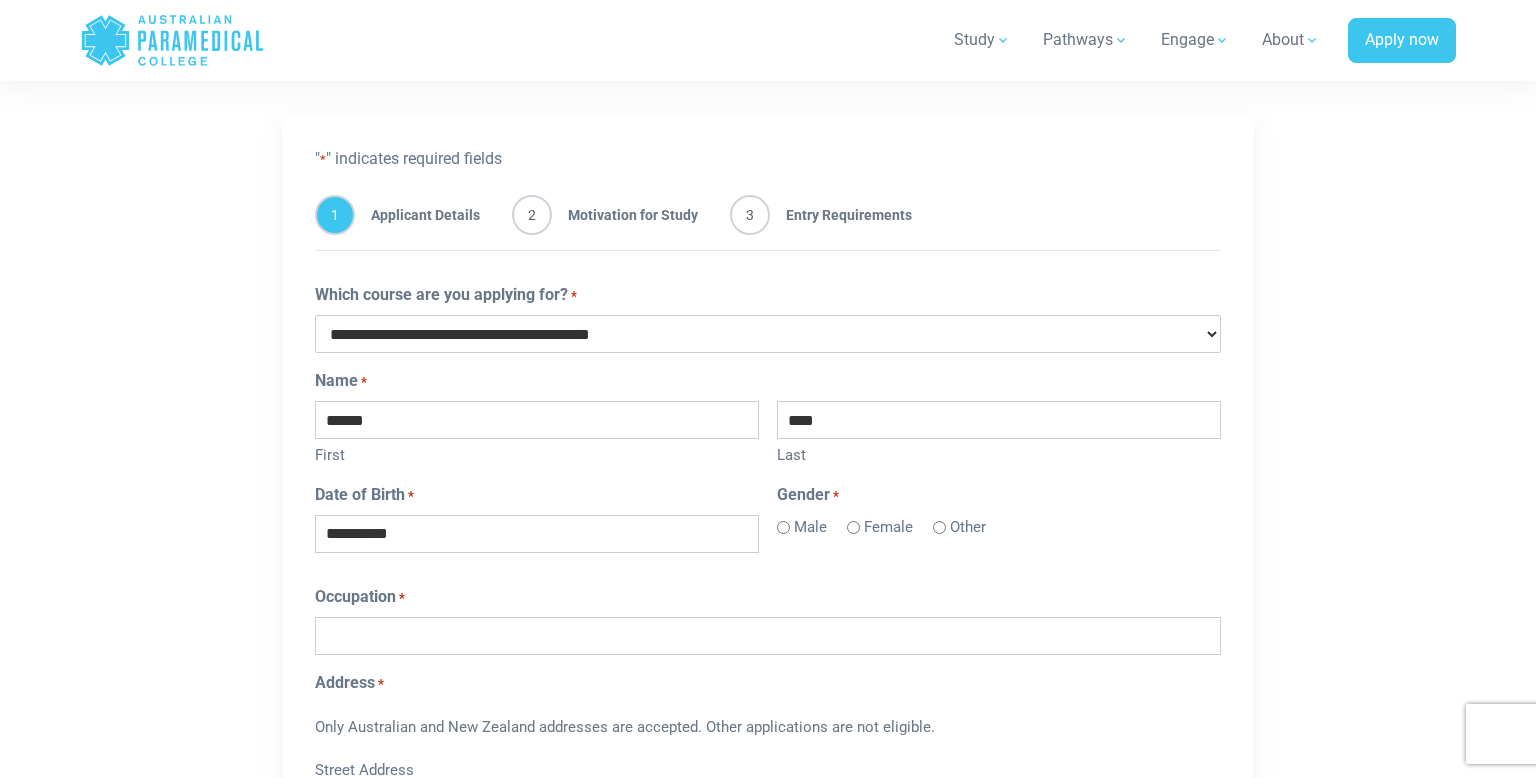 type on "**********" 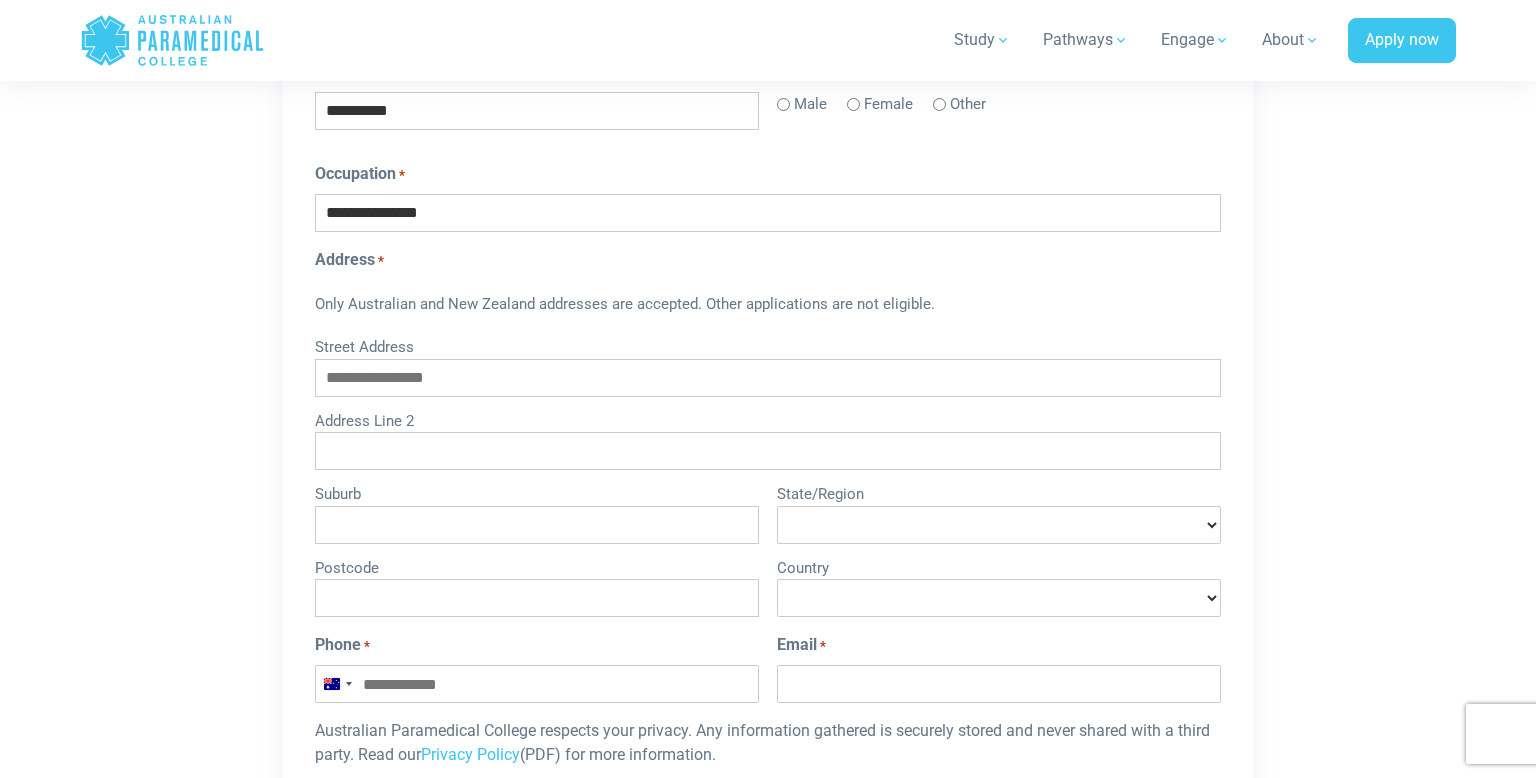scroll, scrollTop: 1593, scrollLeft: 0, axis: vertical 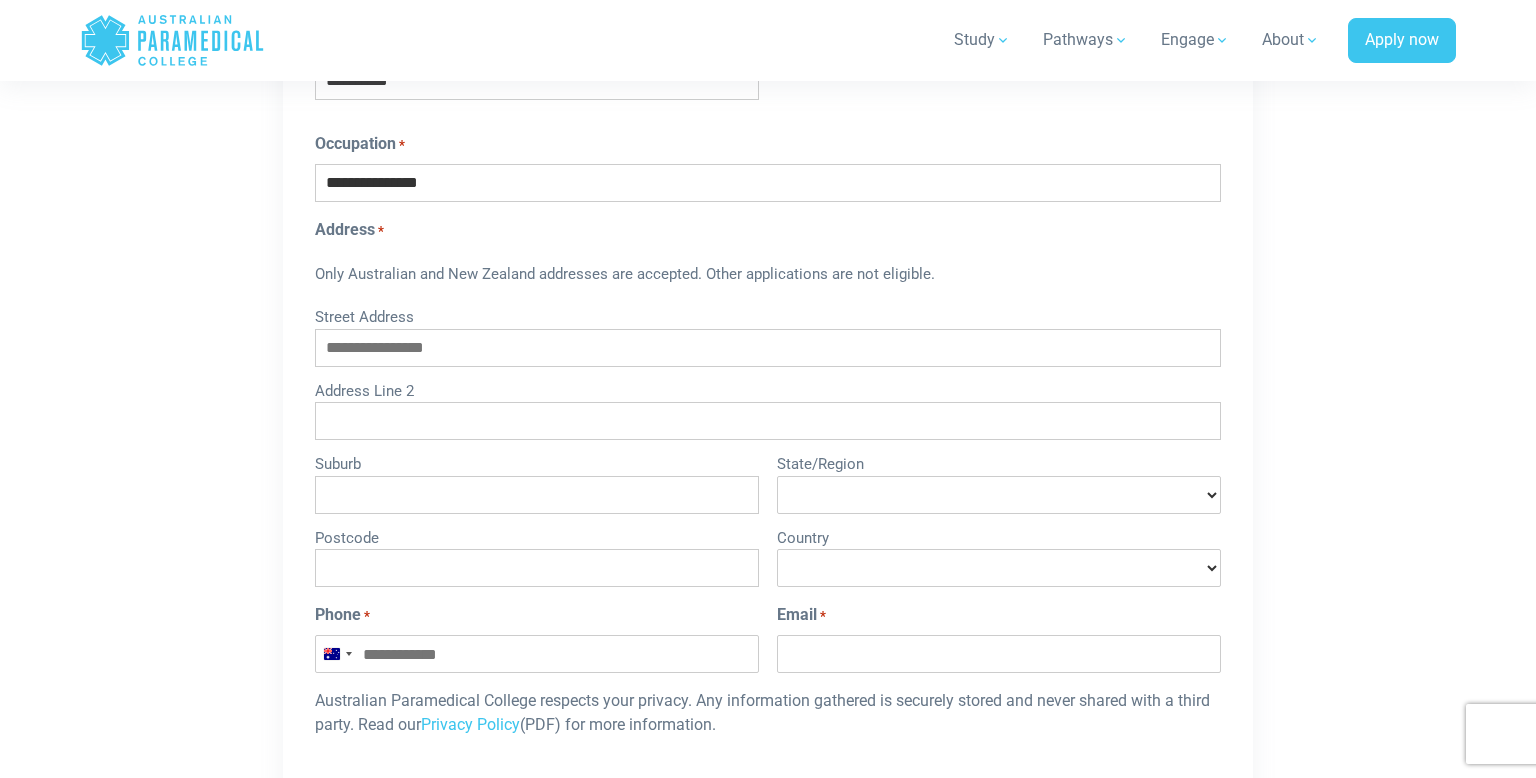 type on "**********" 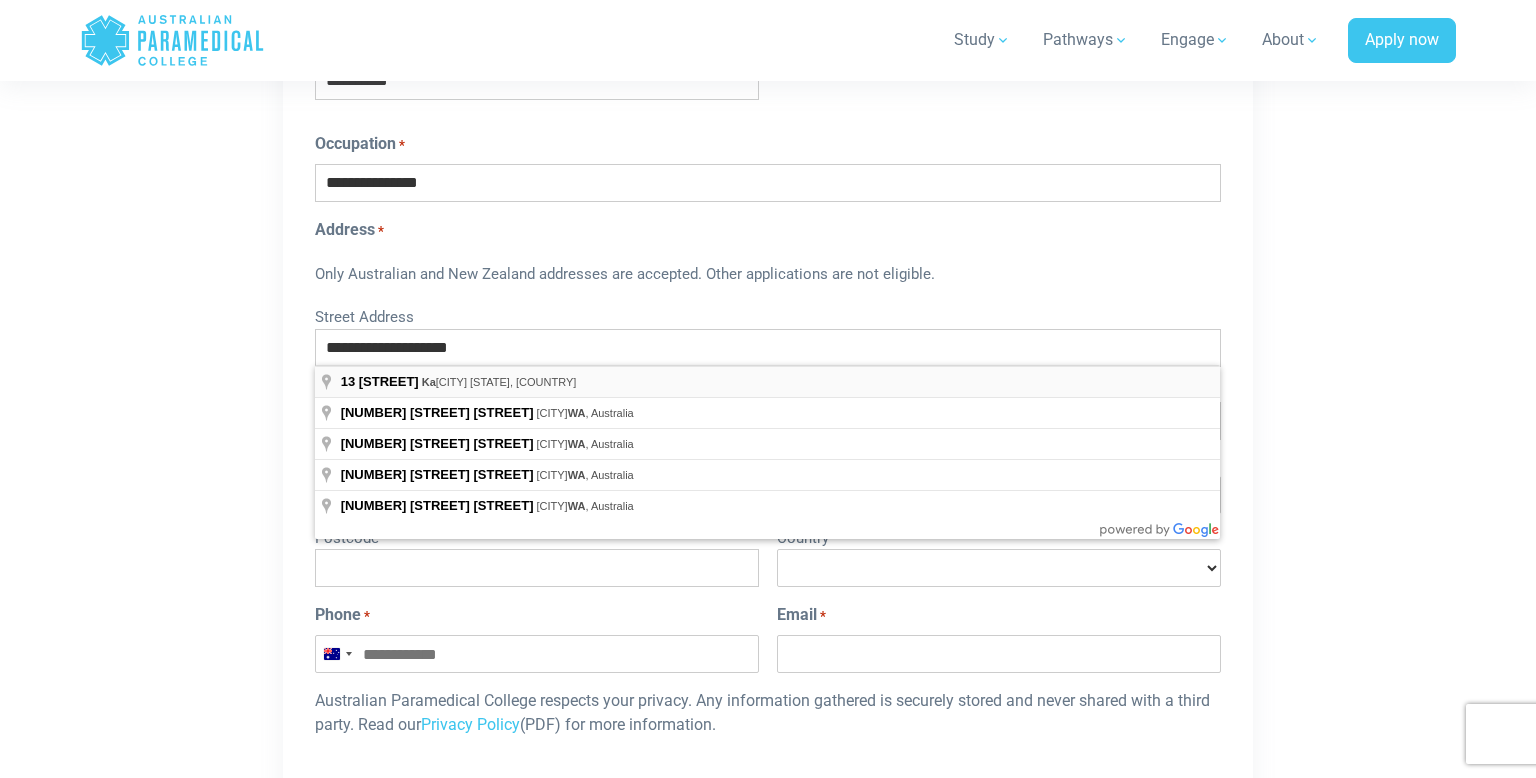 type on "**********" 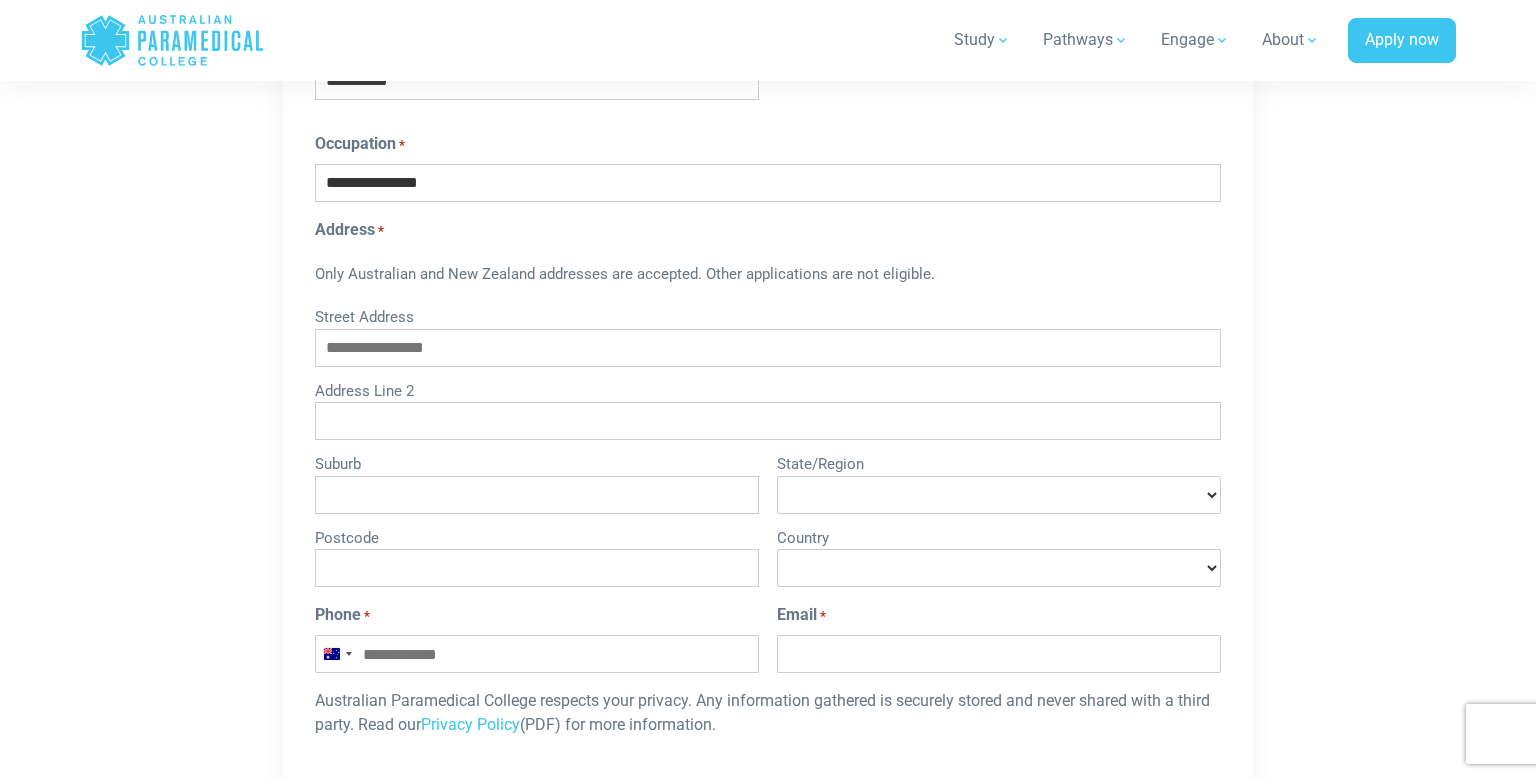 type on "**********" 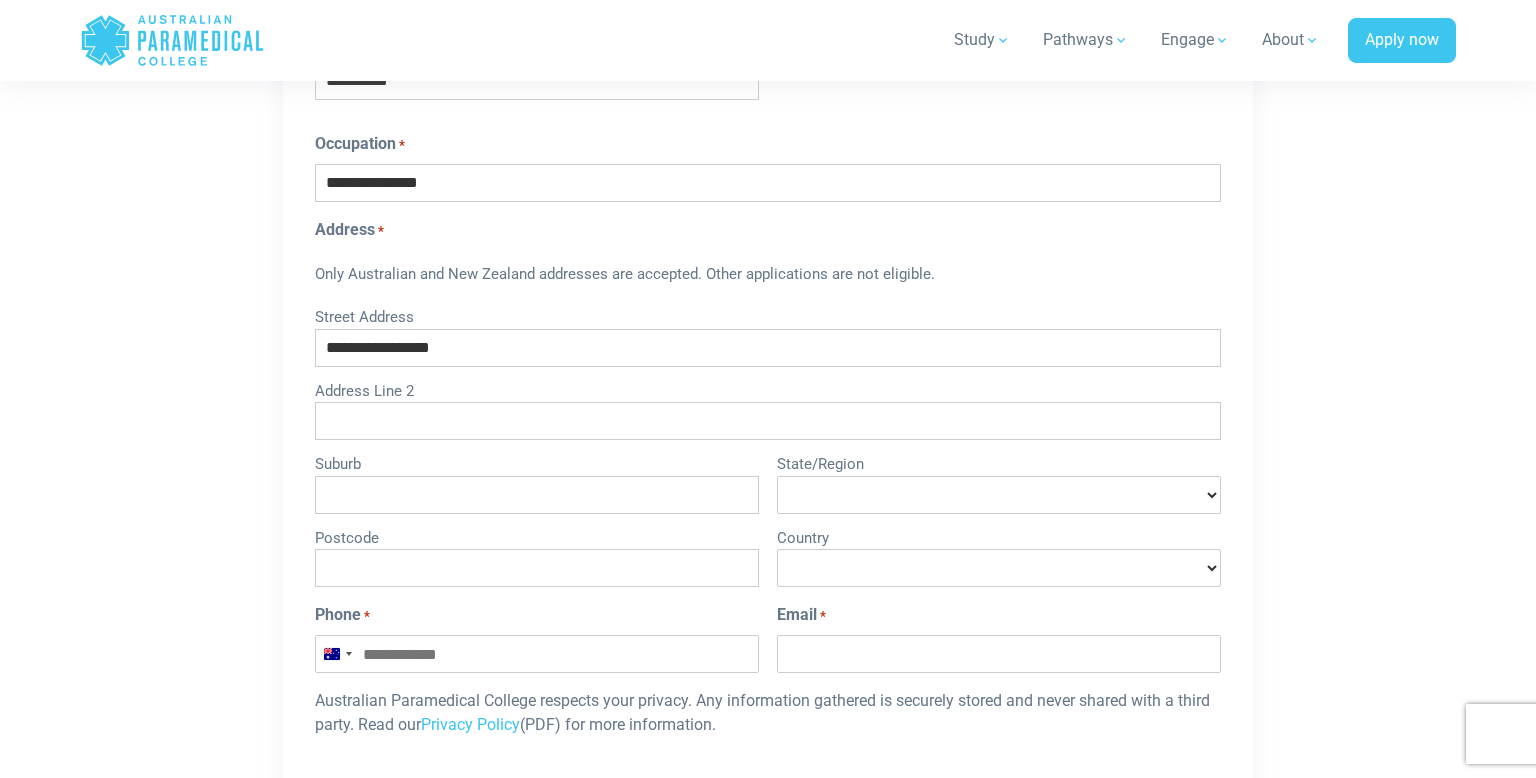 type on "*********" 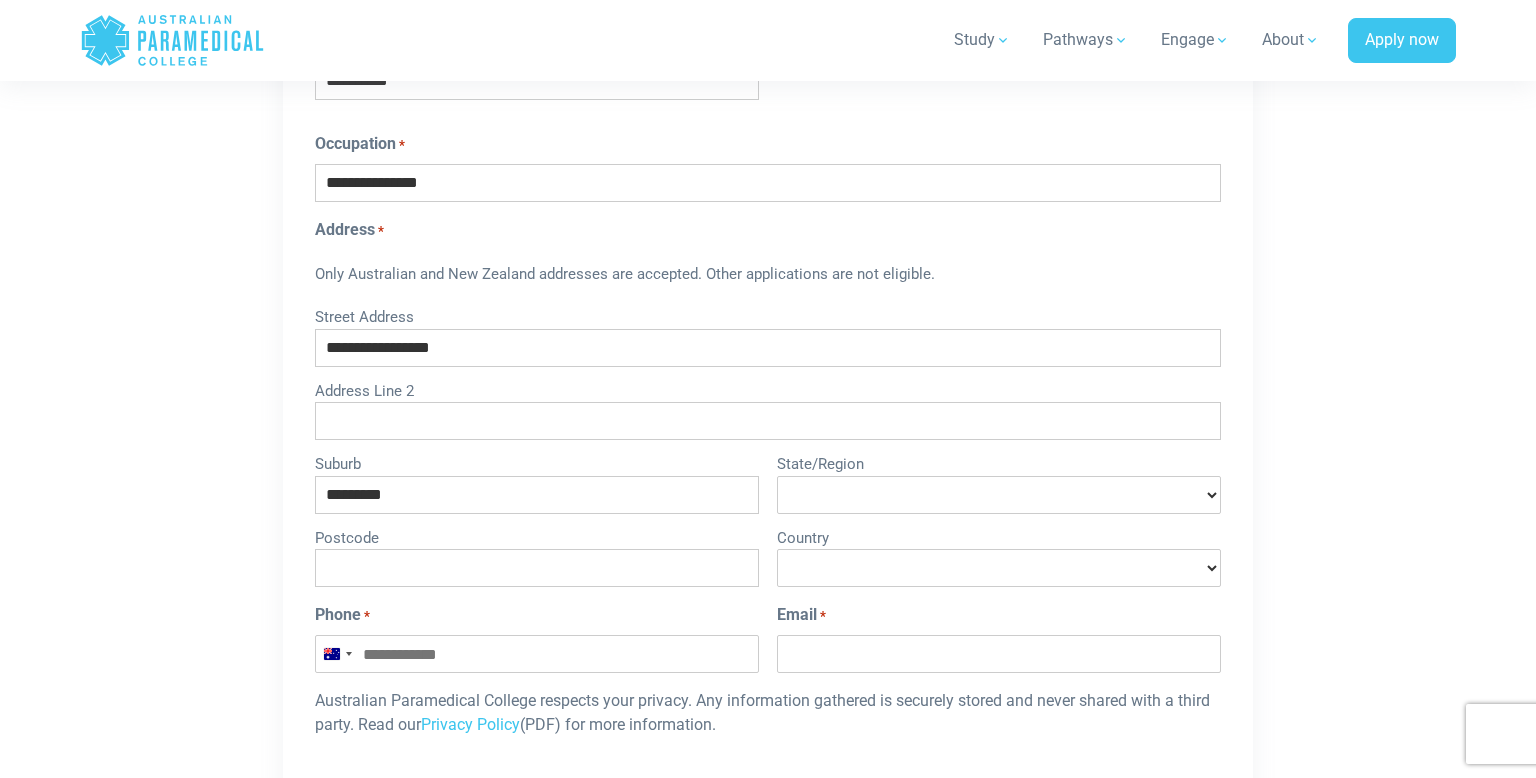 type on "****" 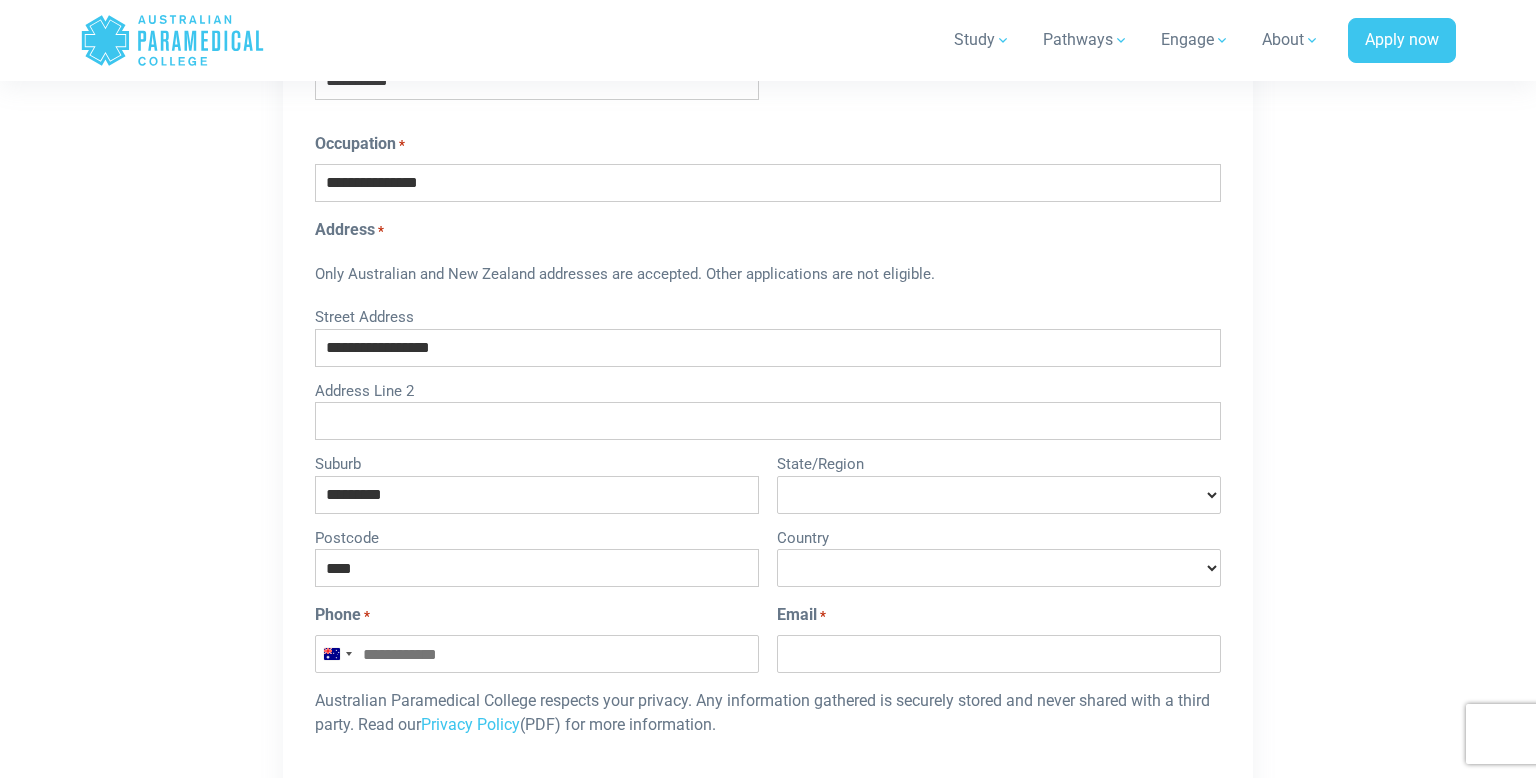 select on "*********" 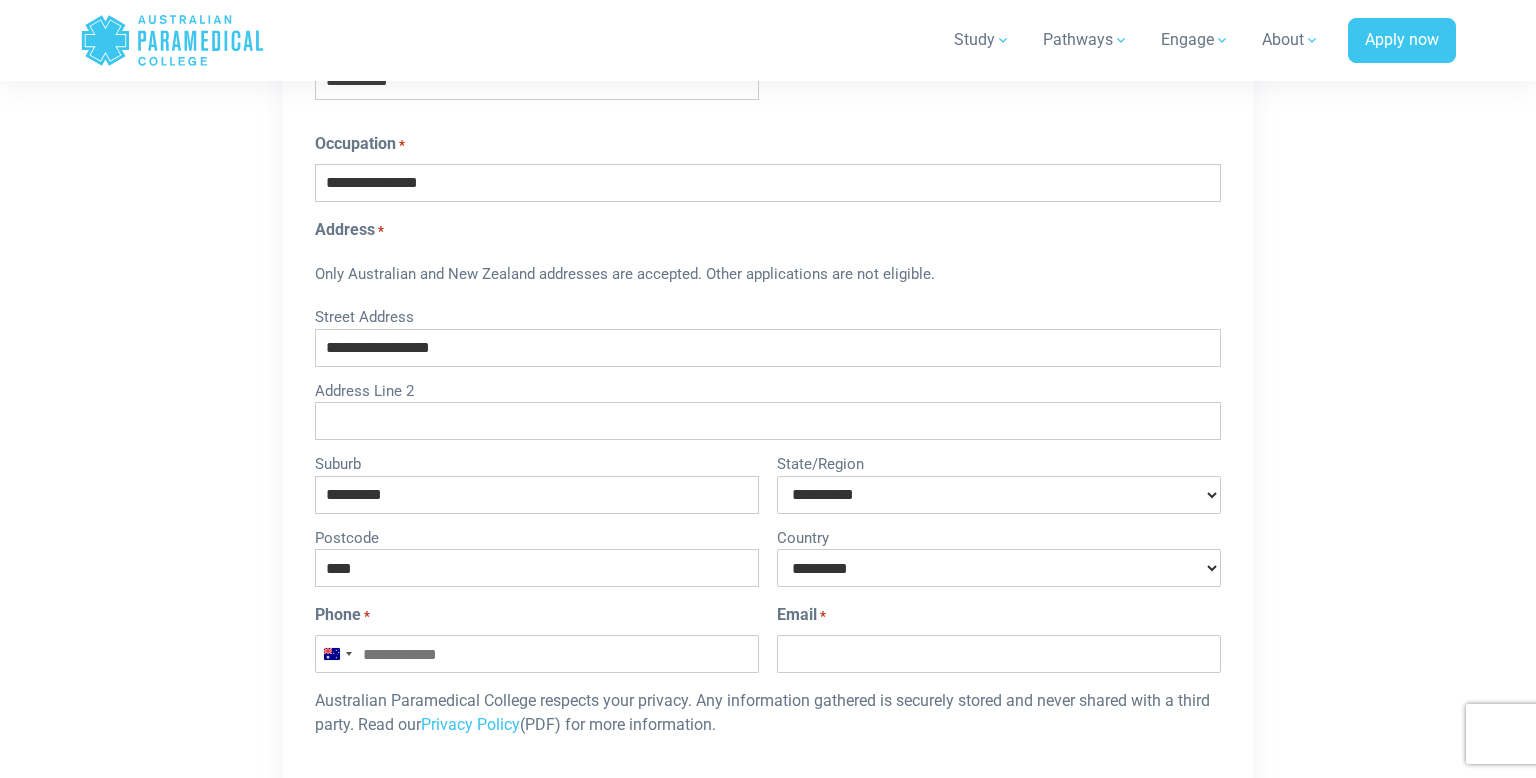 select on "**********" 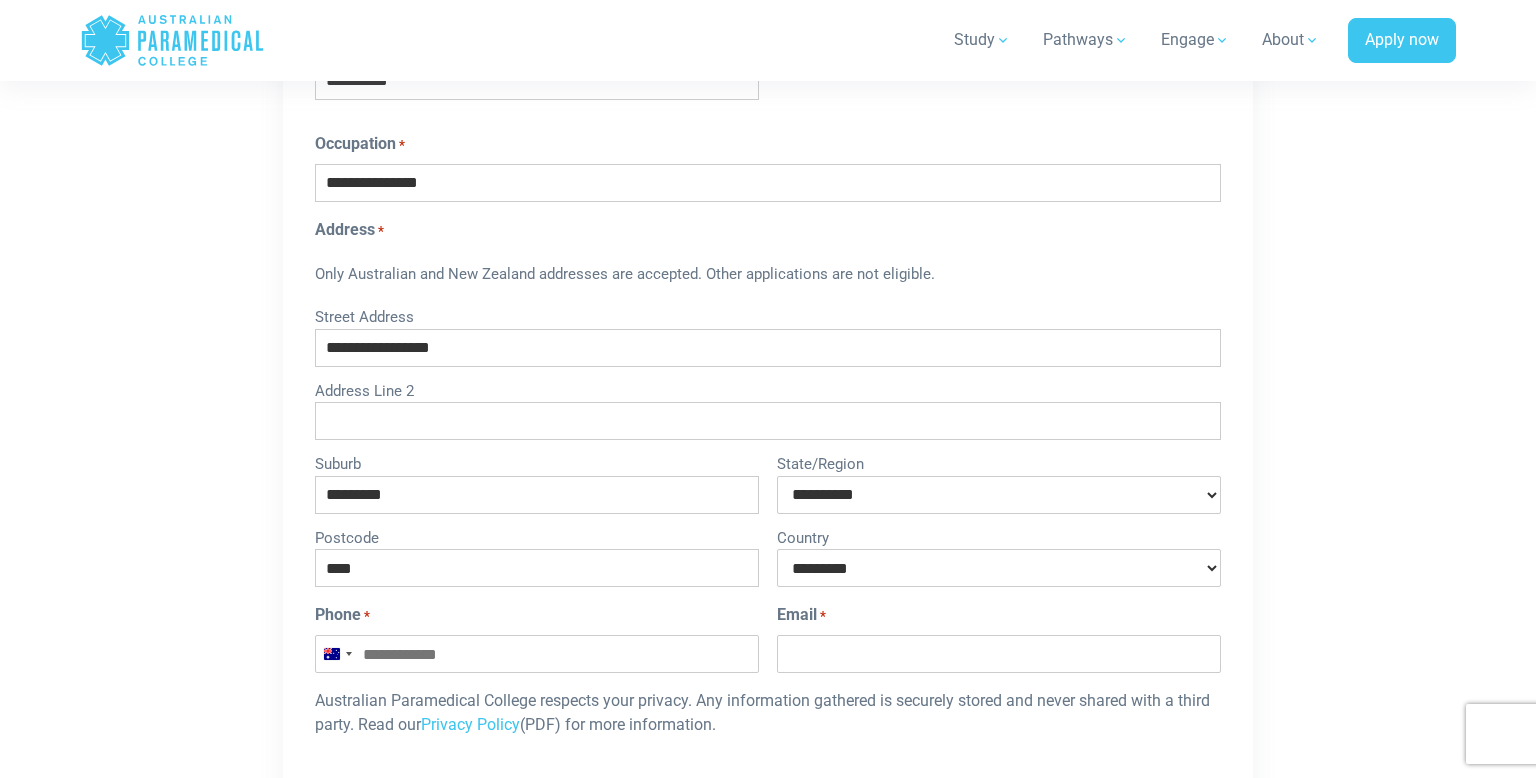 click on "Phone *" at bounding box center (537, 654) 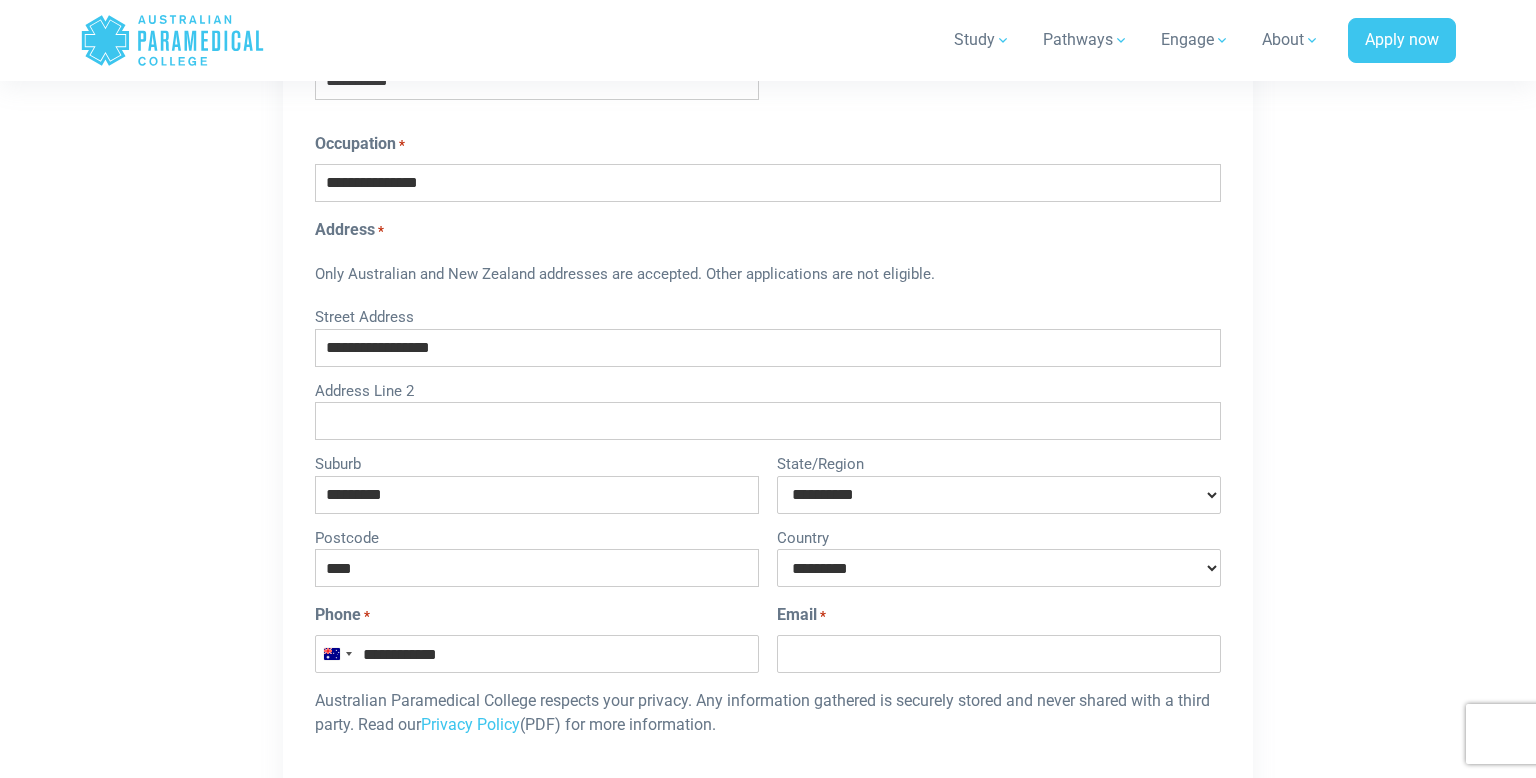 type on "**********" 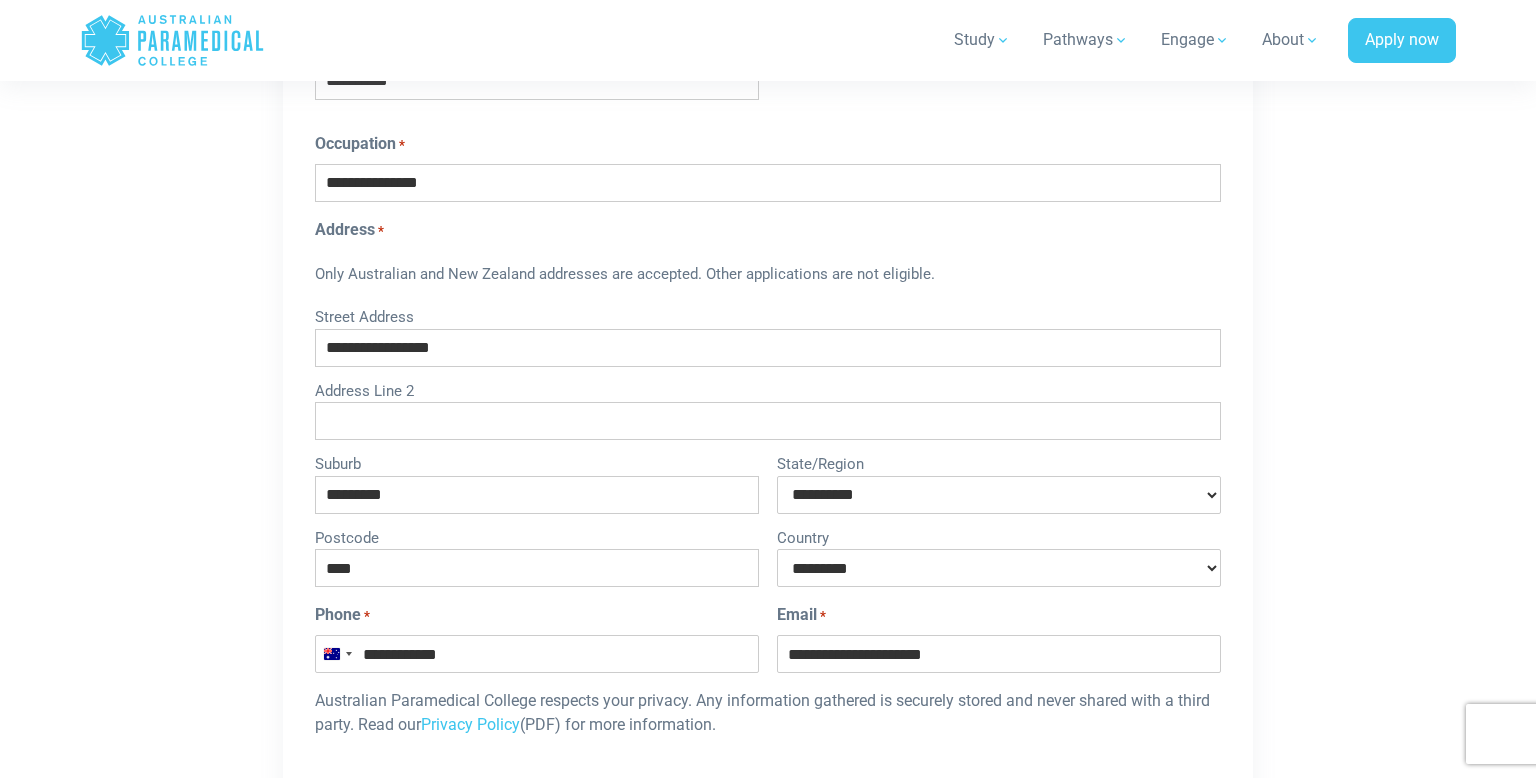 click on "**********" at bounding box center (999, 654) 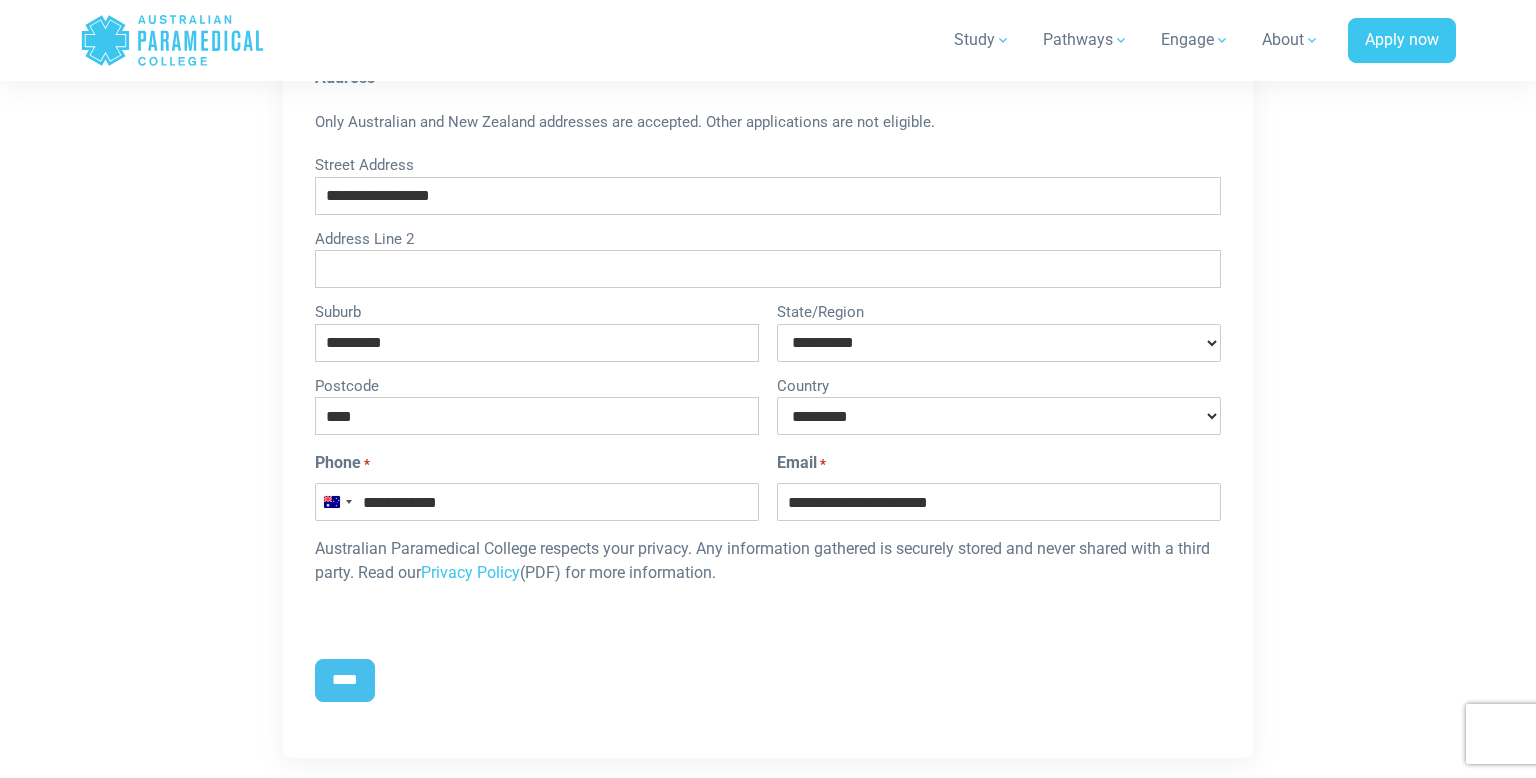 scroll, scrollTop: 1747, scrollLeft: 0, axis: vertical 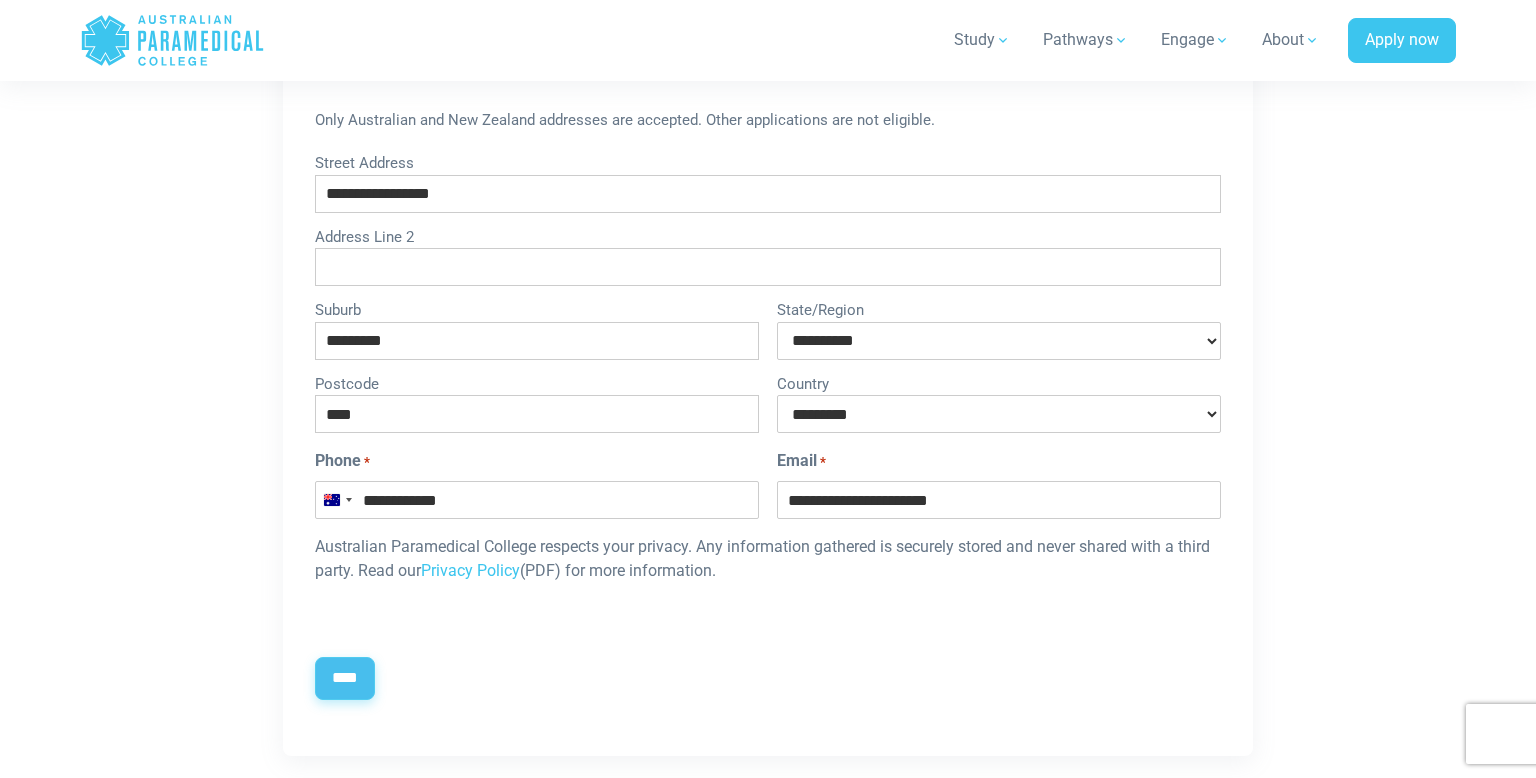 type on "**********" 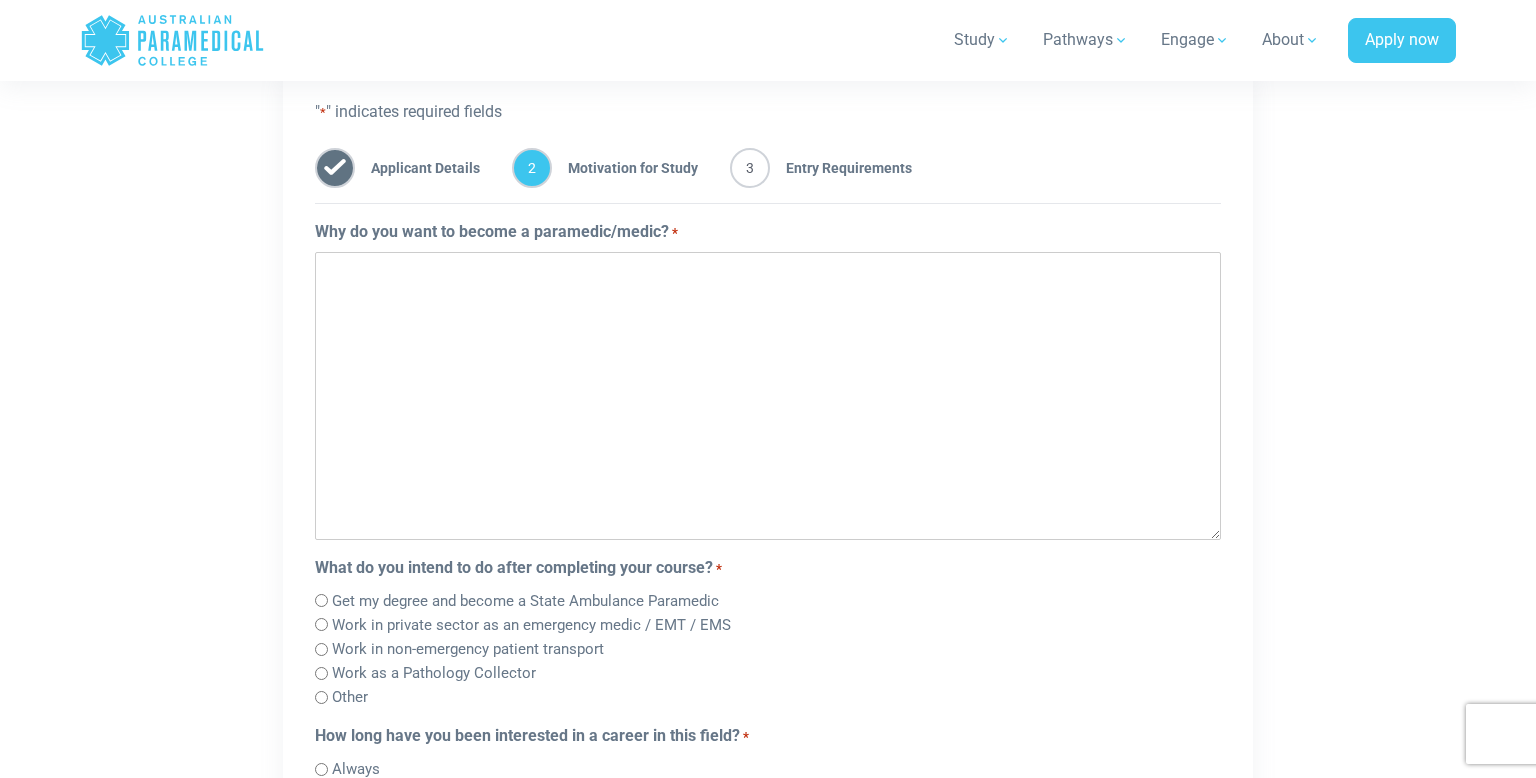 scroll, scrollTop: 0, scrollLeft: 0, axis: both 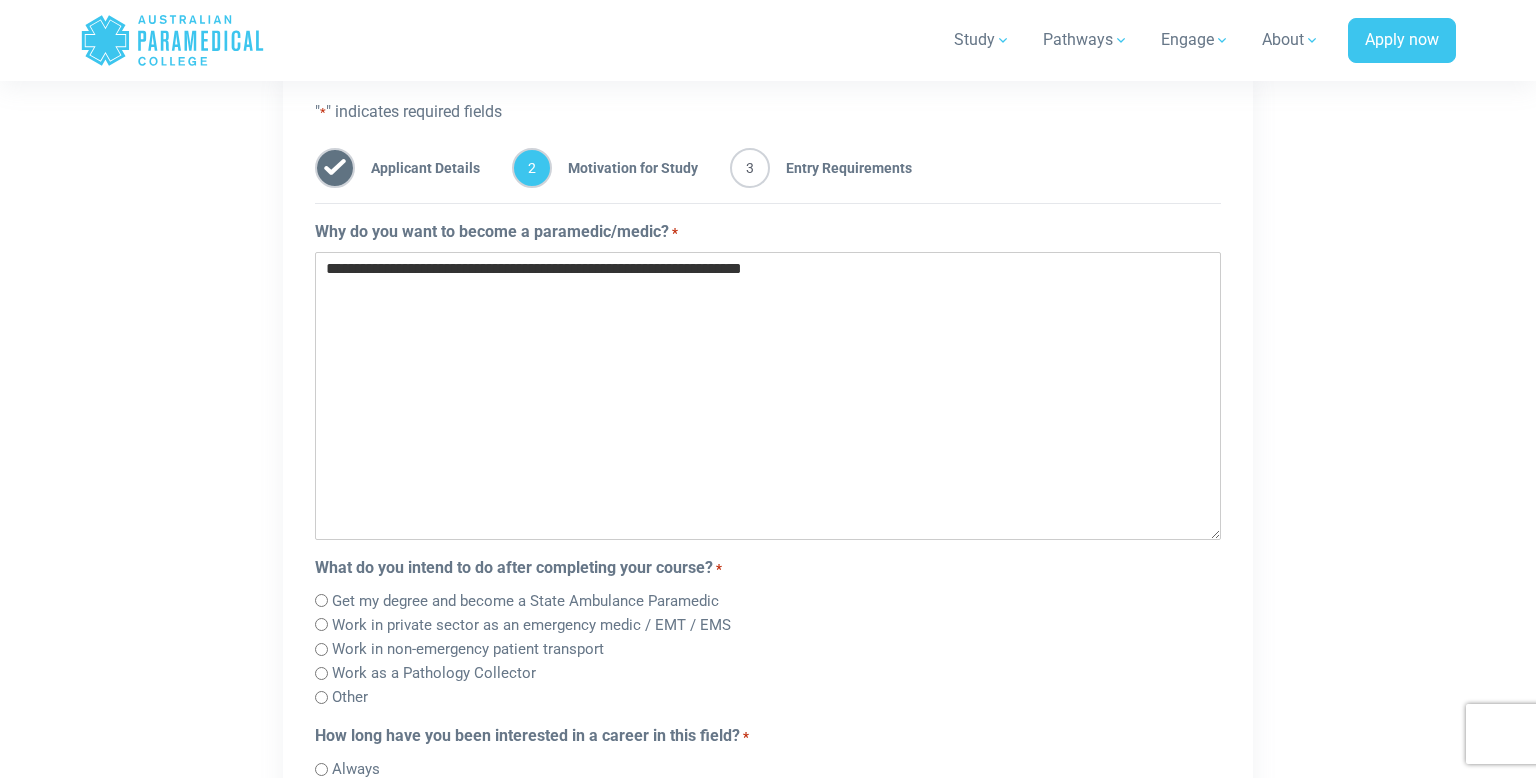 click on "**********" at bounding box center [768, 396] 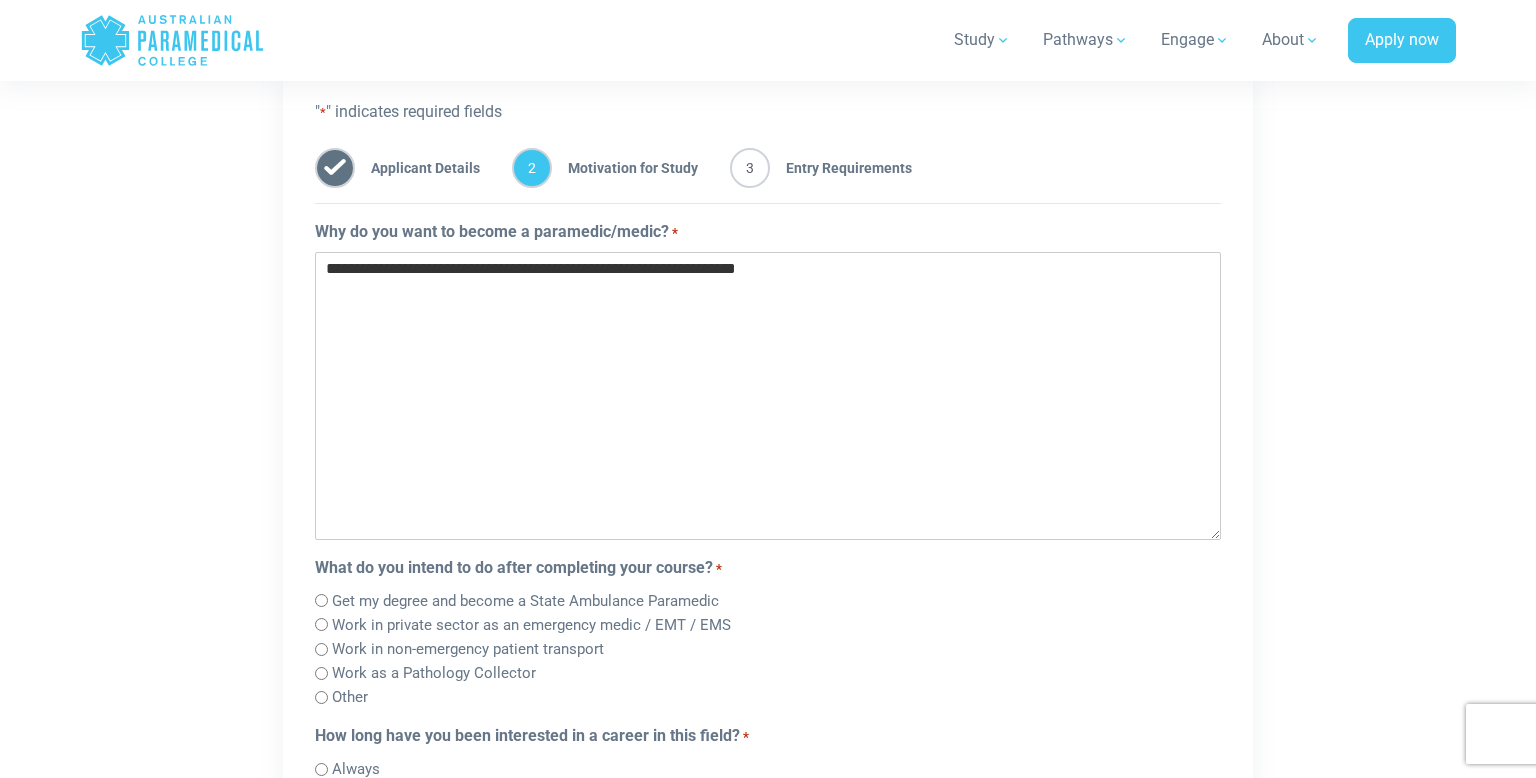 click on "**********" at bounding box center [768, 396] 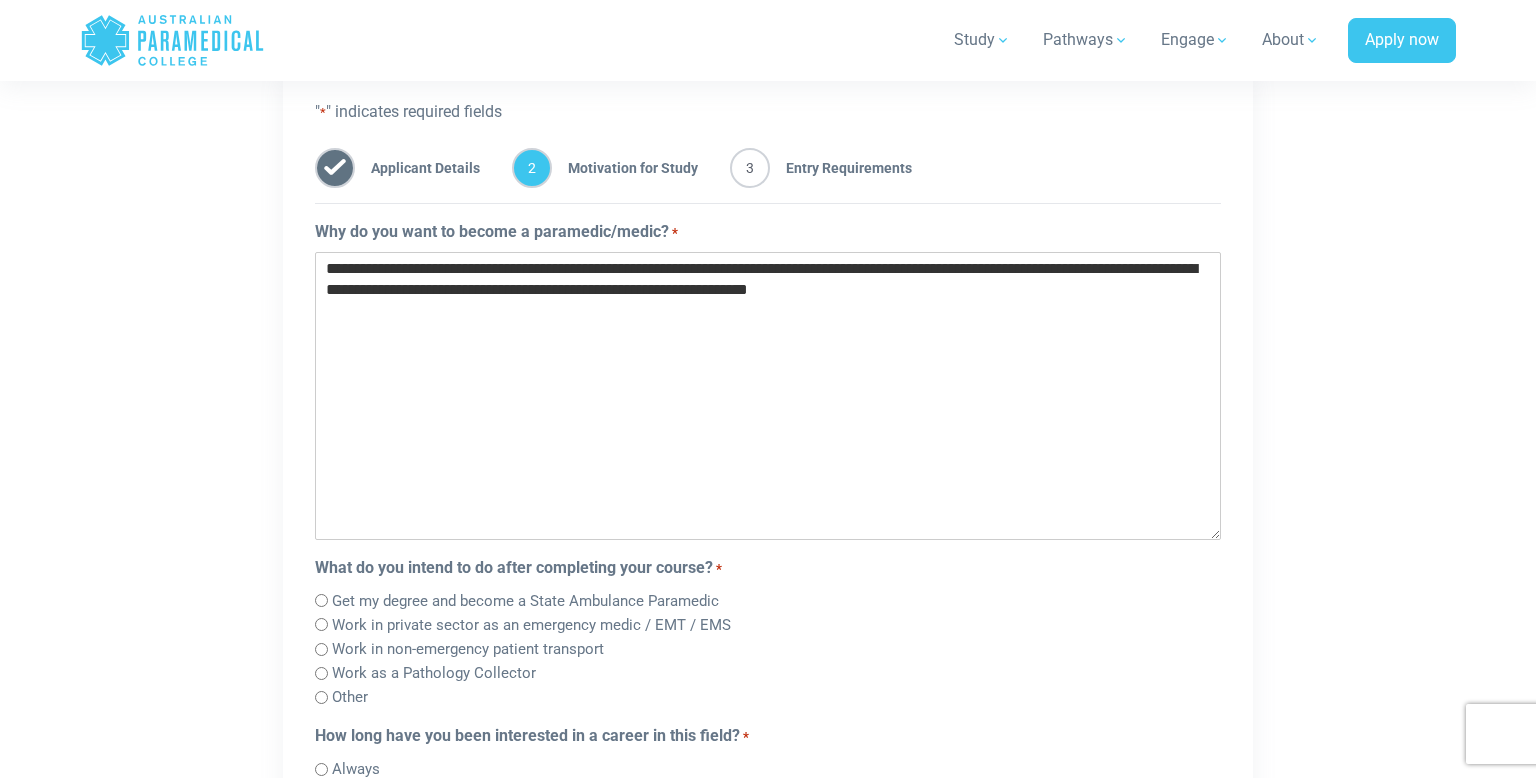 click on "**********" at bounding box center [768, 396] 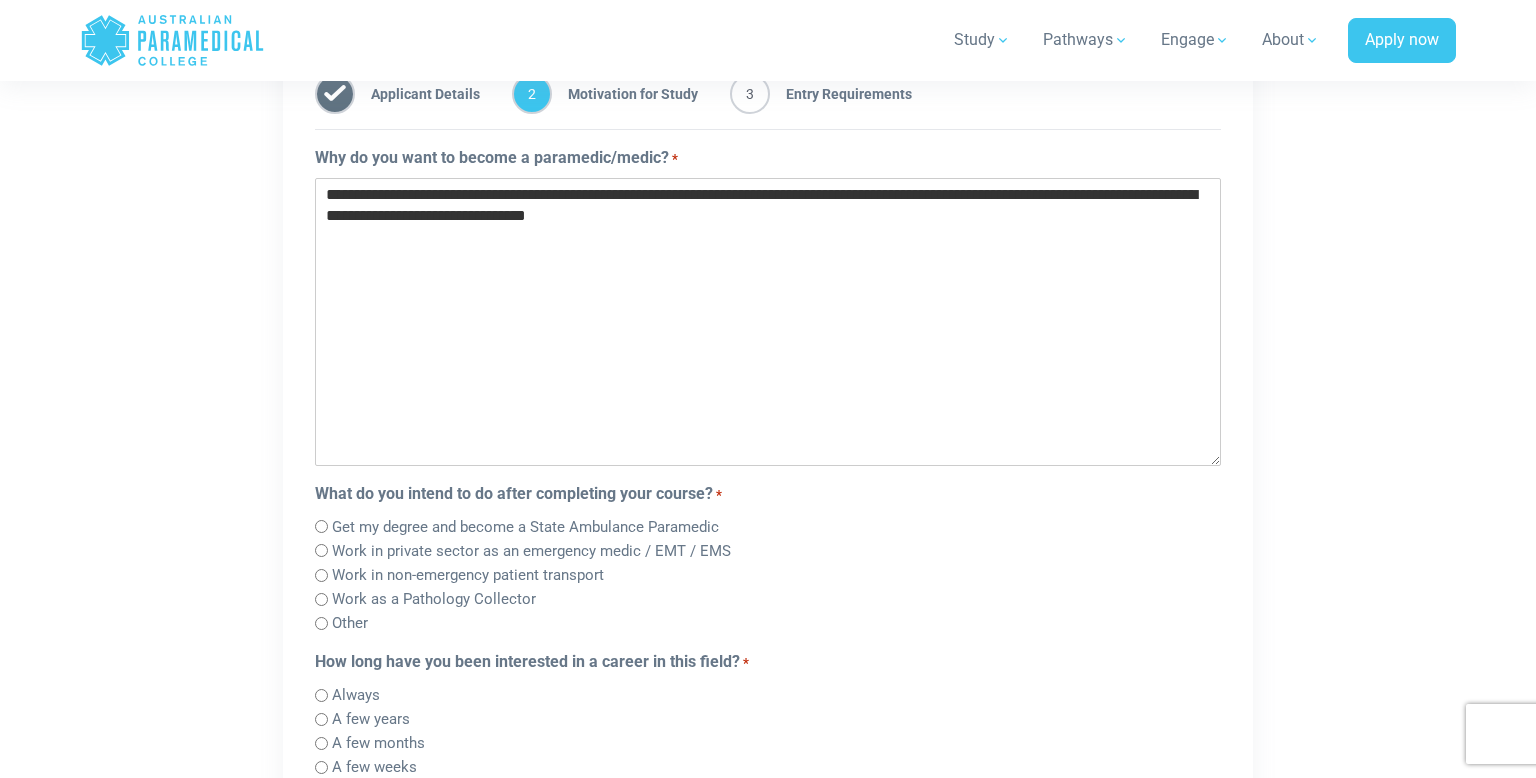 scroll, scrollTop: 1264, scrollLeft: 0, axis: vertical 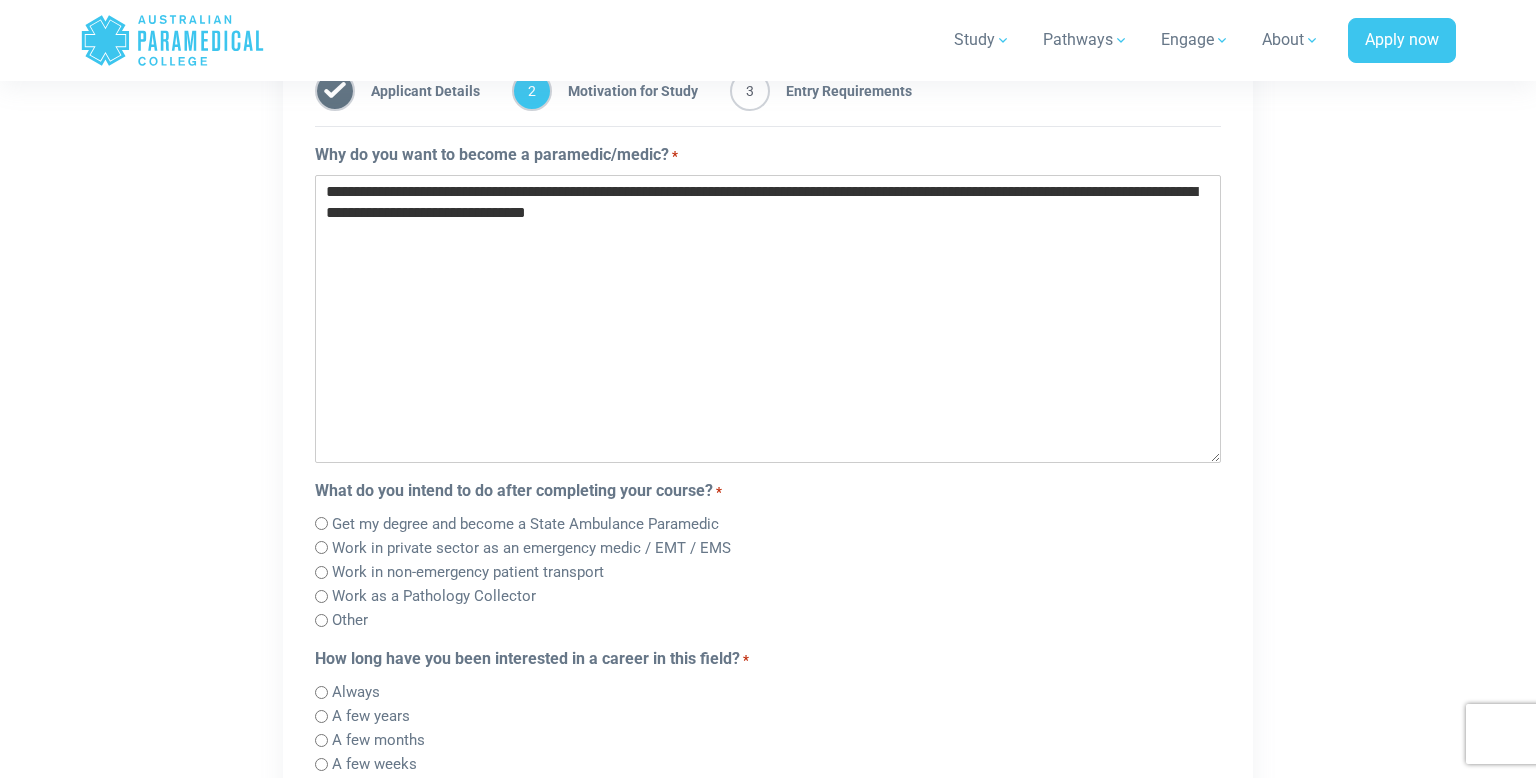 type on "**********" 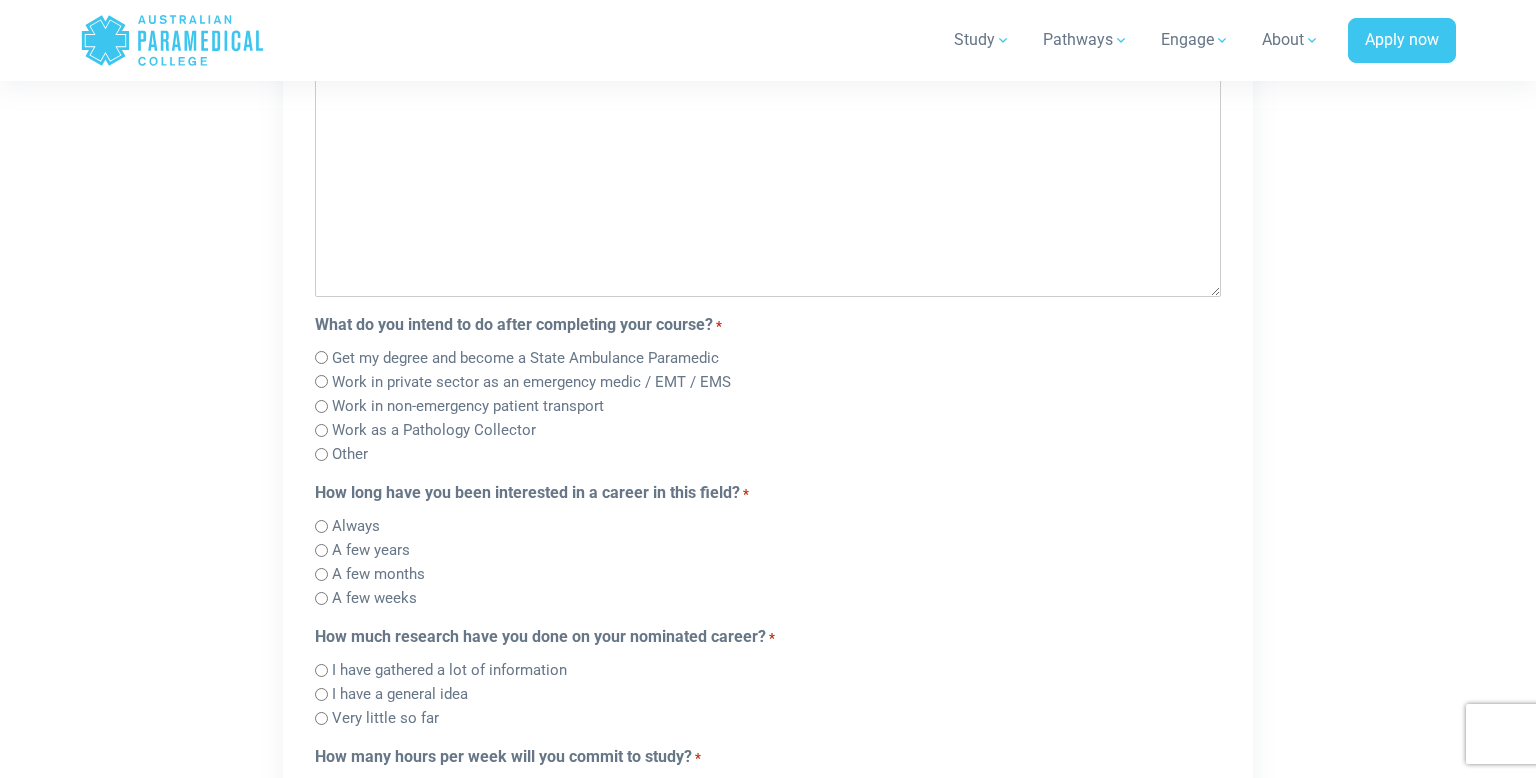 scroll, scrollTop: 1431, scrollLeft: 0, axis: vertical 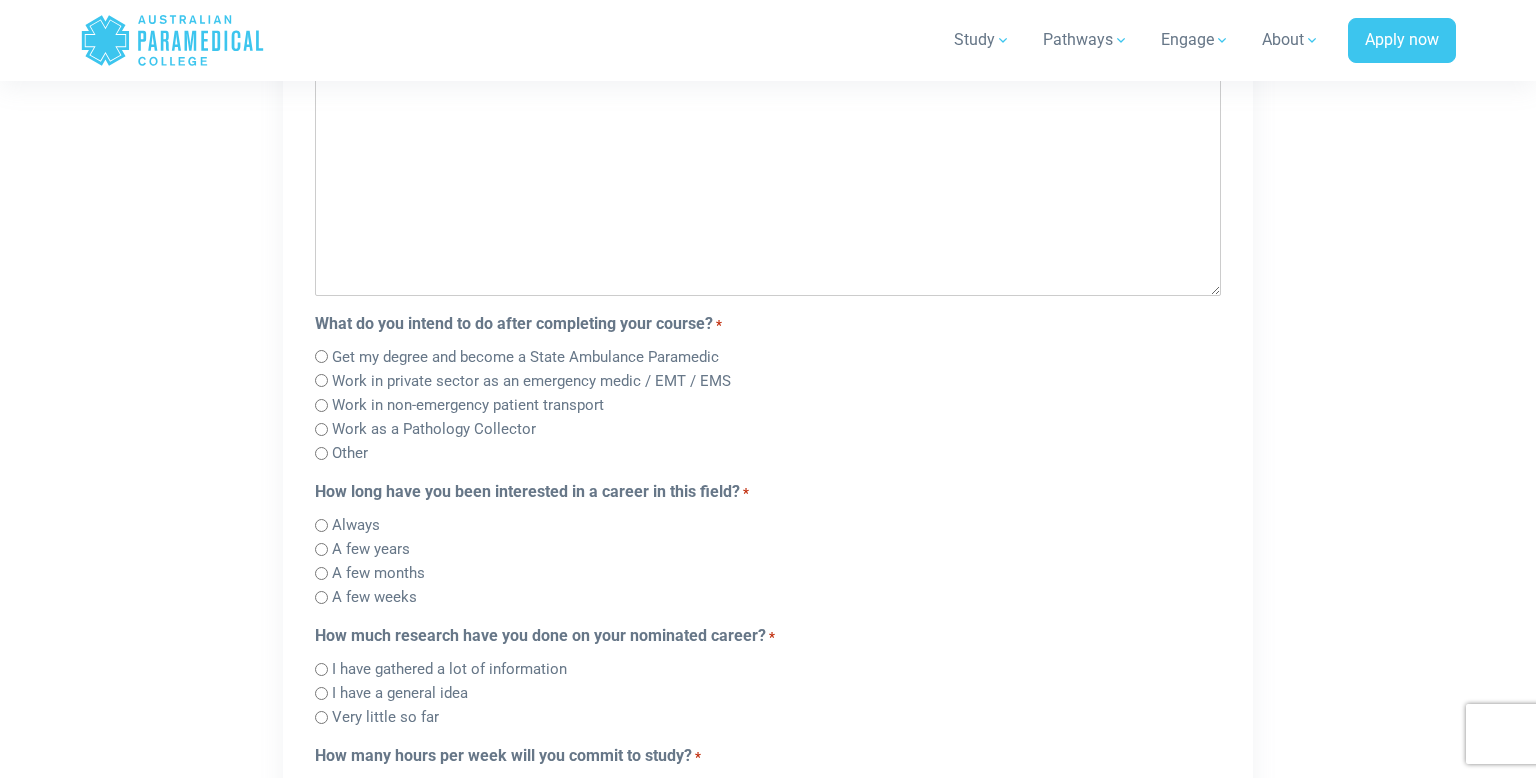 click on "Always" at bounding box center (356, 525) 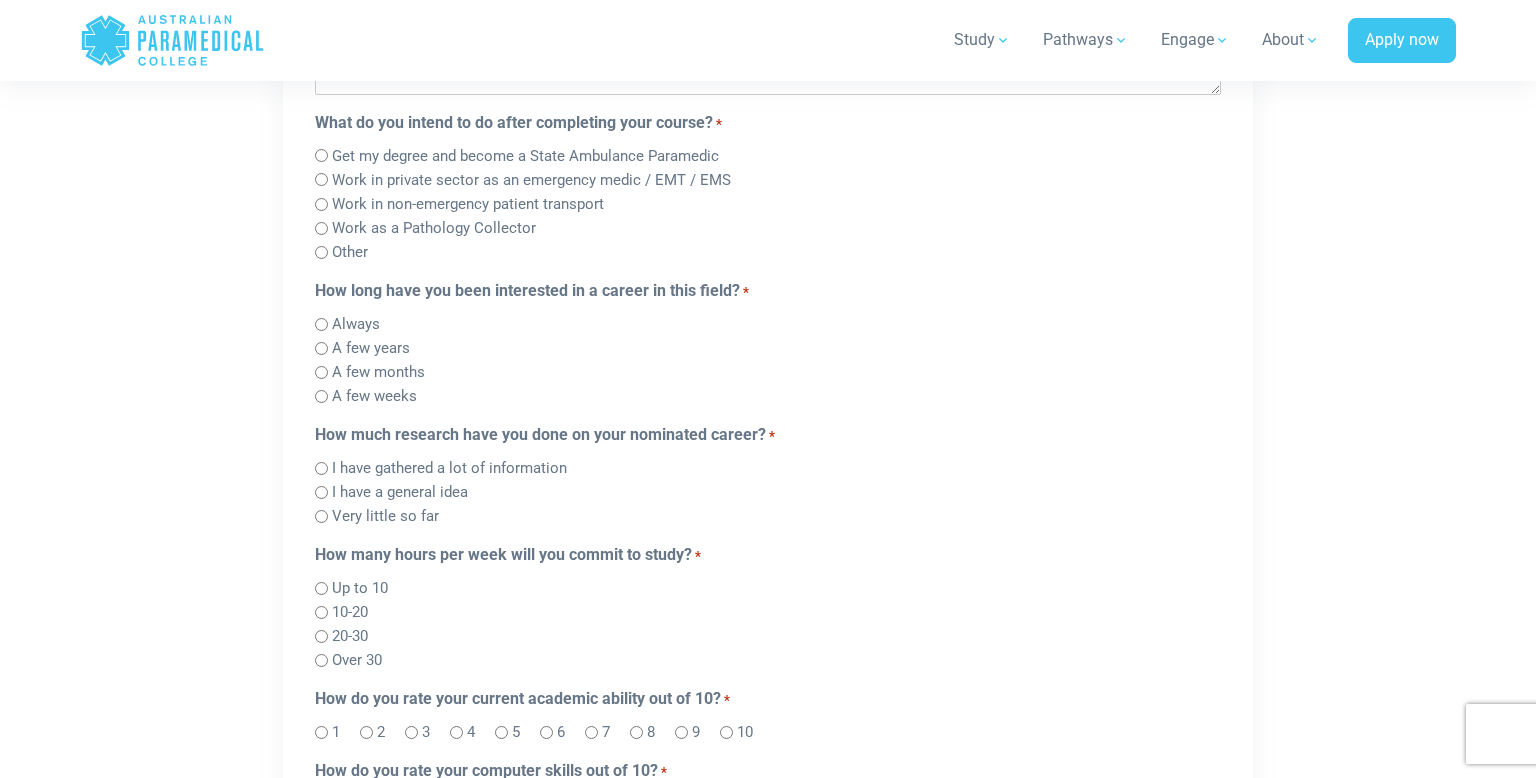 scroll, scrollTop: 1638, scrollLeft: 0, axis: vertical 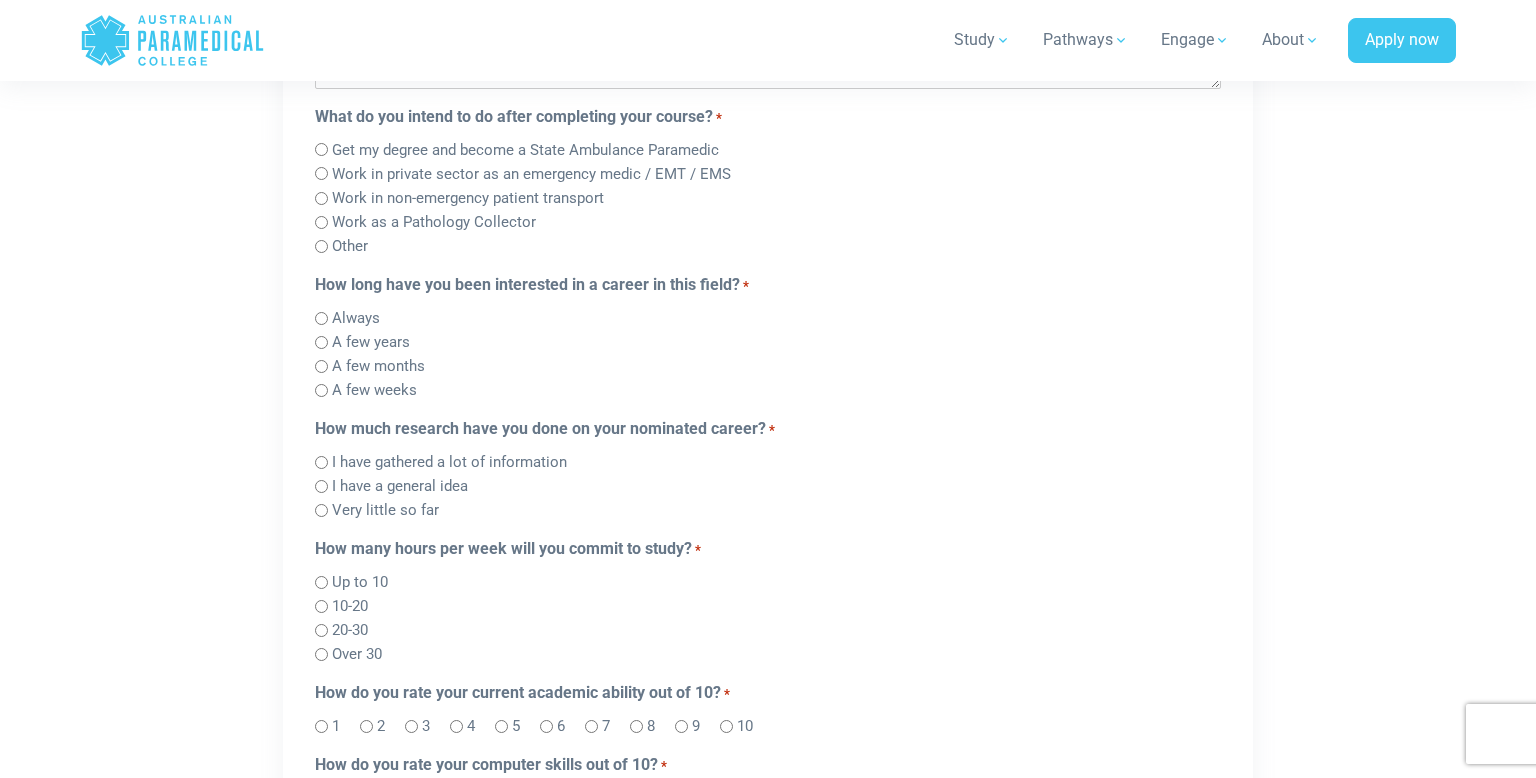 click on "I have a general idea" at bounding box center (400, 486) 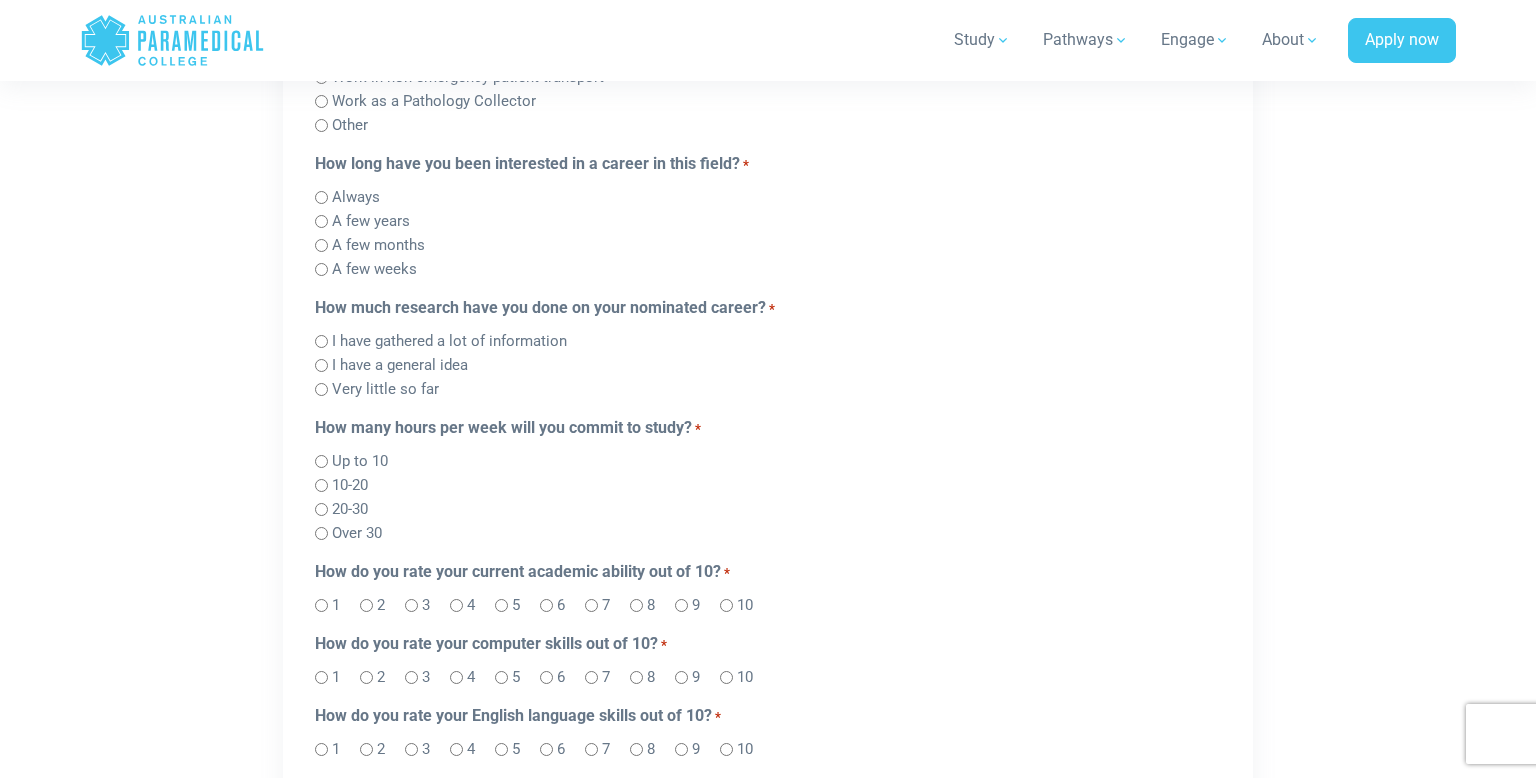 scroll, scrollTop: 1760, scrollLeft: 0, axis: vertical 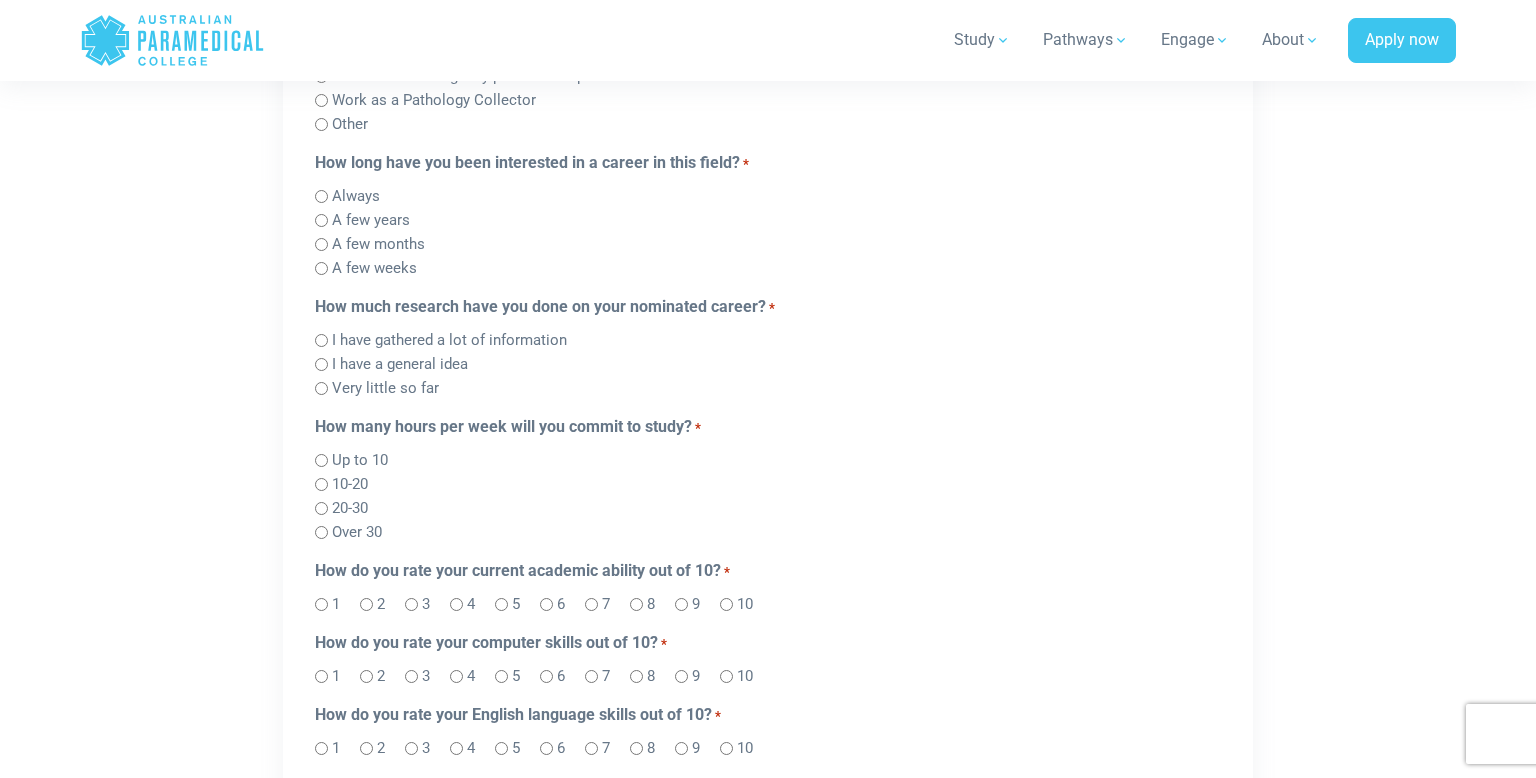 click on "Over 30" at bounding box center [357, 532] 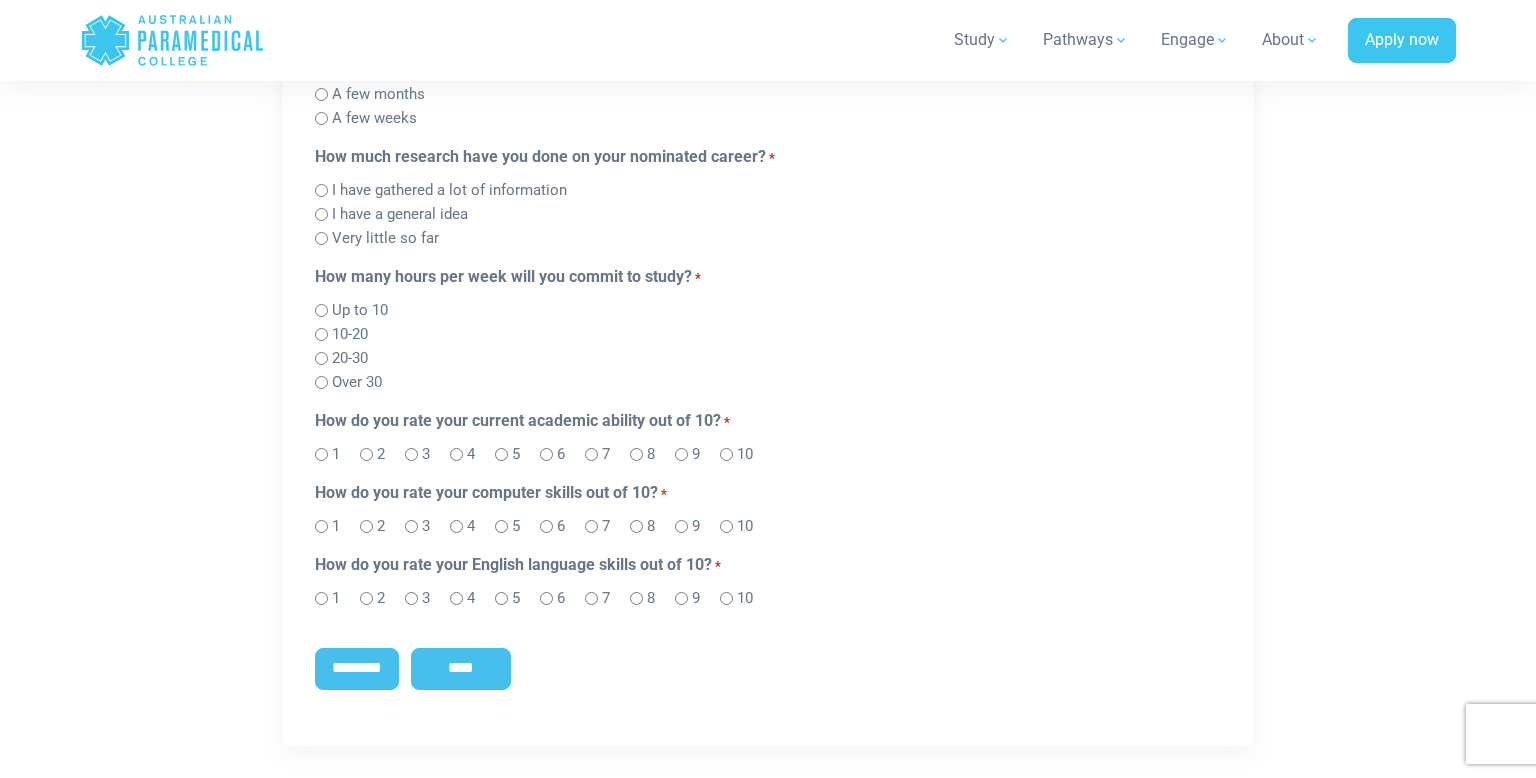 scroll, scrollTop: 1915, scrollLeft: 0, axis: vertical 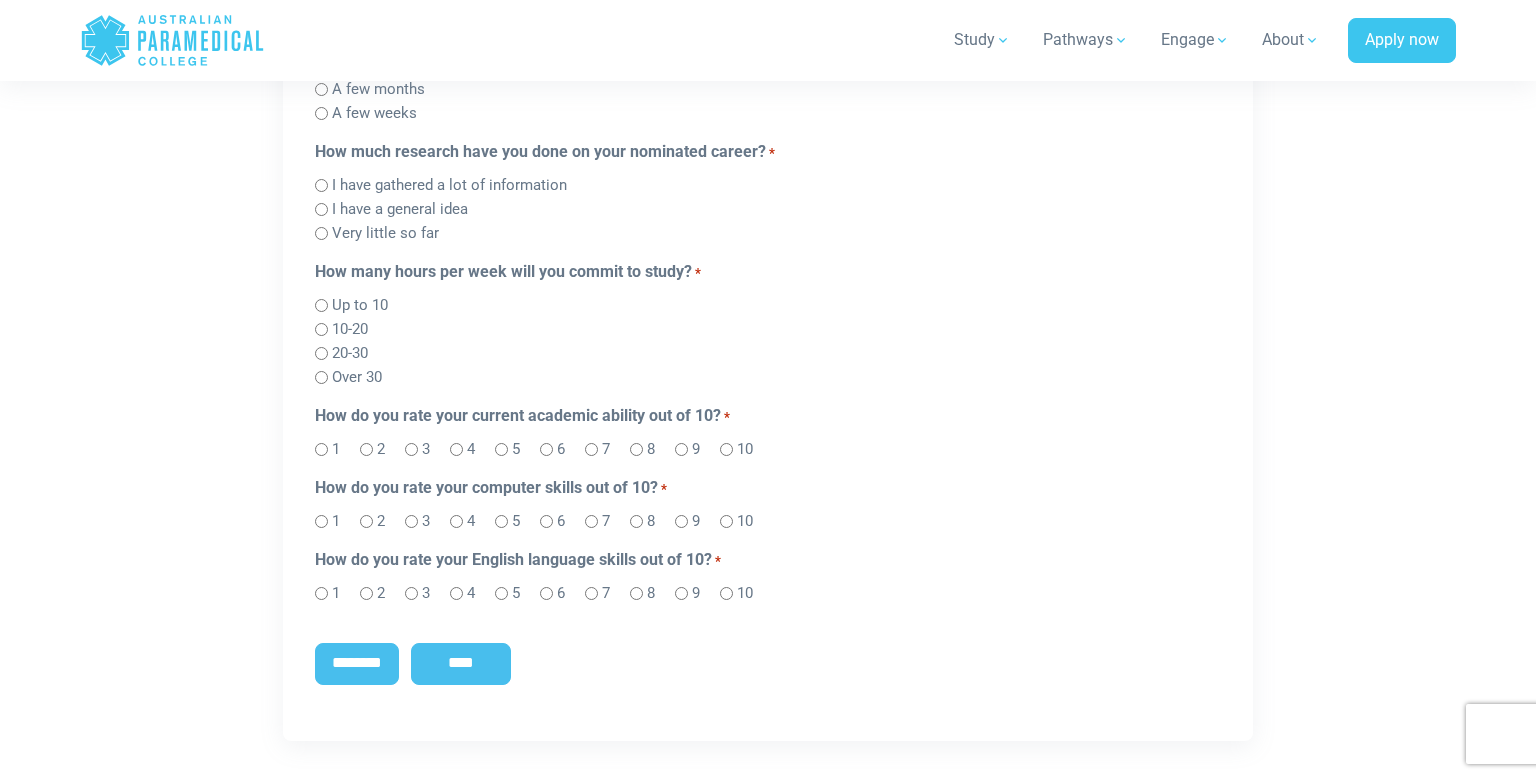 click on "8" at bounding box center [650, 592] 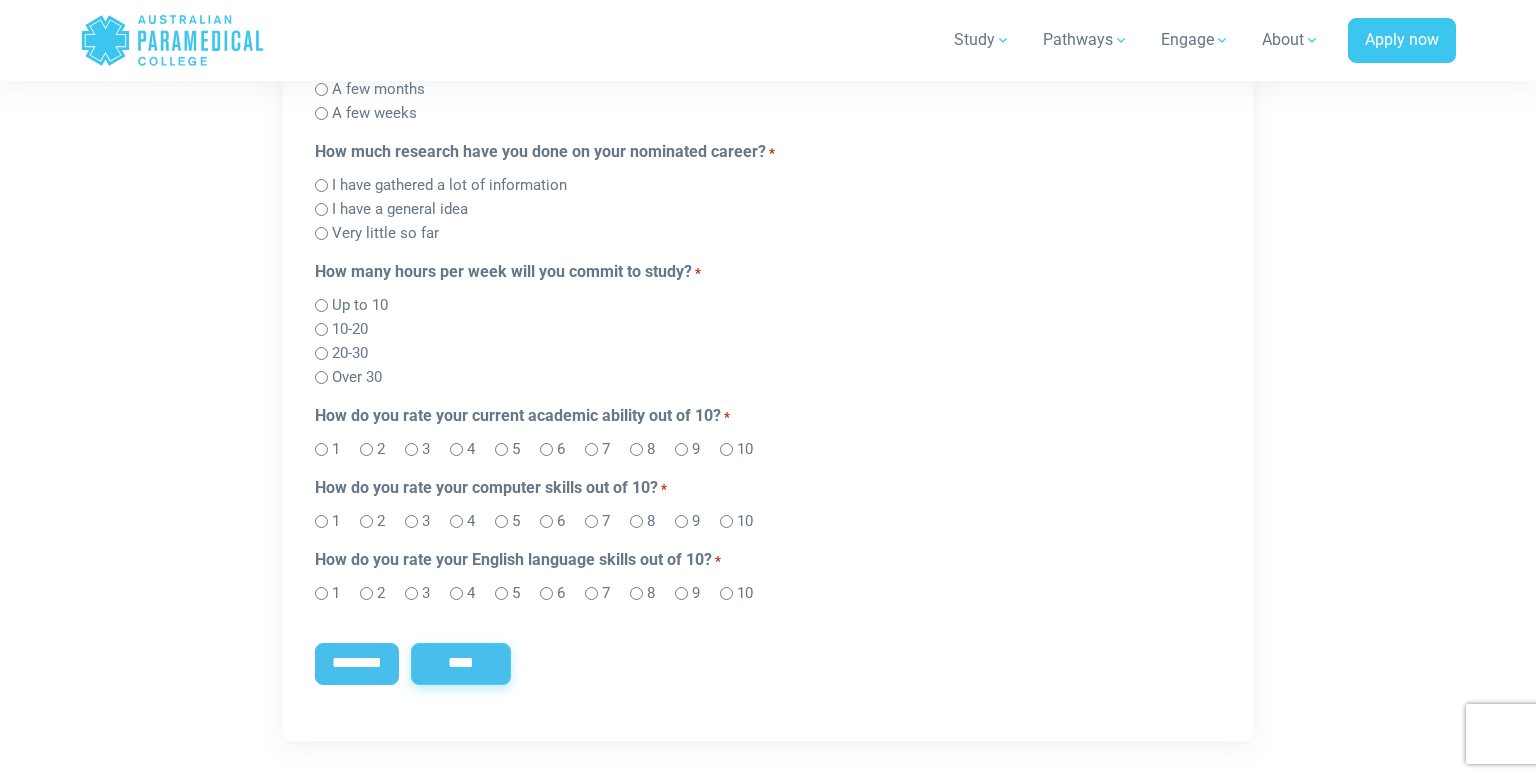 click on "****" at bounding box center (461, 664) 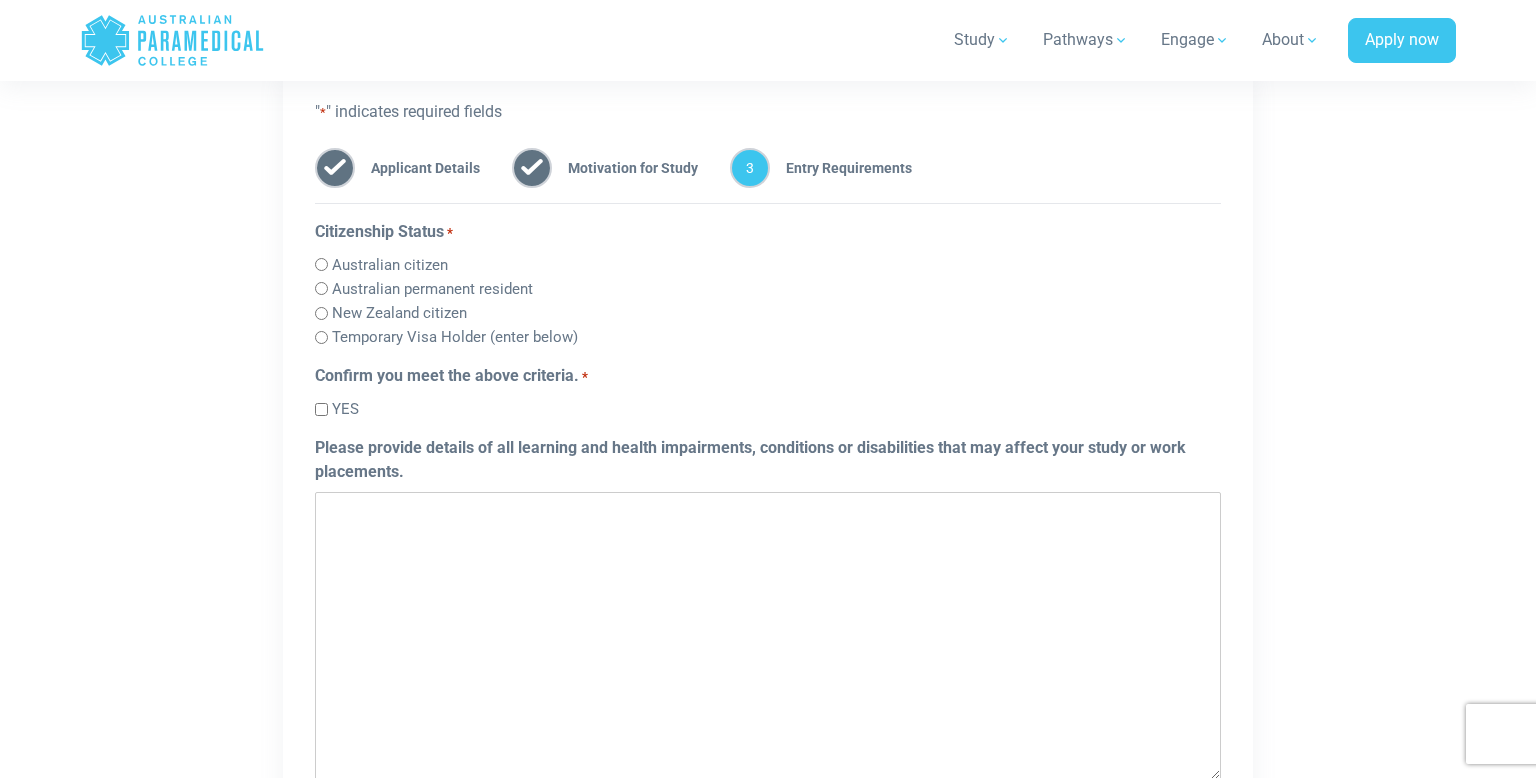 scroll, scrollTop: 0, scrollLeft: 0, axis: both 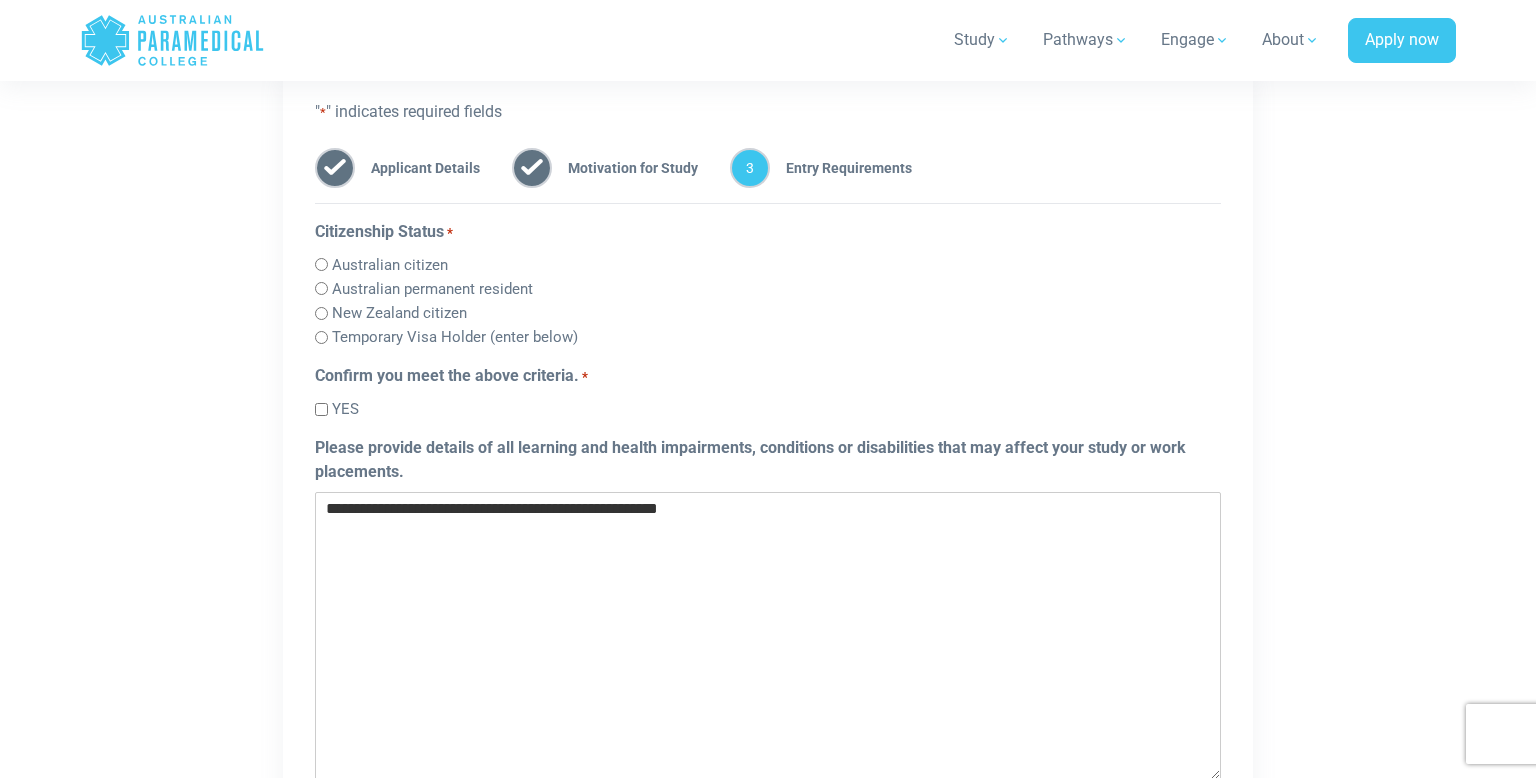 click on "**********" at bounding box center [768, 636] 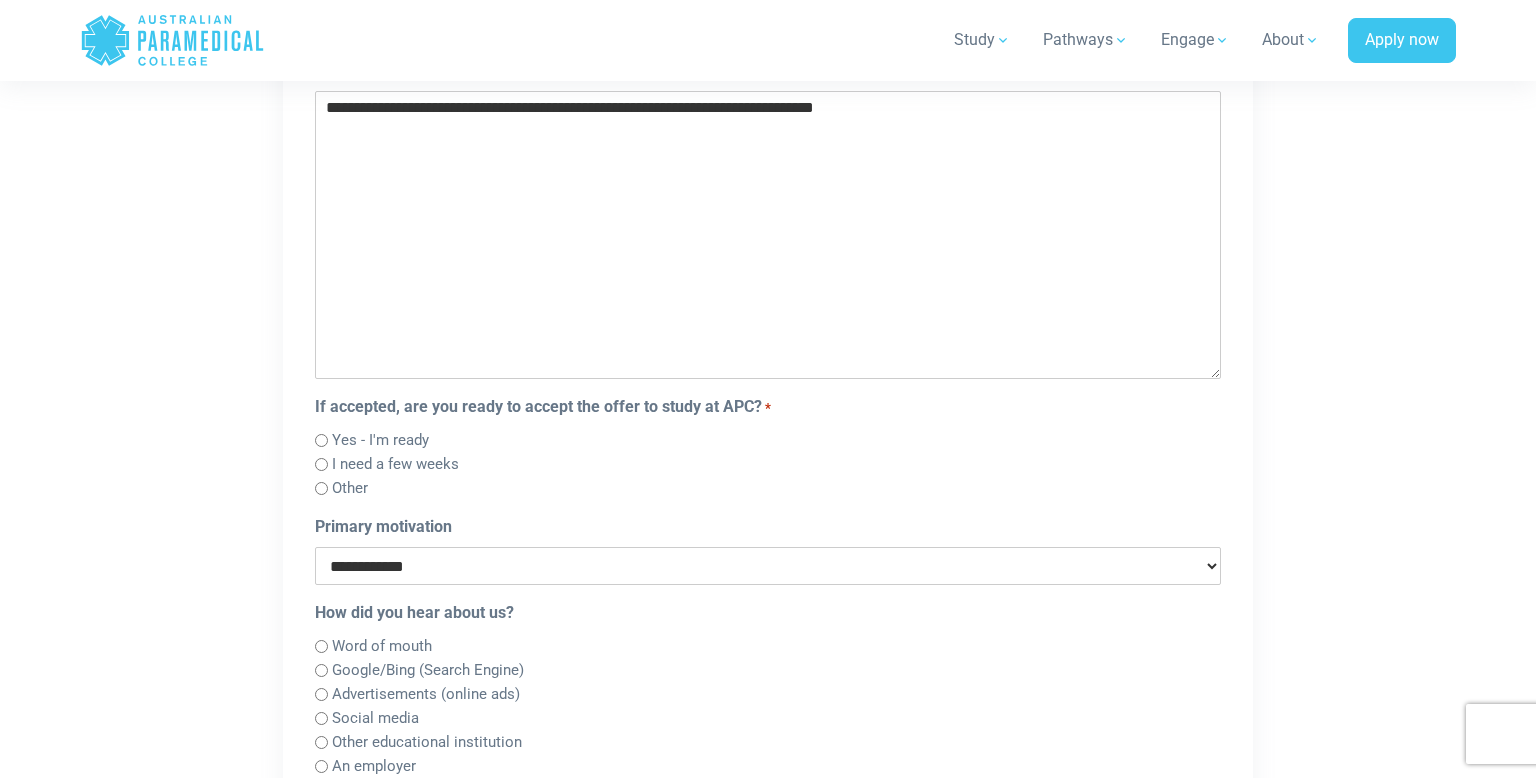 scroll, scrollTop: 1623, scrollLeft: 0, axis: vertical 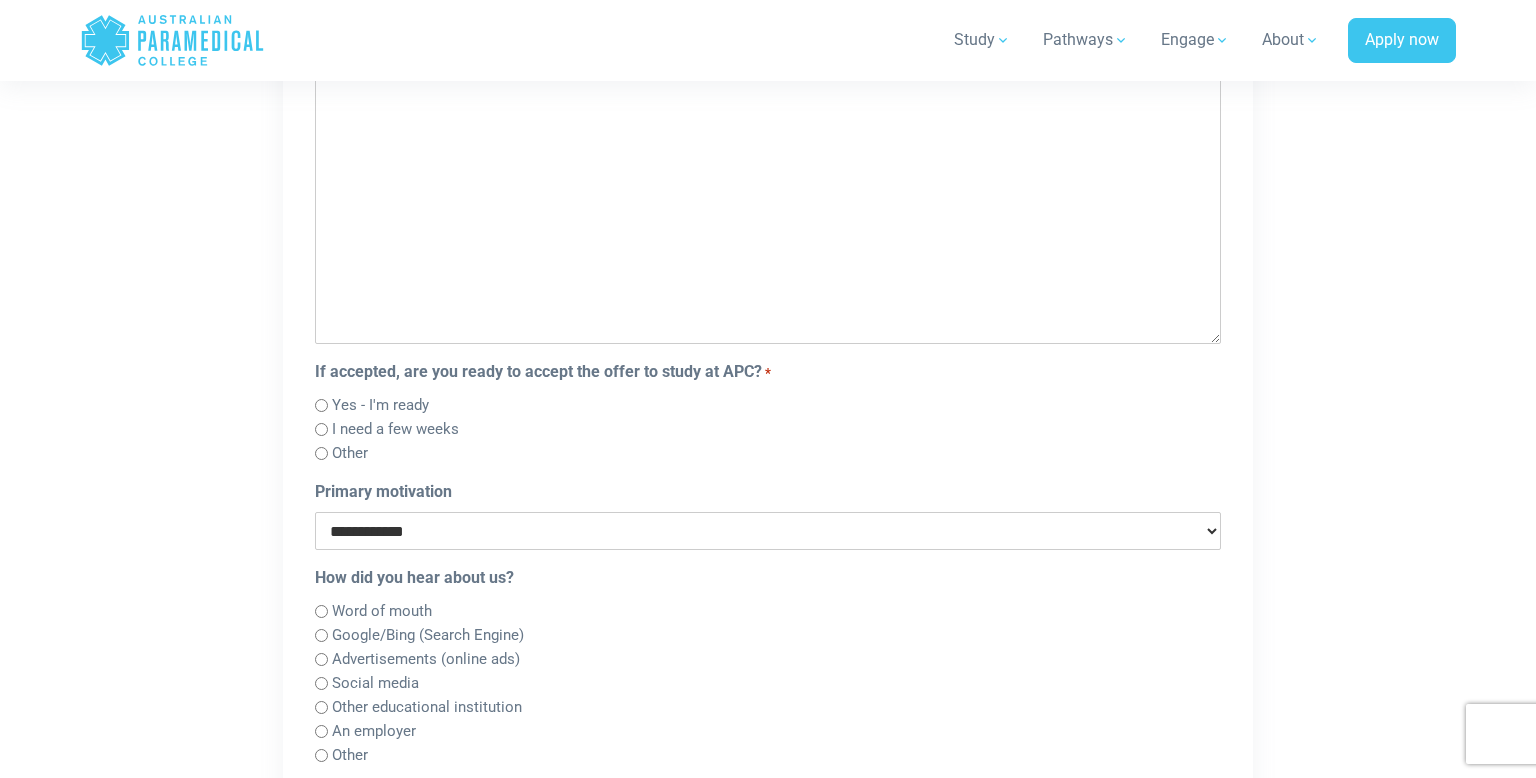 type on "**********" 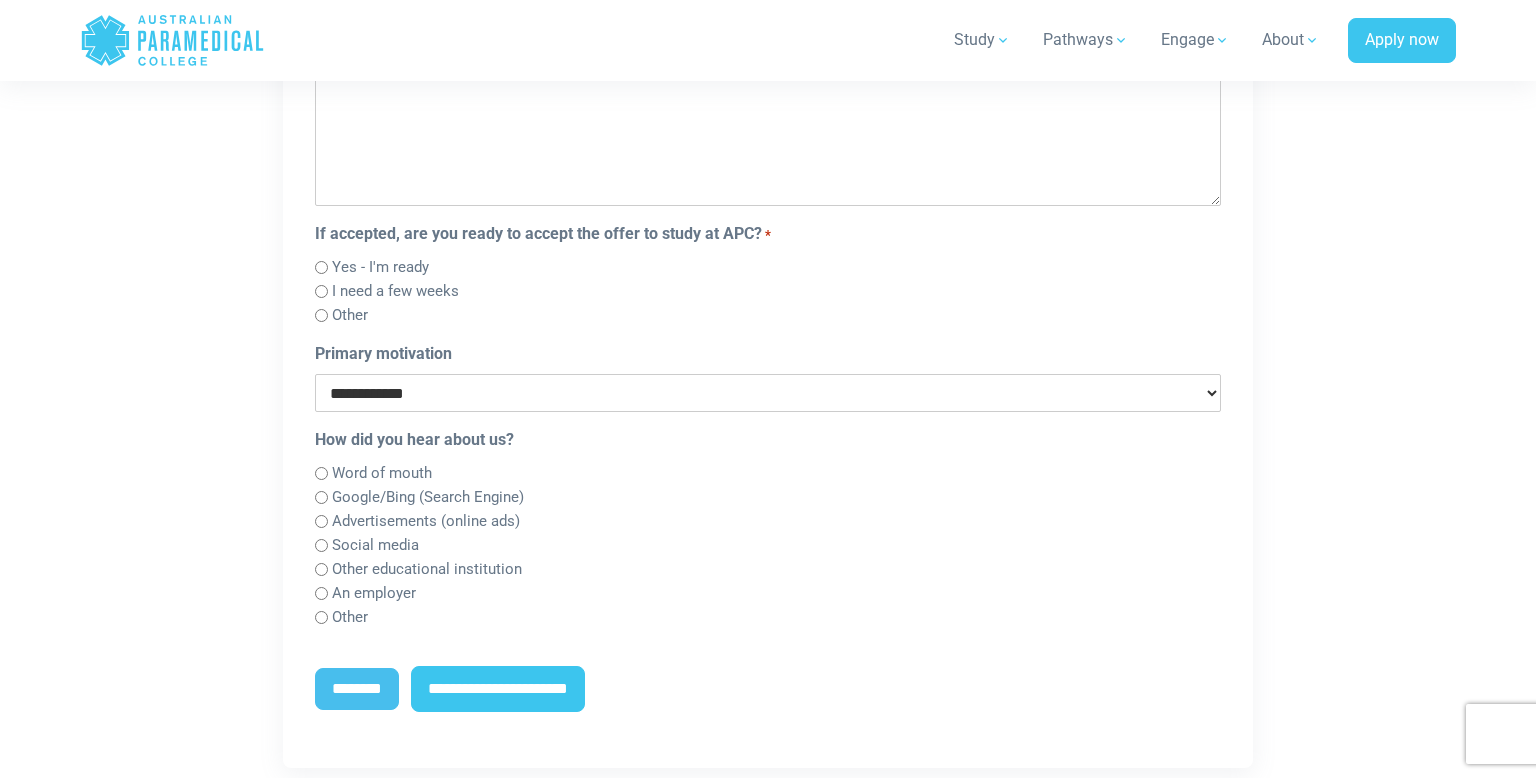scroll, scrollTop: 1762, scrollLeft: 0, axis: vertical 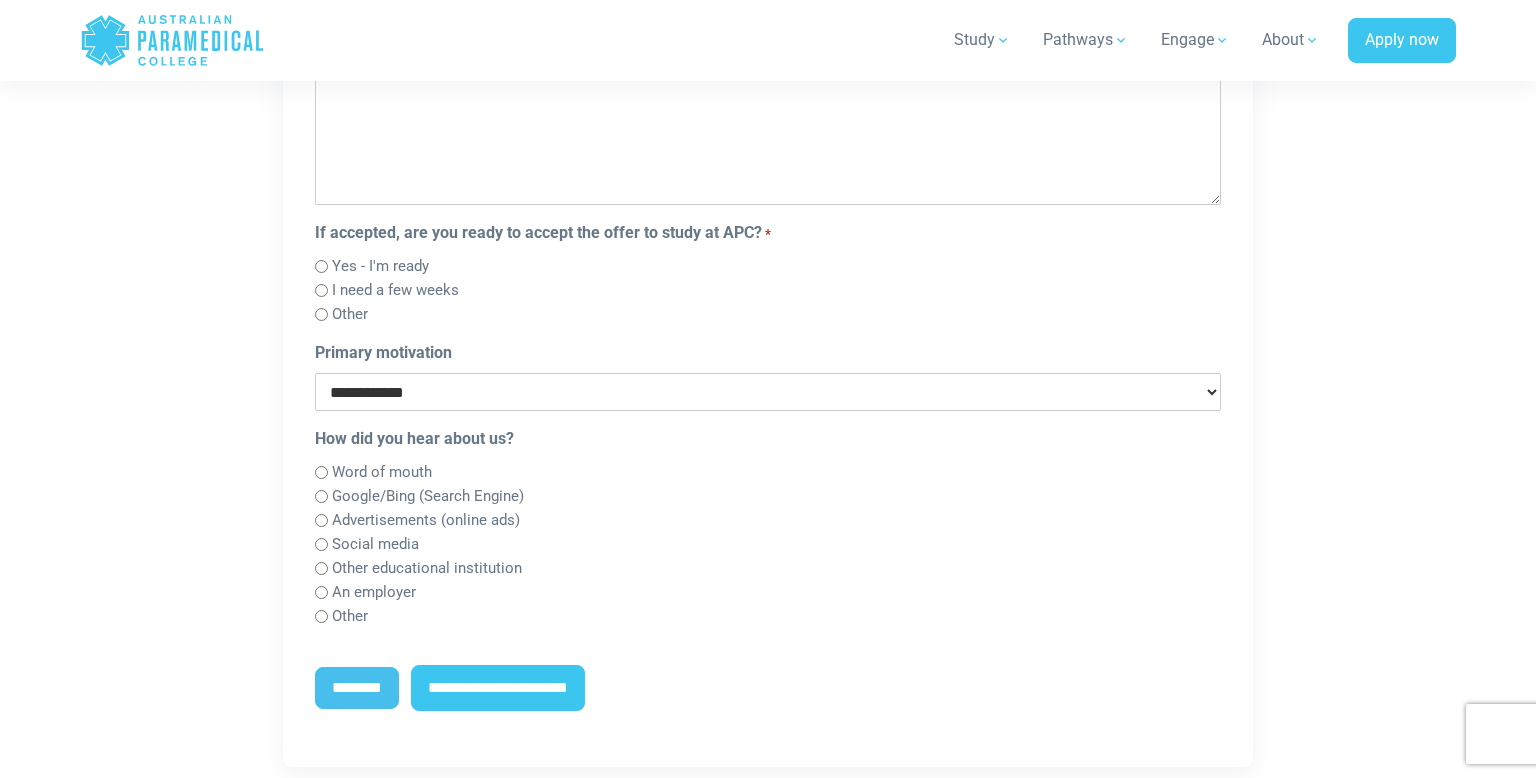 click on "Google/Bing (Search Engine)" at bounding box center (428, 496) 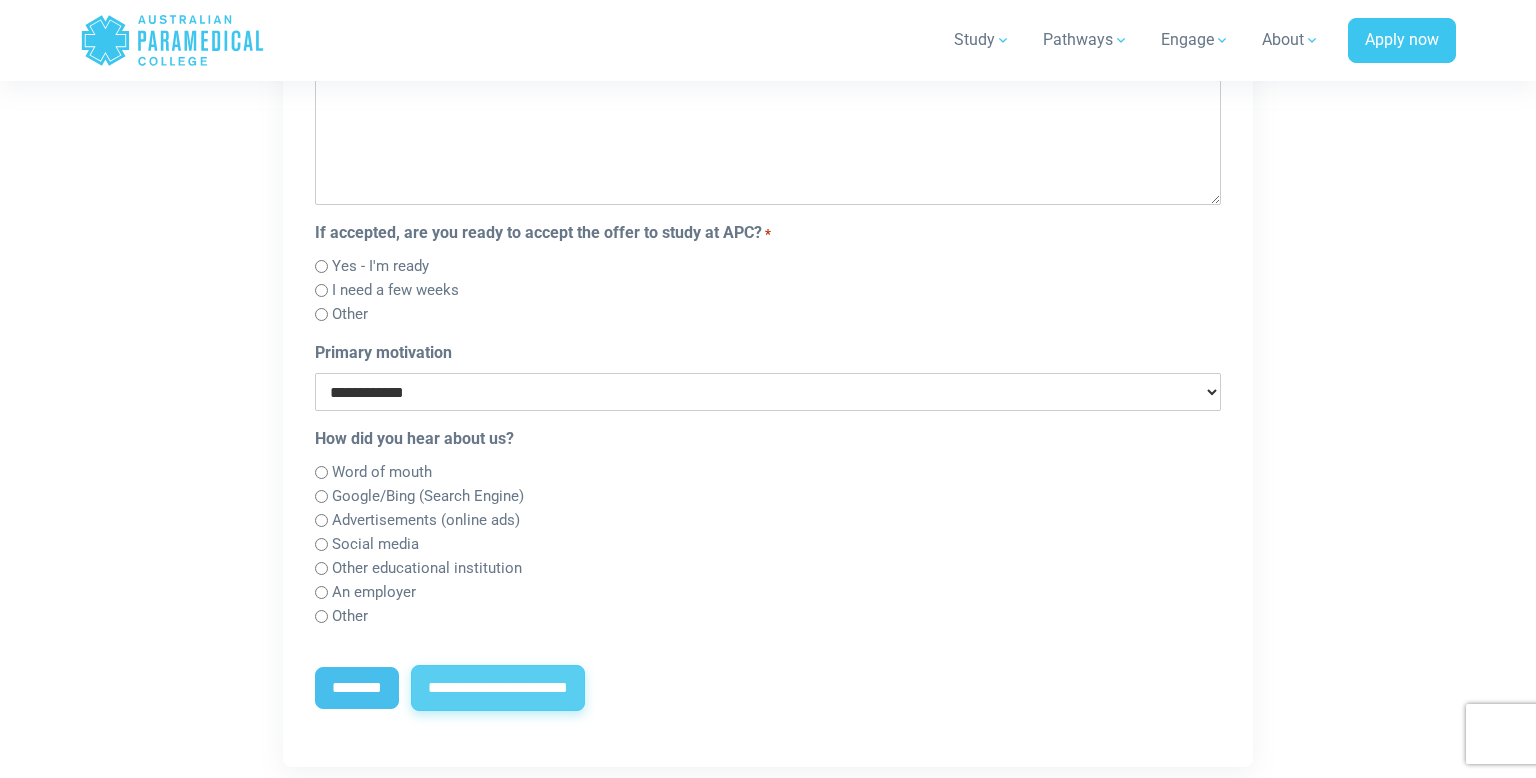 click on "**********" at bounding box center (498, 688) 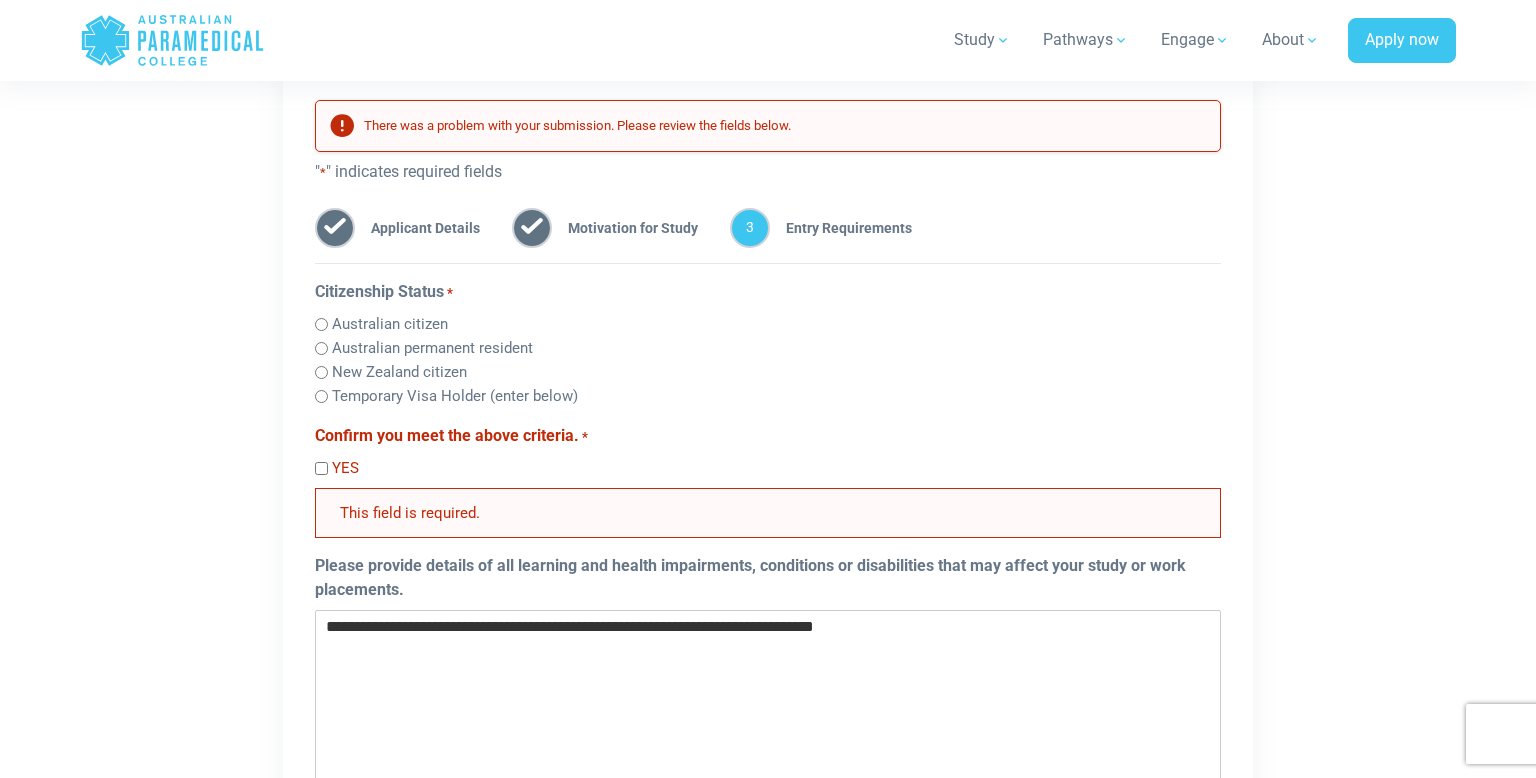 scroll, scrollTop: 0, scrollLeft: 0, axis: both 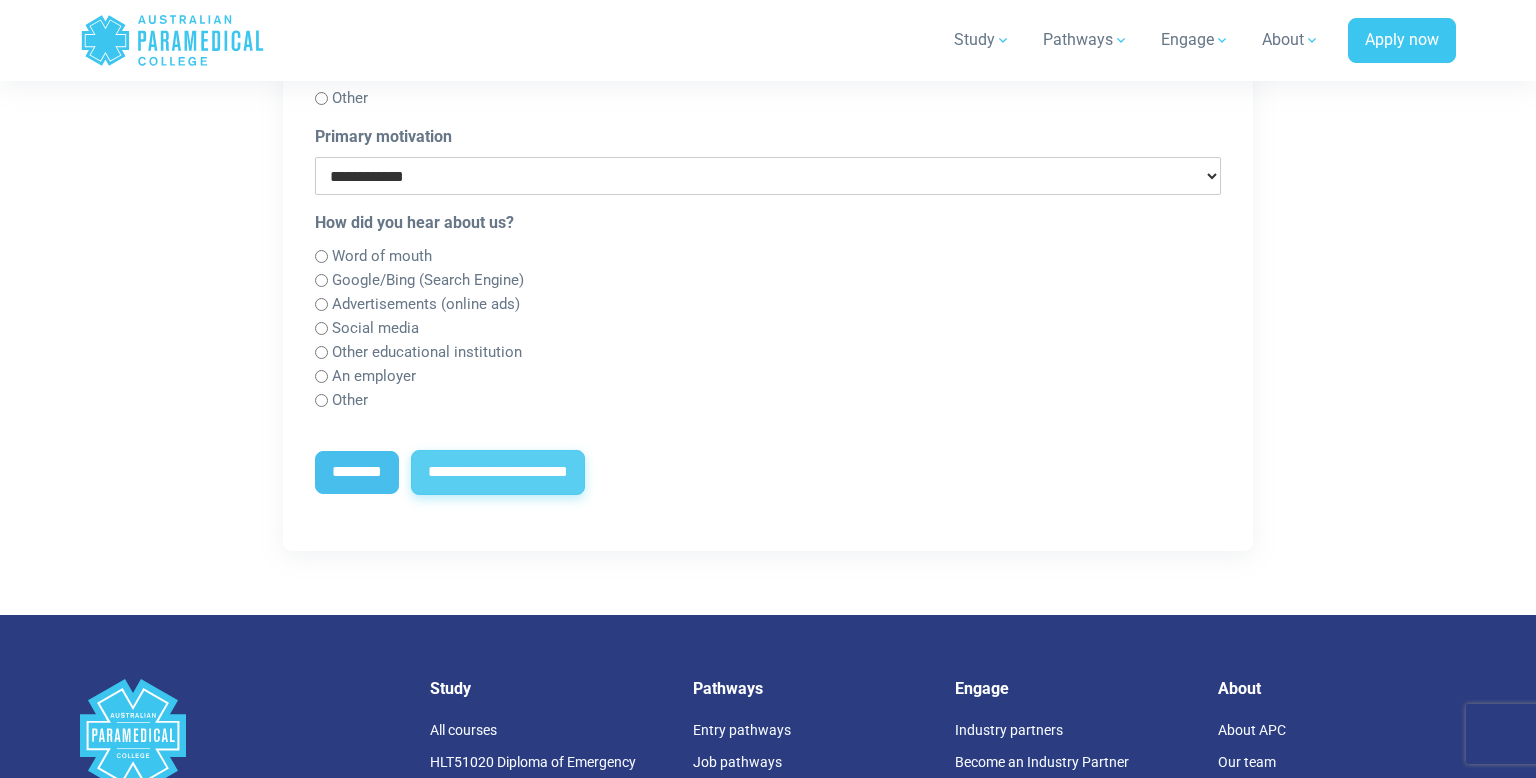 click on "**********" at bounding box center (498, 473) 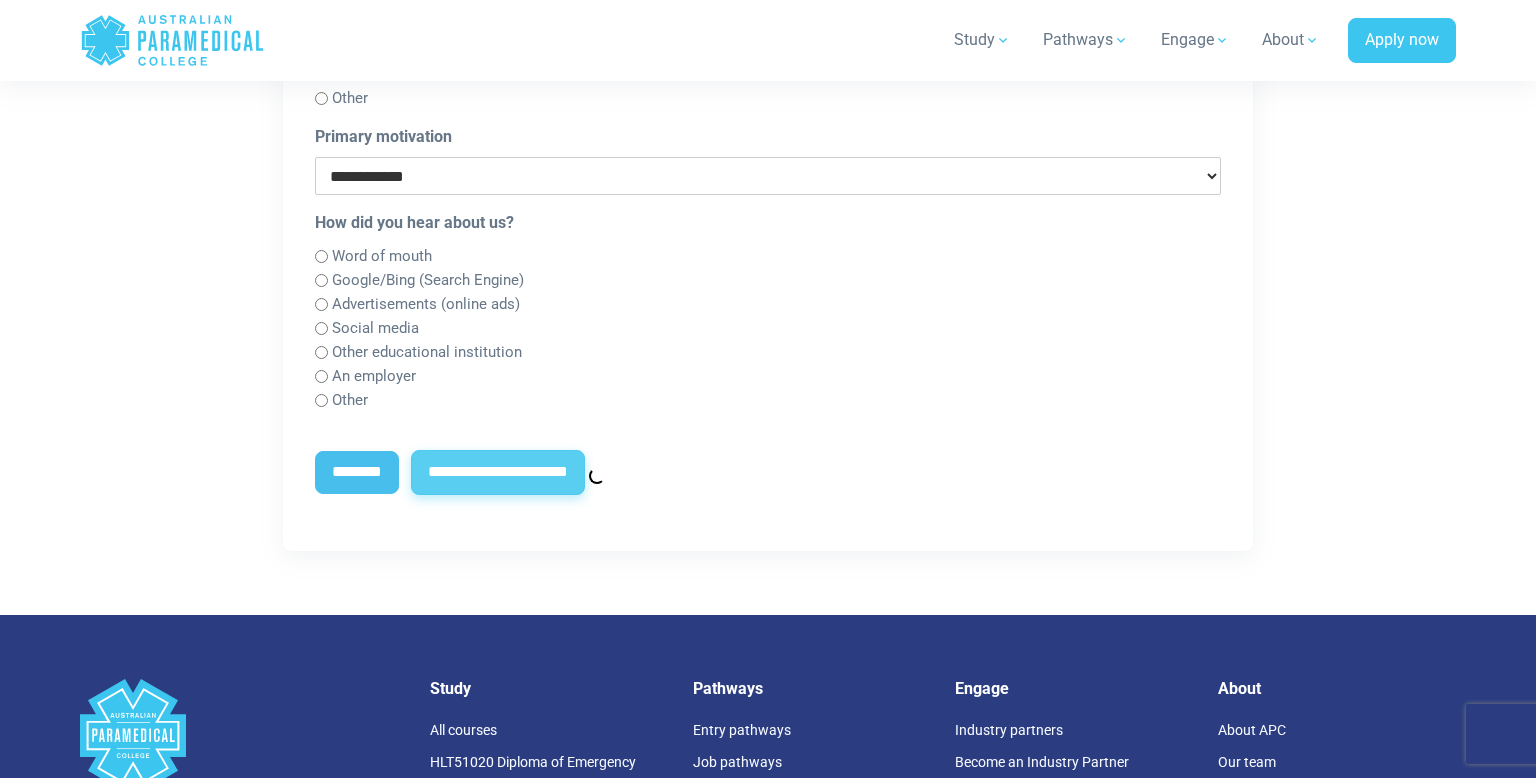 scroll, scrollTop: 932, scrollLeft: 0, axis: vertical 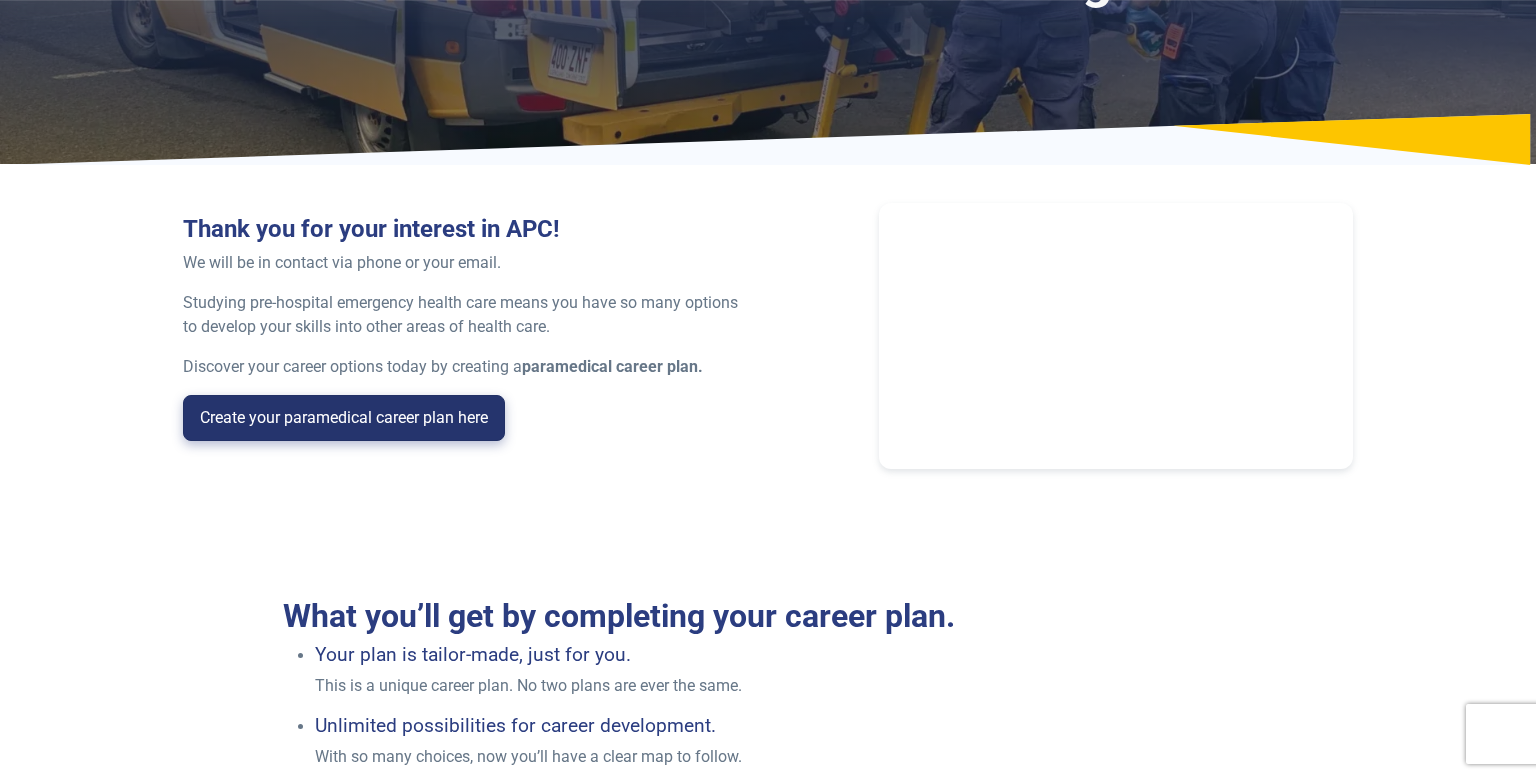 click on "Create your paramedical career plan here" at bounding box center [344, 418] 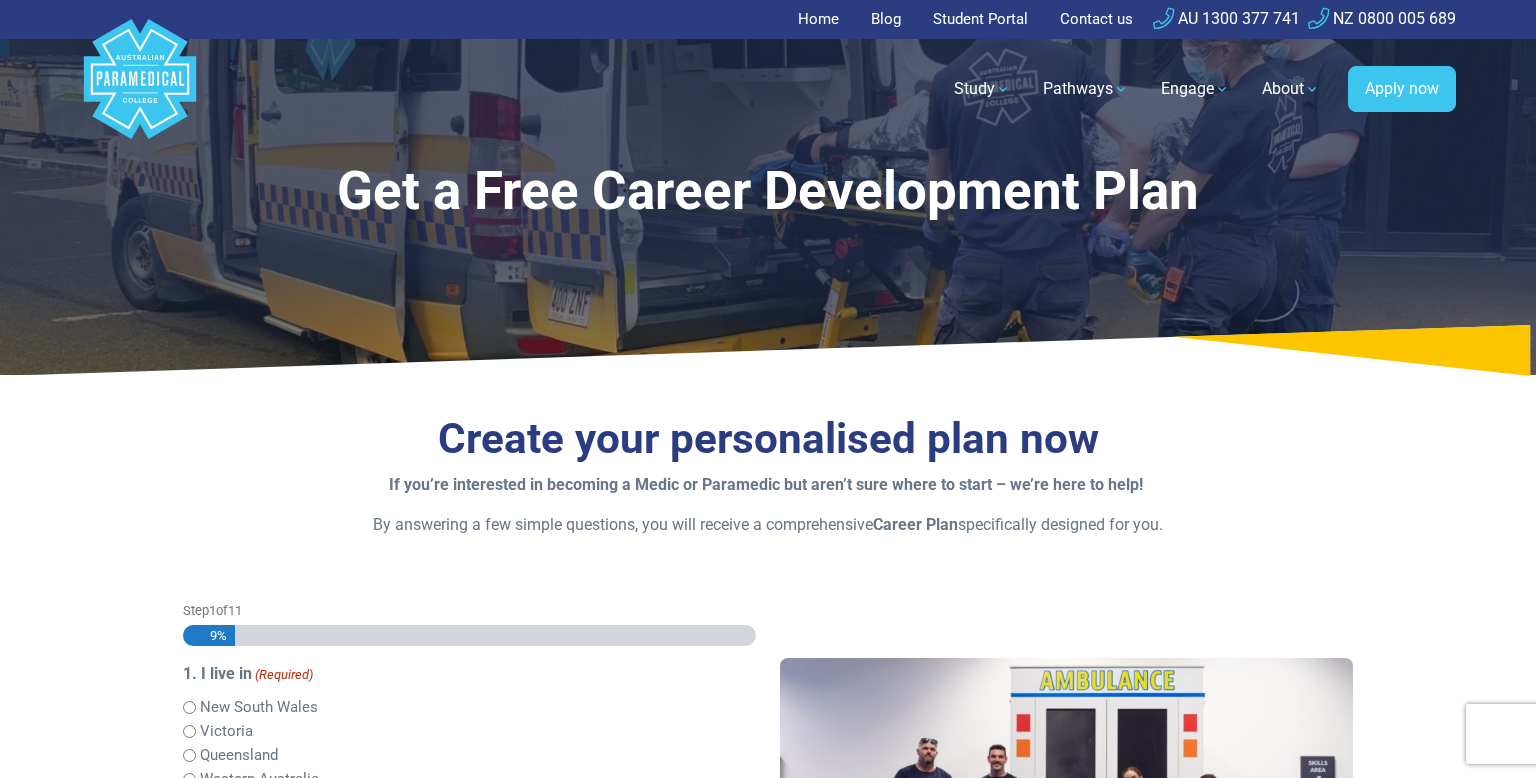 scroll, scrollTop: 0, scrollLeft: 0, axis: both 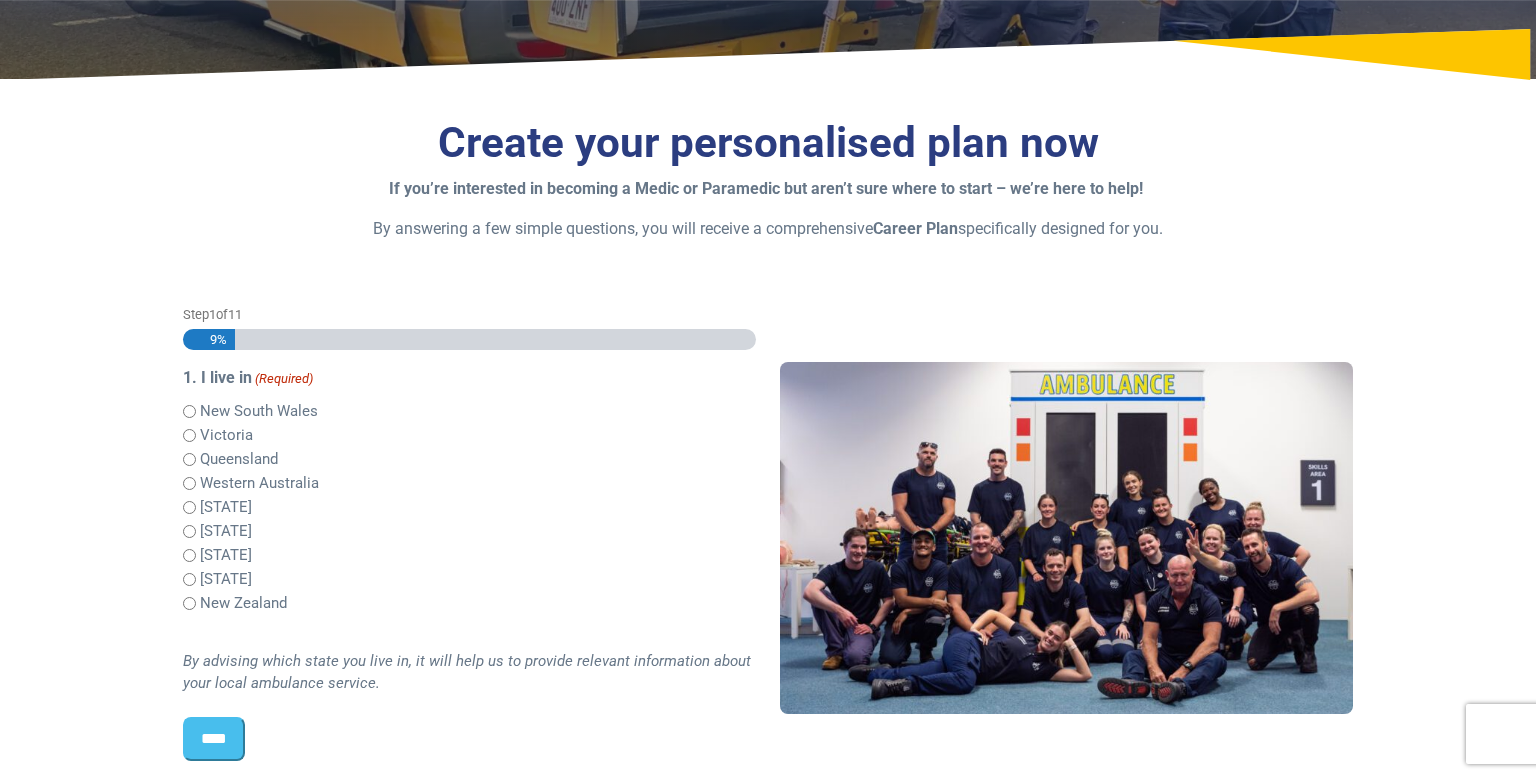 click on "****" at bounding box center [214, 739] 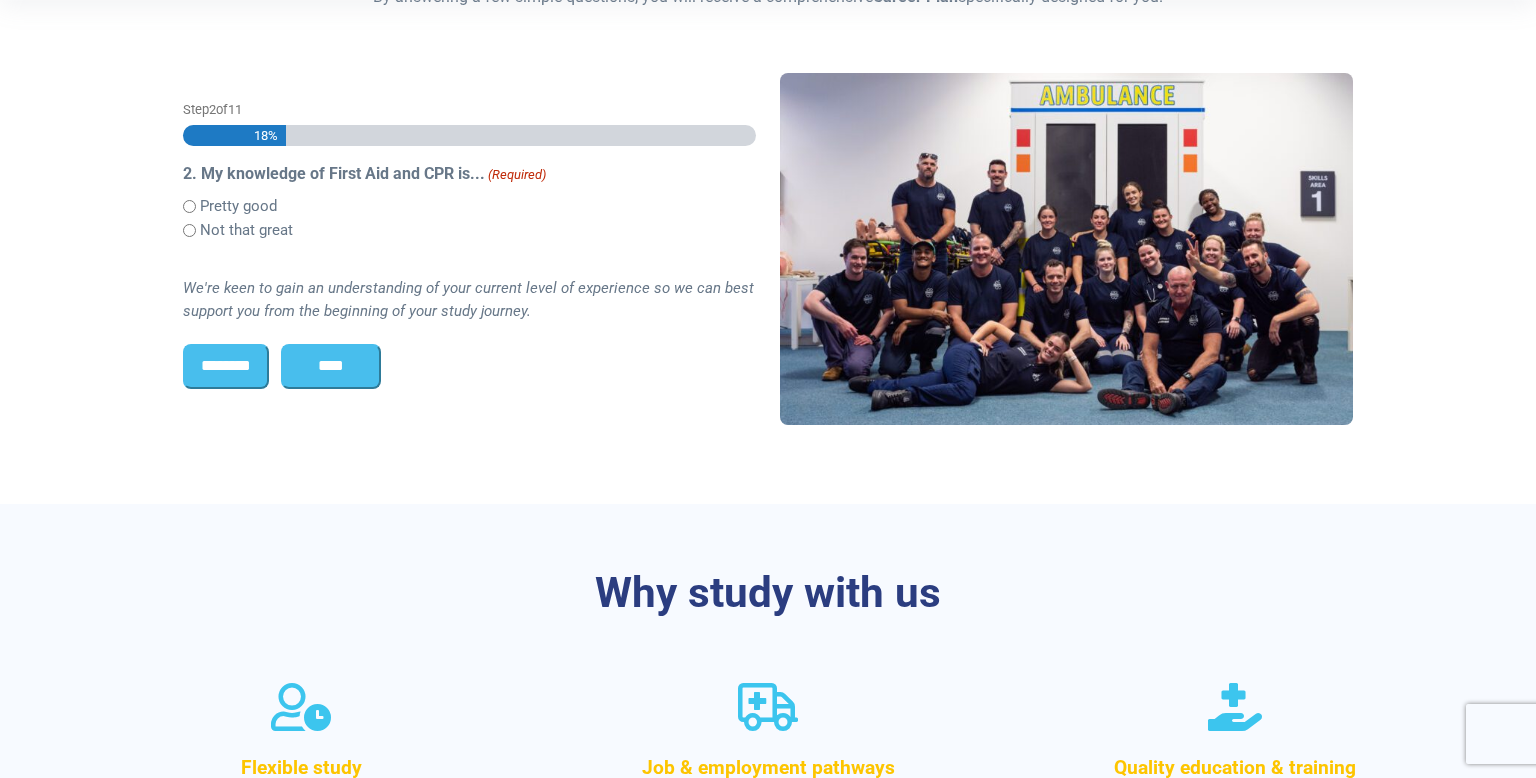 scroll, scrollTop: 0, scrollLeft: 0, axis: both 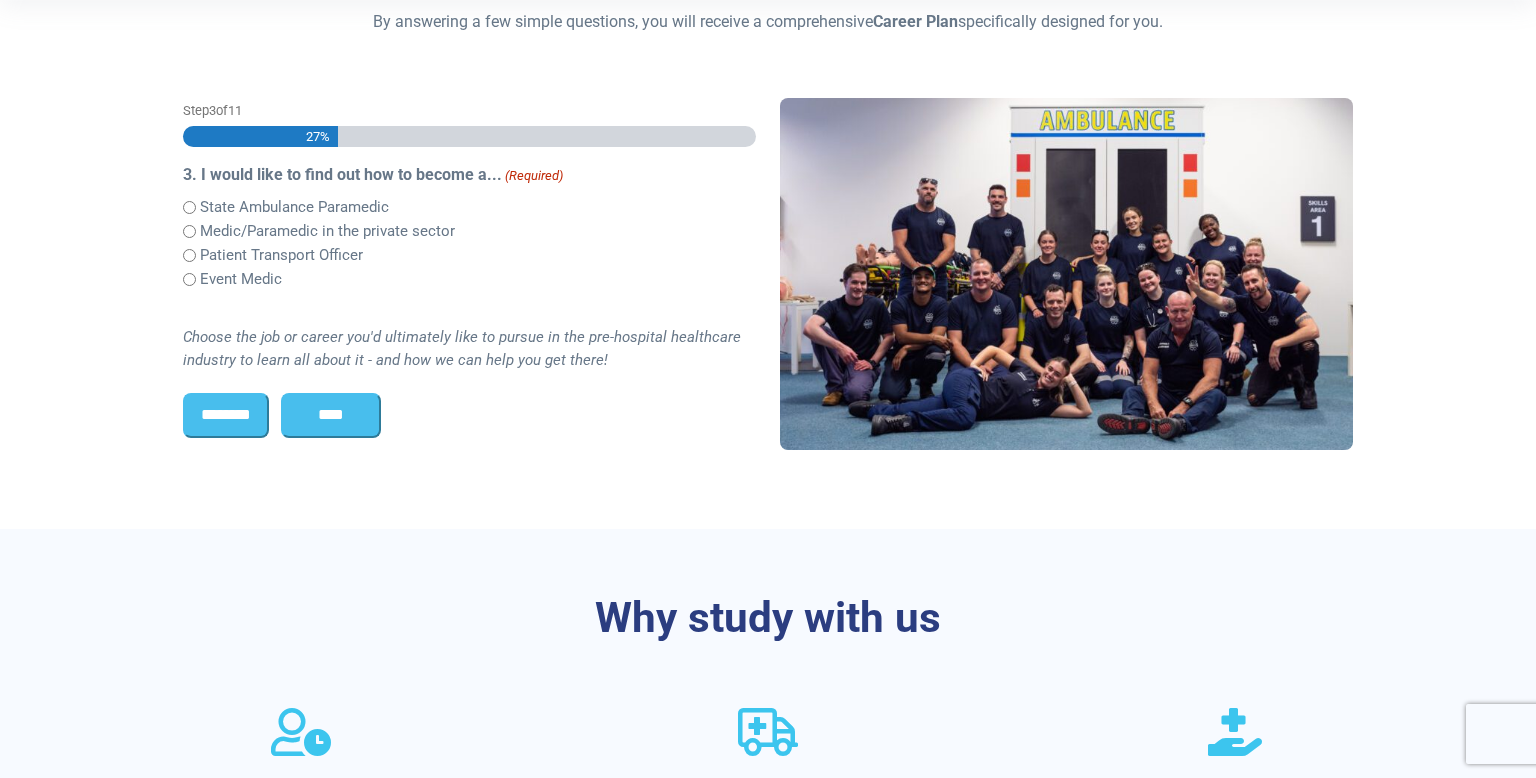 click on "Medic/Paramedic in the private sector" at bounding box center [327, 231] 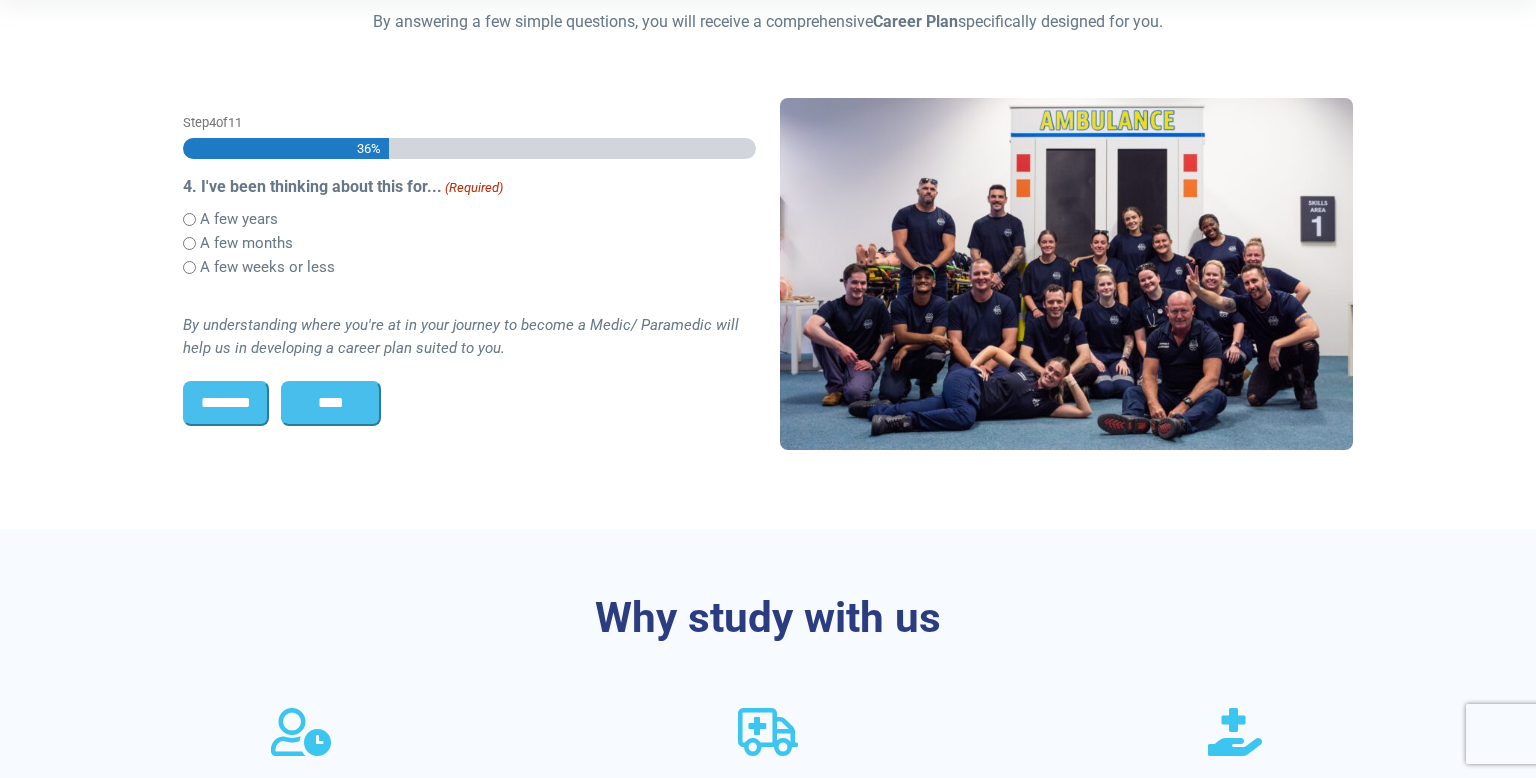 scroll, scrollTop: 516, scrollLeft: 0, axis: vertical 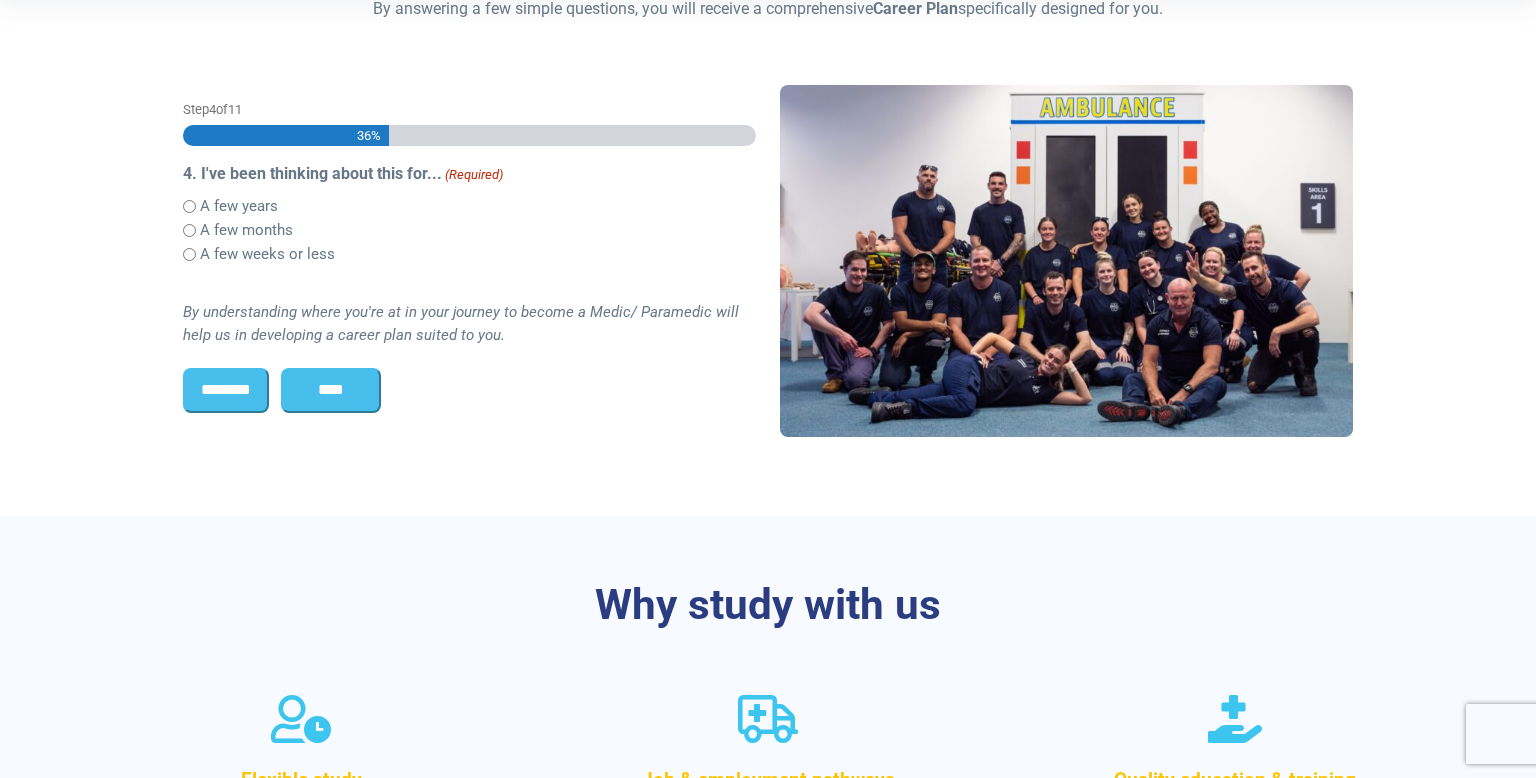 click on "A few years" at bounding box center (239, 206) 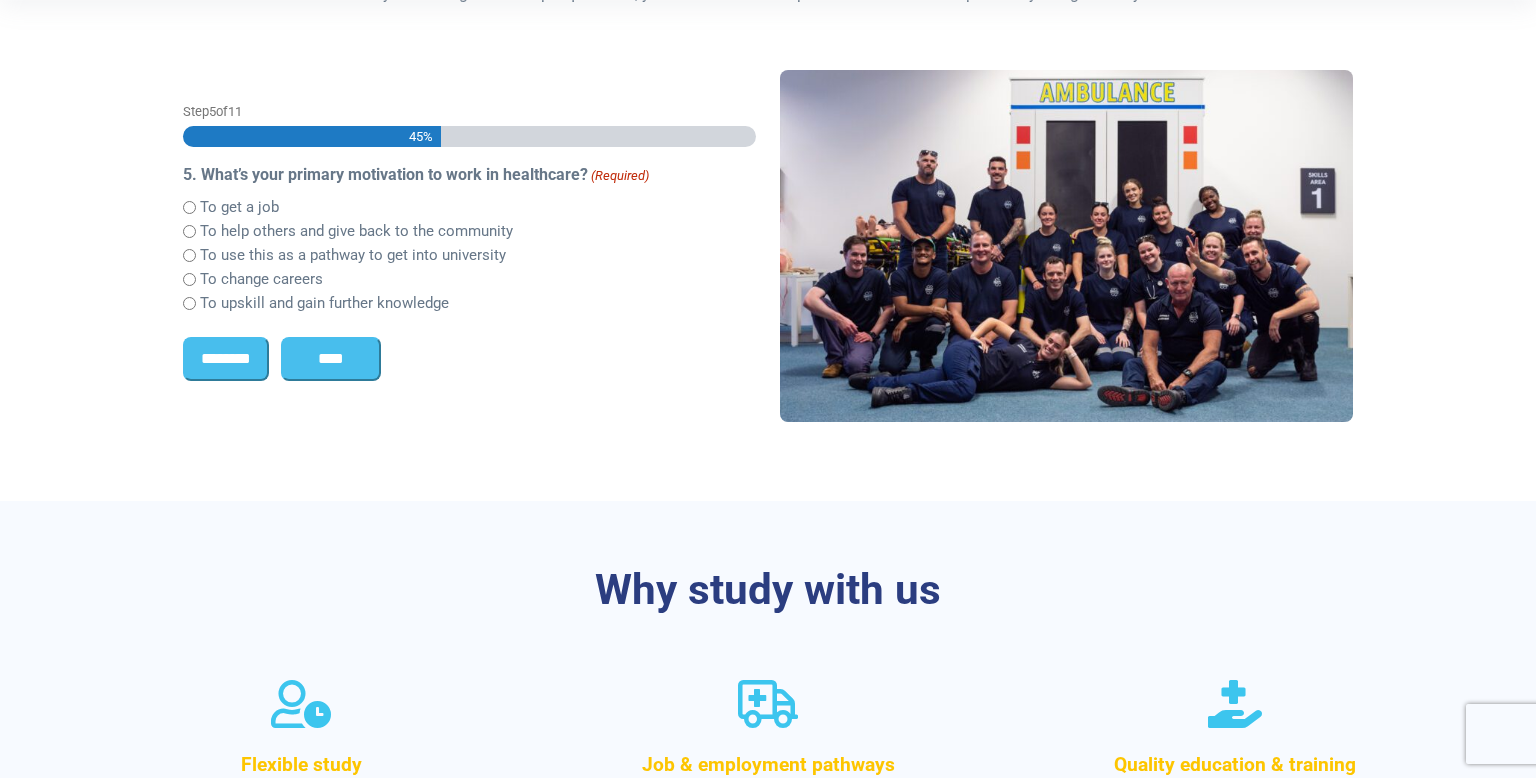 scroll, scrollTop: 0, scrollLeft: 0, axis: both 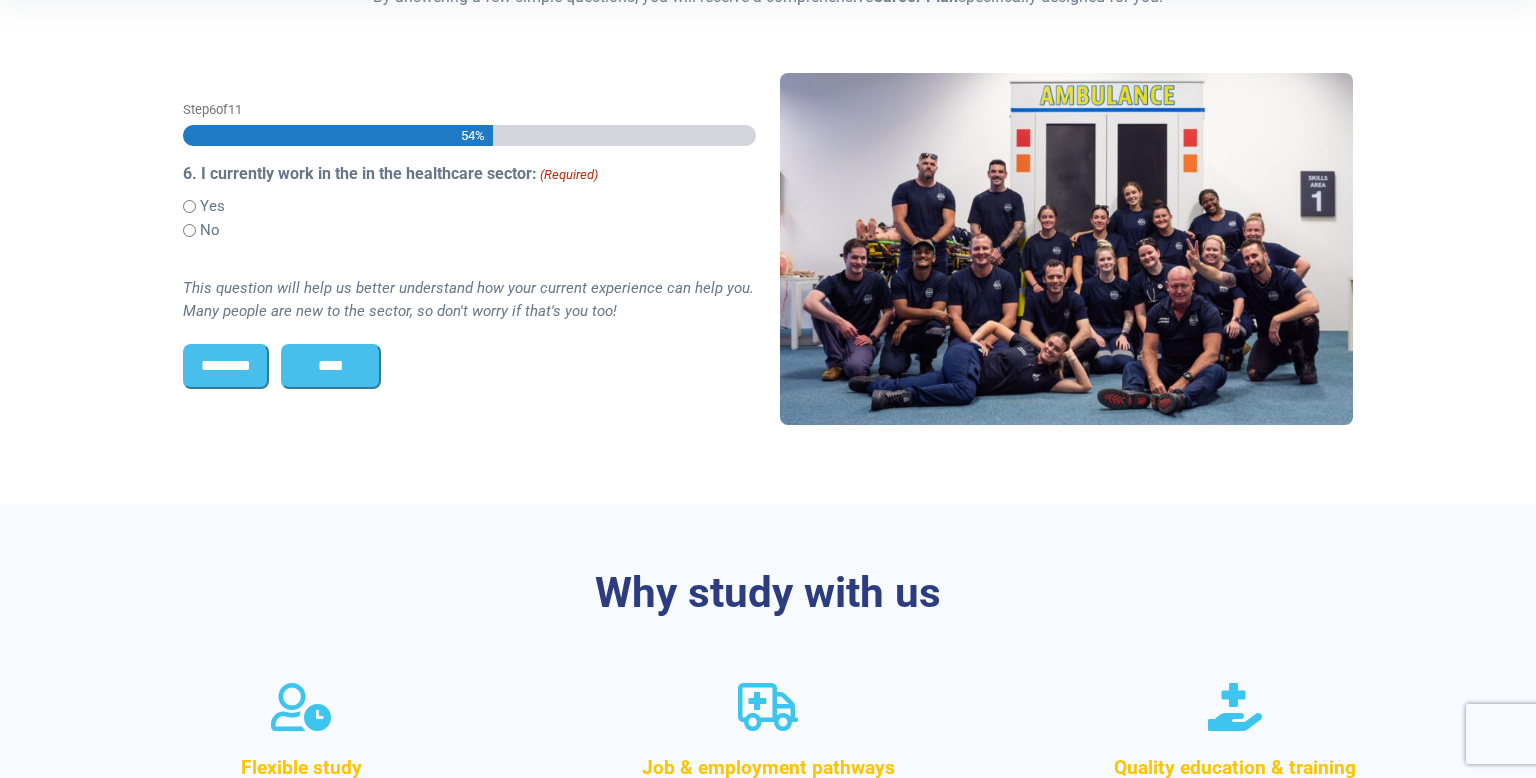 click on "No" at bounding box center (210, 230) 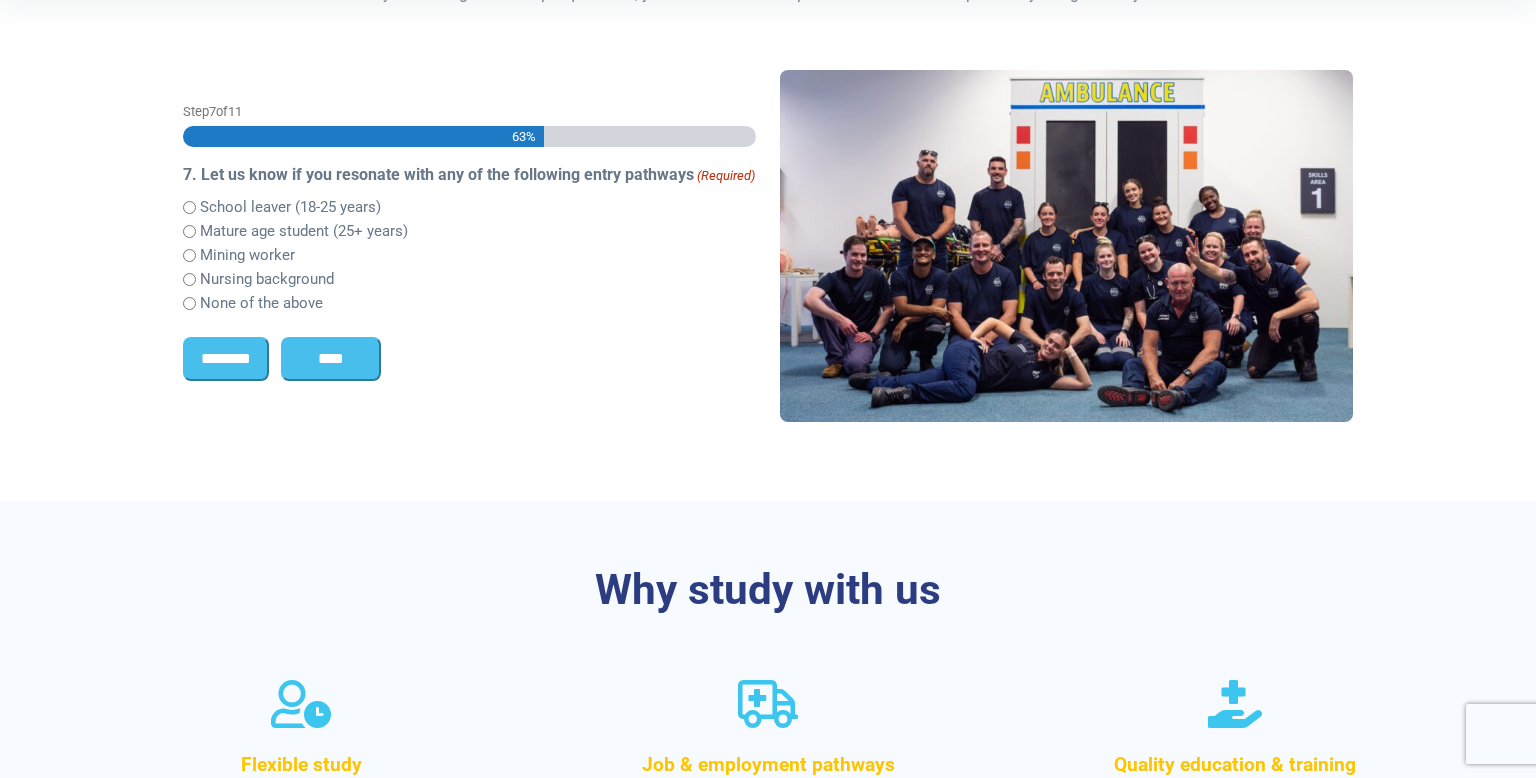 scroll, scrollTop: 0, scrollLeft: 0, axis: both 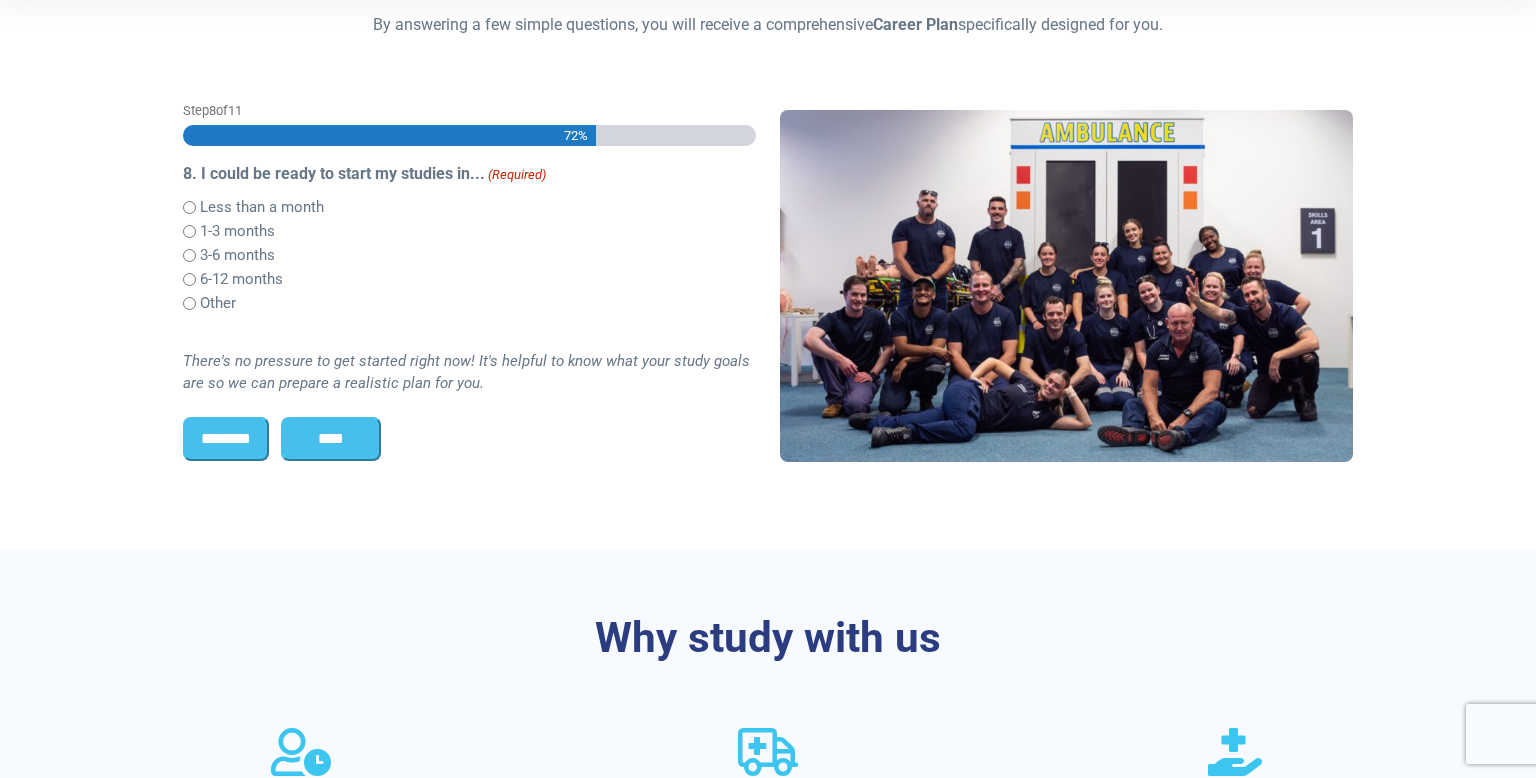 click on "Less than a month" at bounding box center [262, 207] 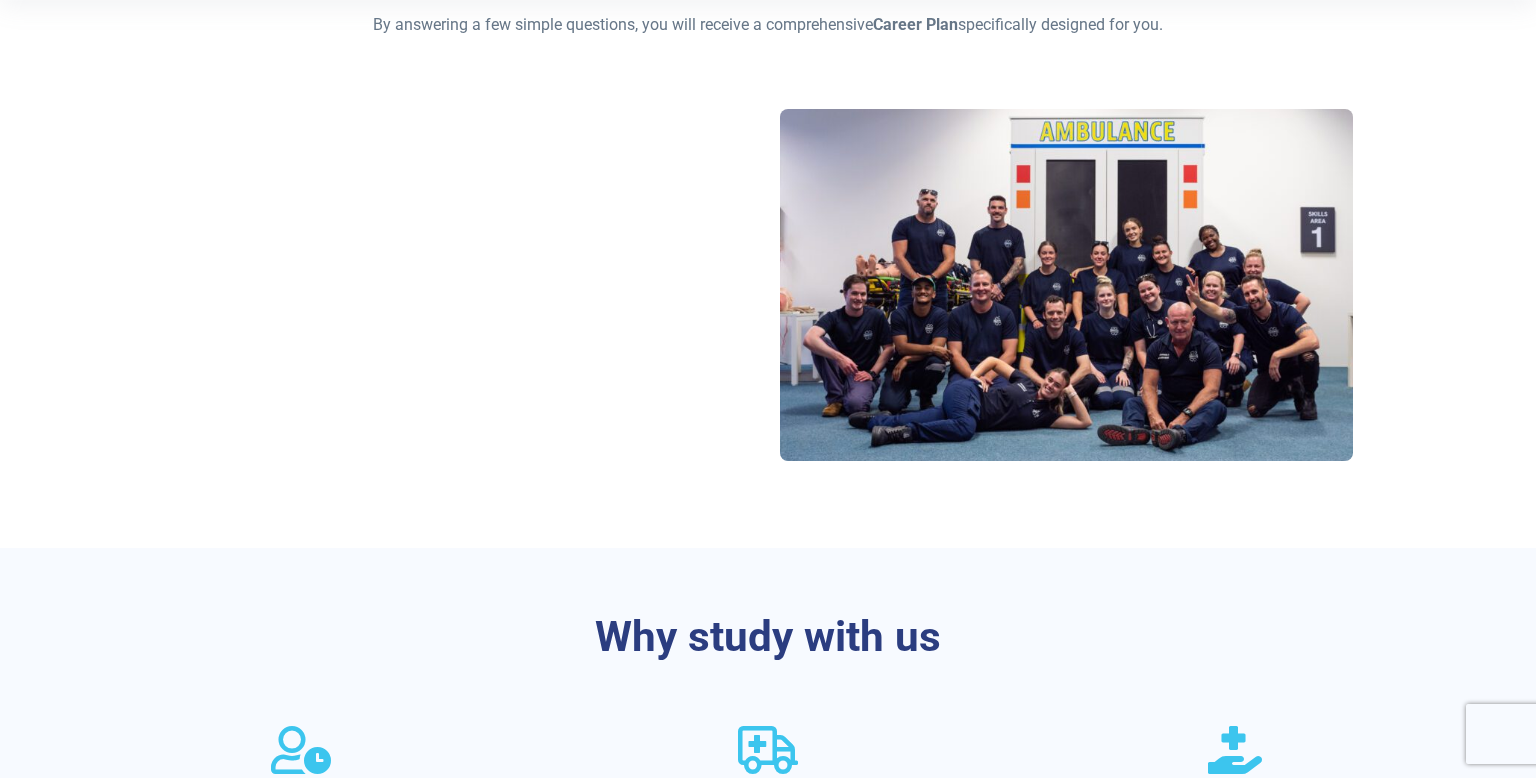 scroll, scrollTop: 0, scrollLeft: 0, axis: both 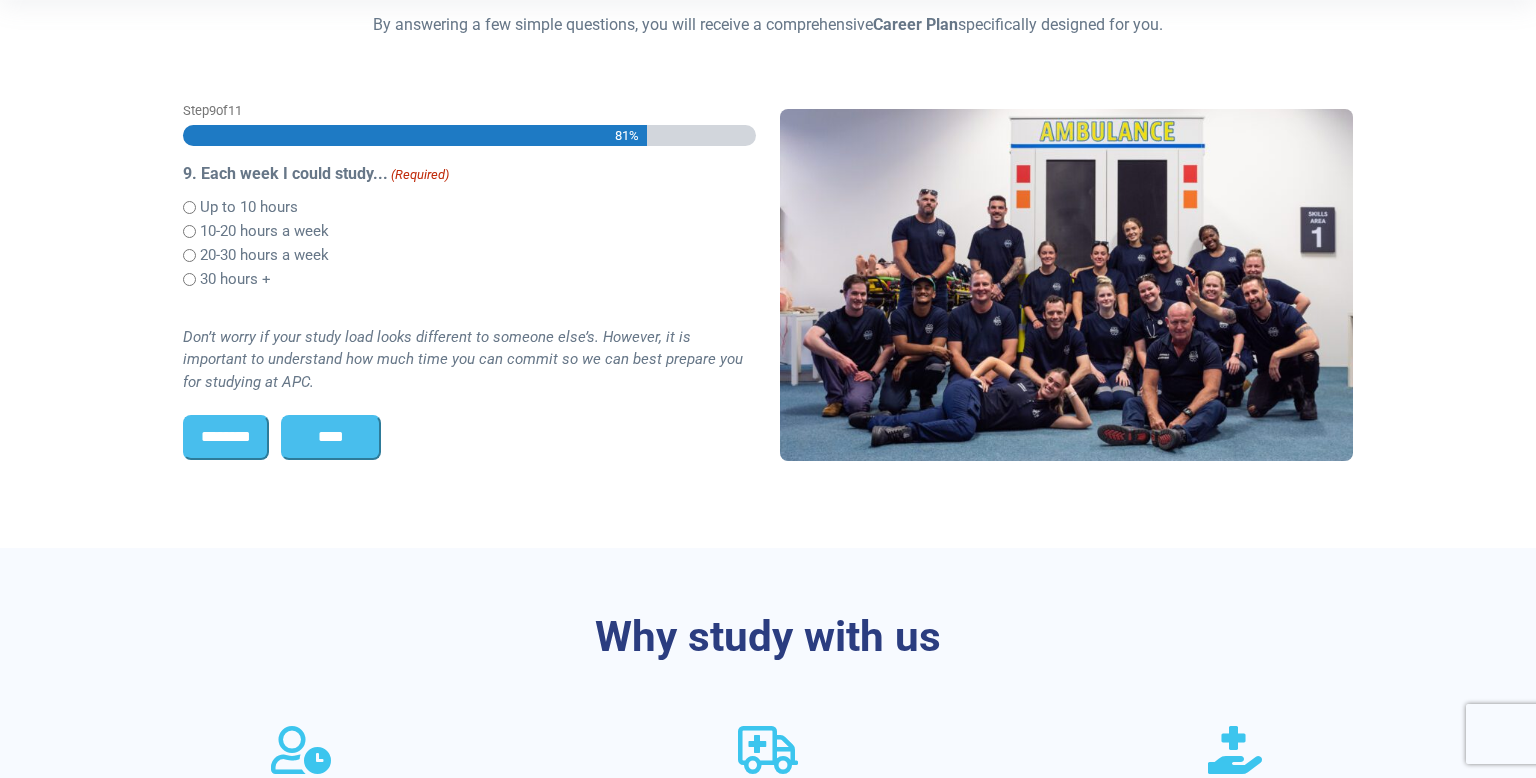 click on "30 hours +" at bounding box center [235, 279] 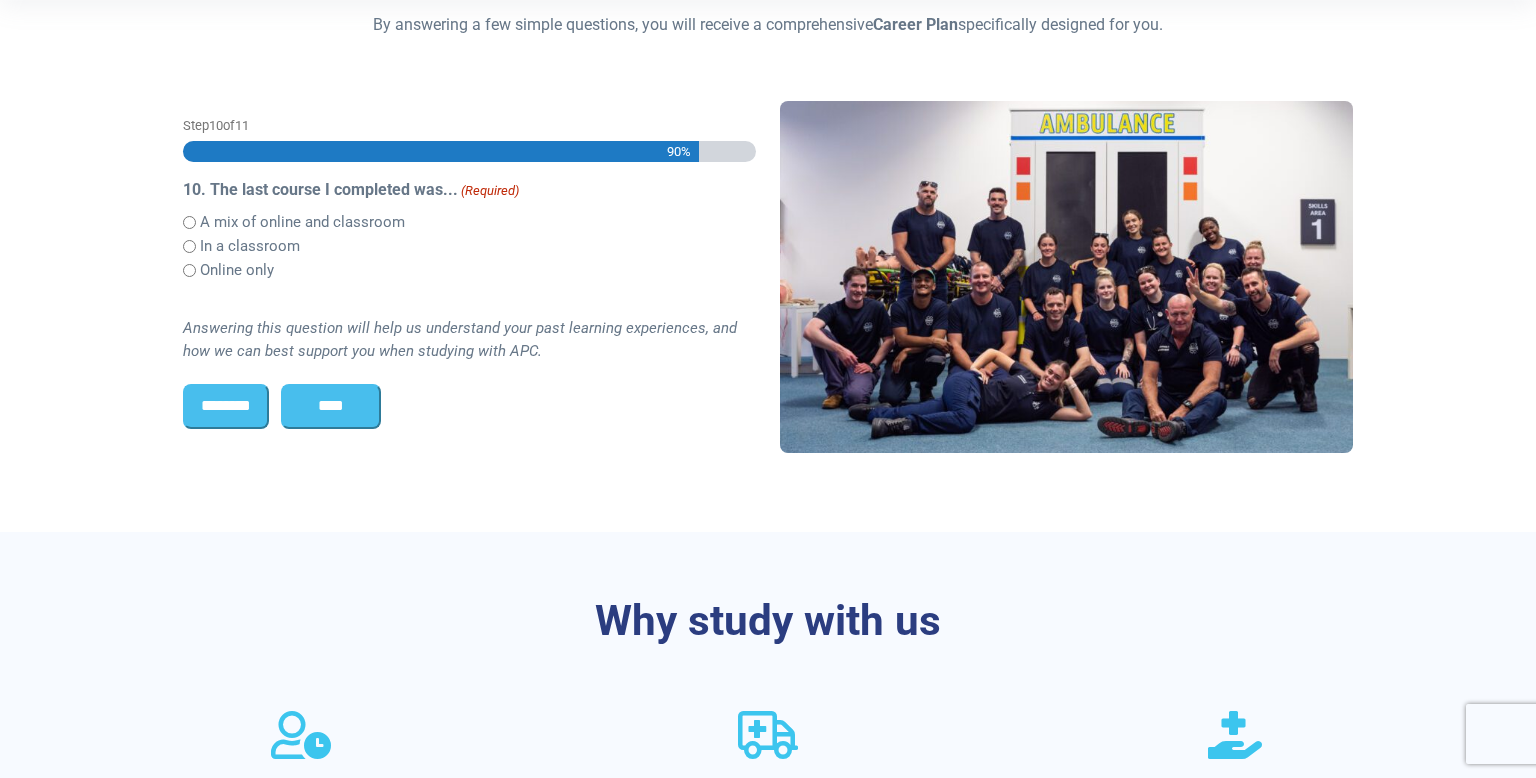 scroll, scrollTop: 516, scrollLeft: 0, axis: vertical 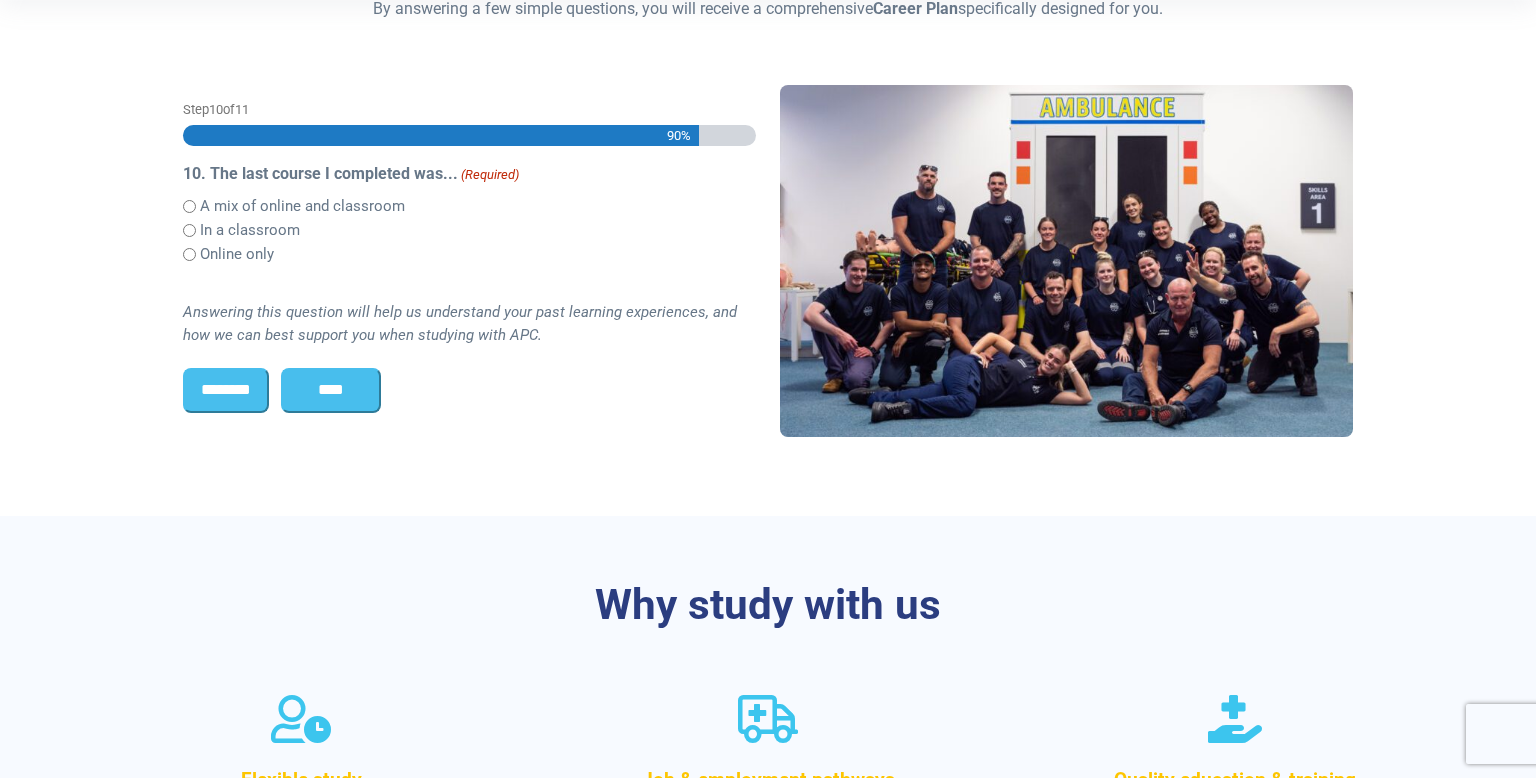click on "A mix of online and classroom" at bounding box center [302, 206] 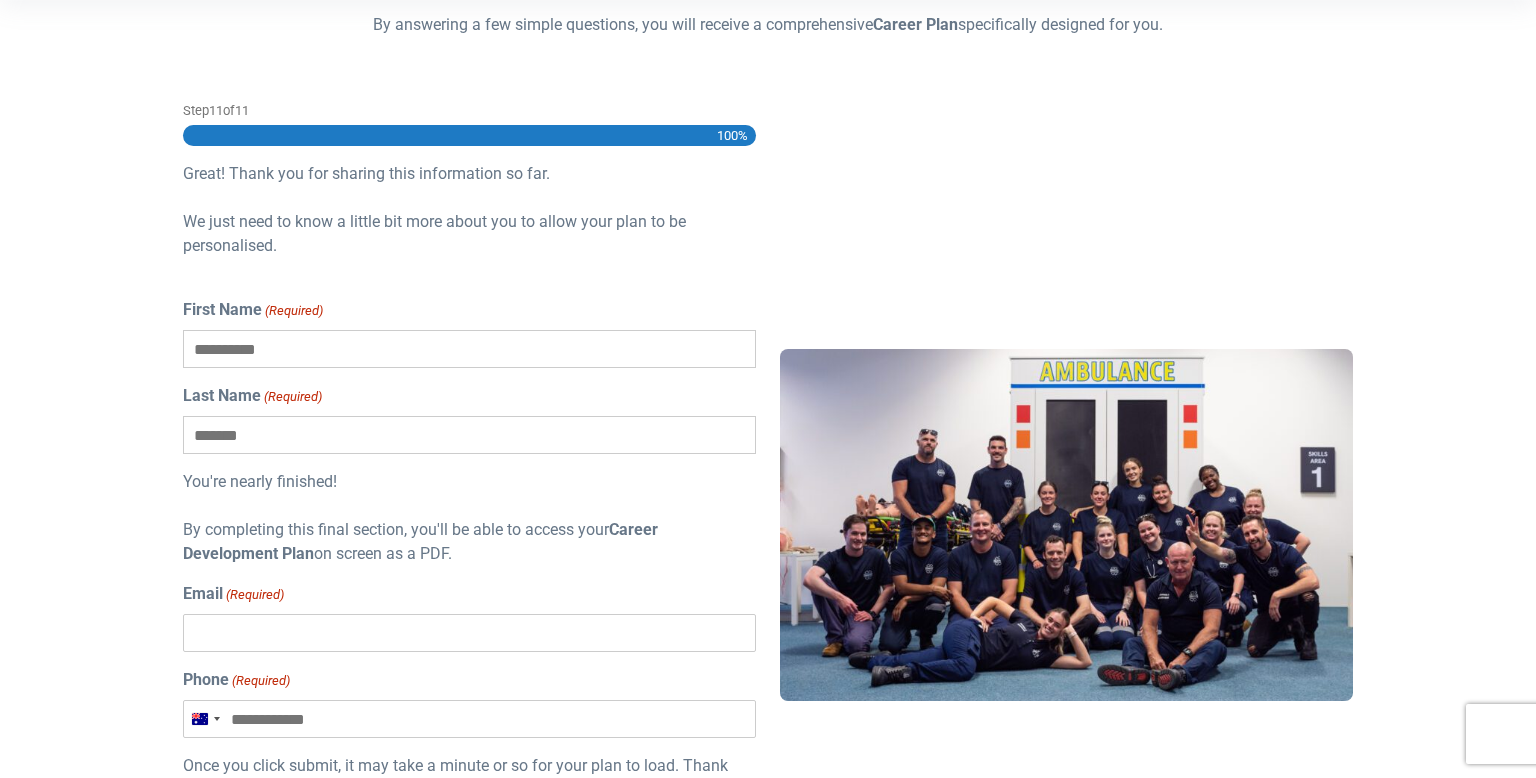 scroll, scrollTop: 0, scrollLeft: 0, axis: both 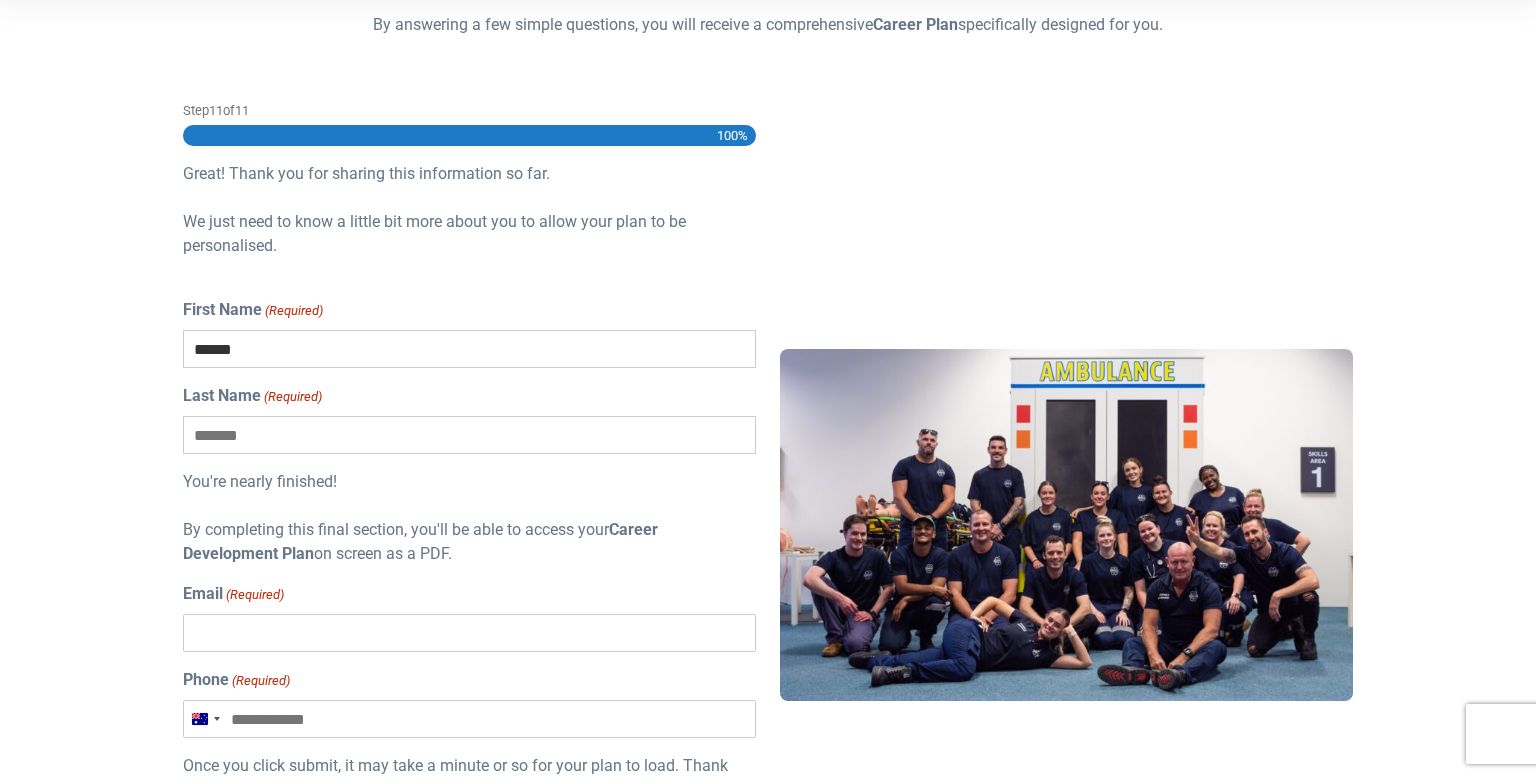 type on "******" 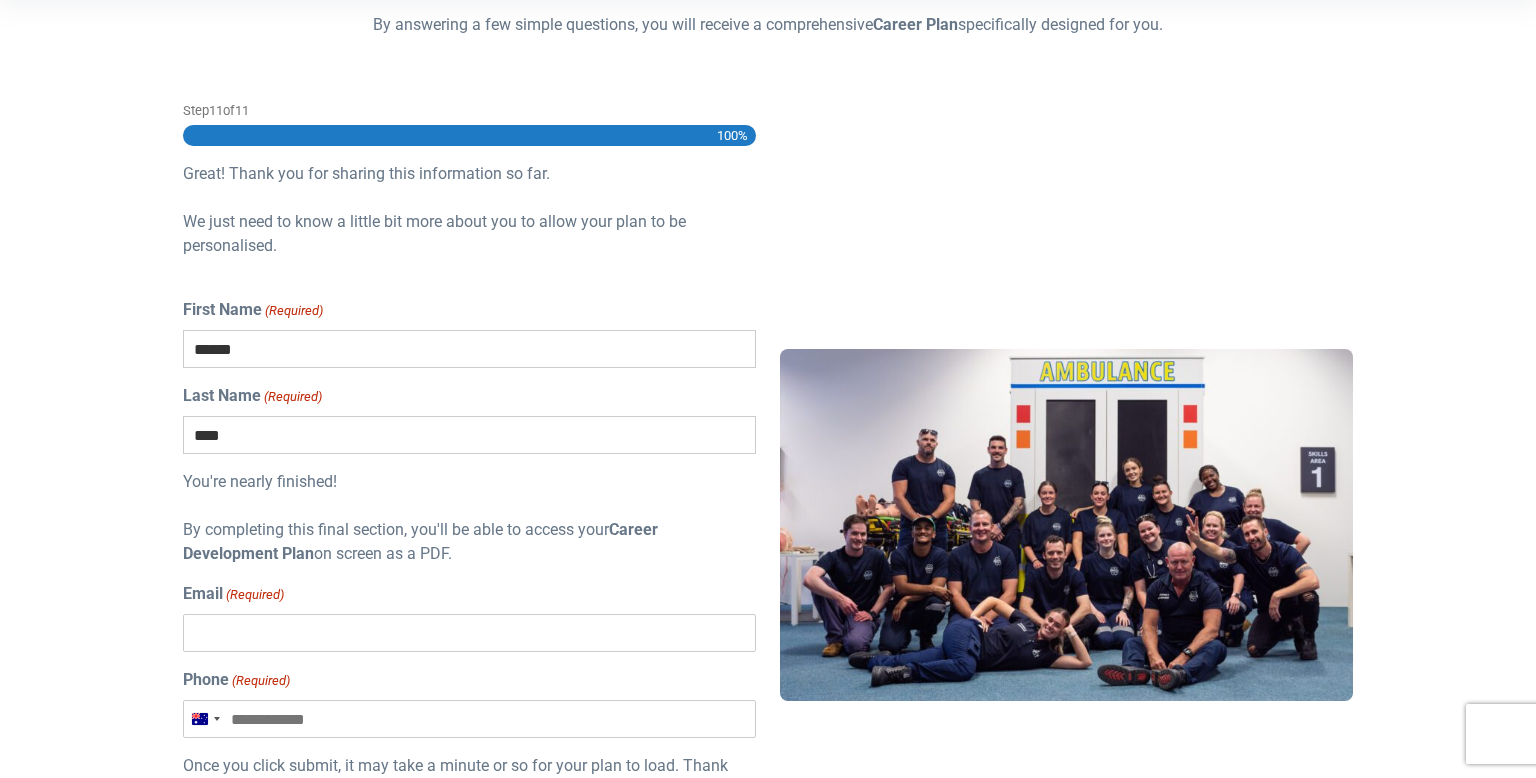 type on "****" 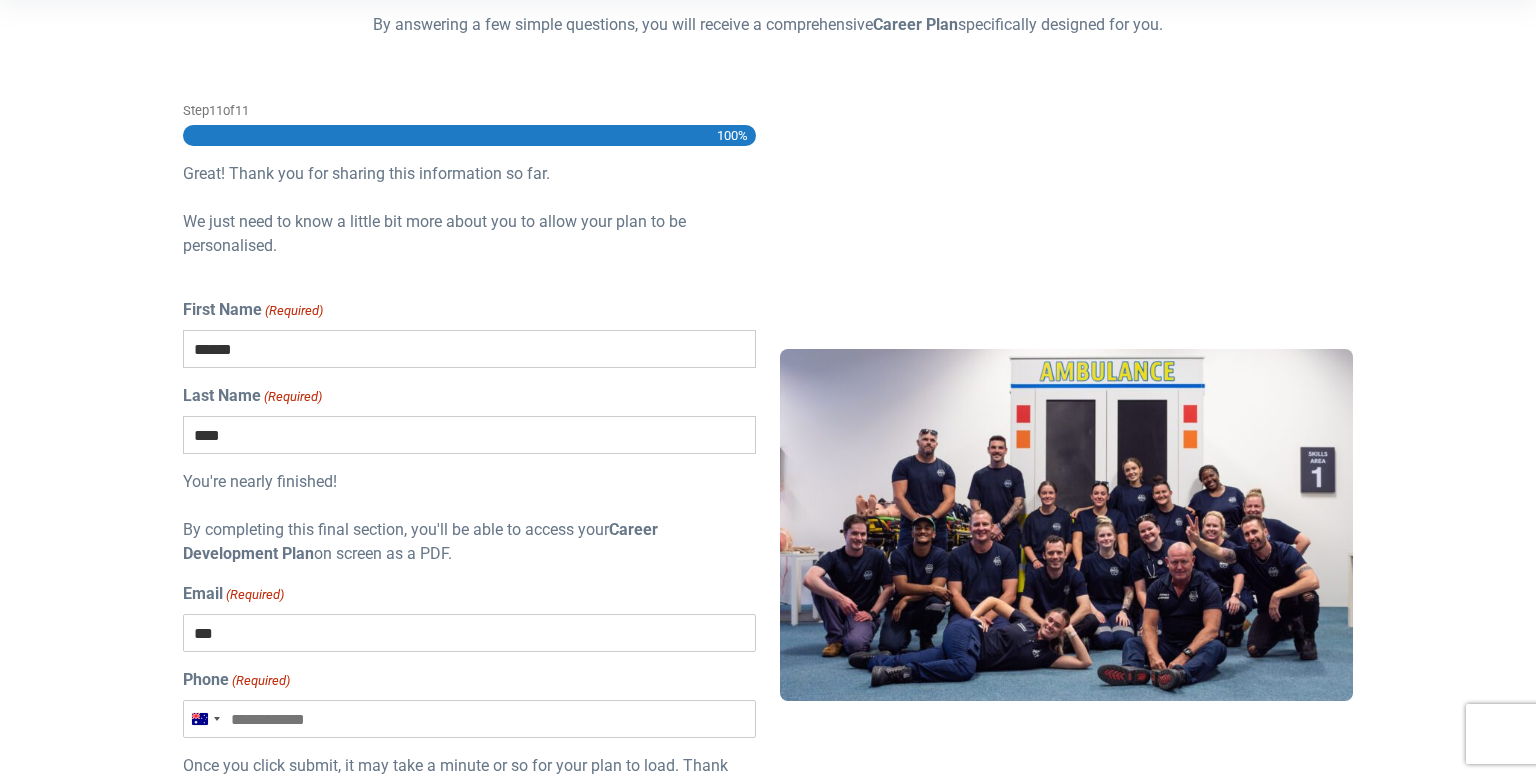 type on "**********" 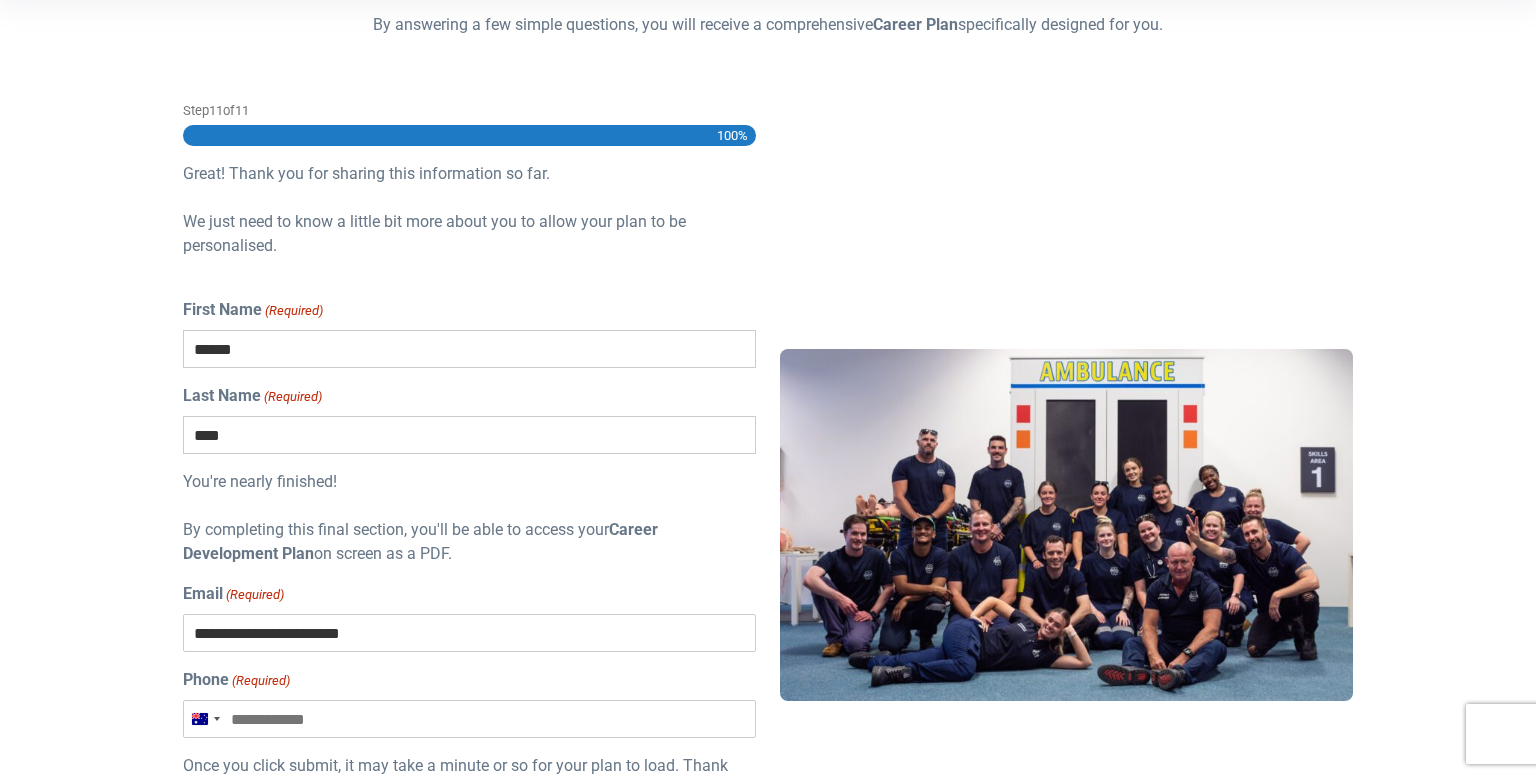 type on "**********" 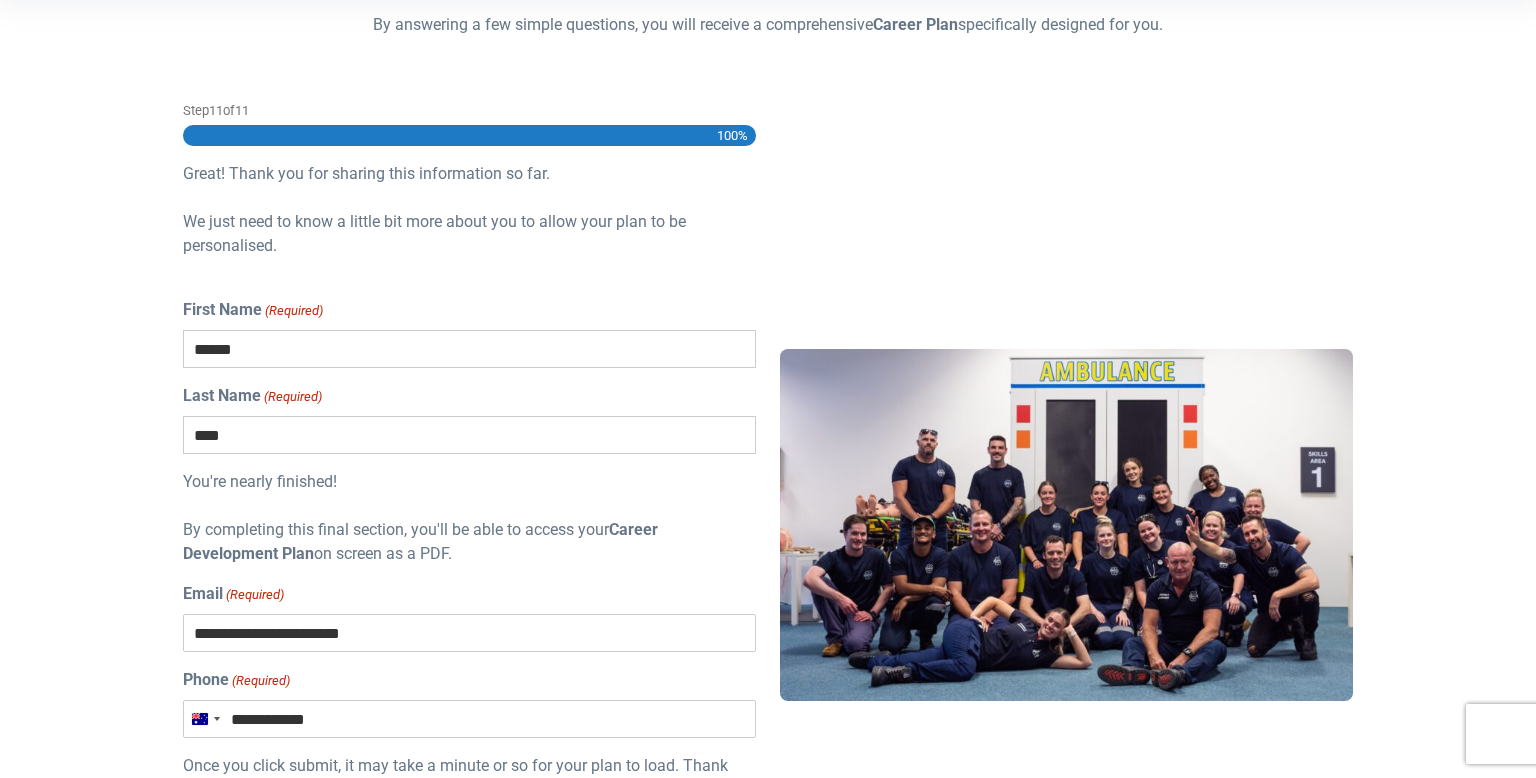 click on "**********" at bounding box center [469, 633] 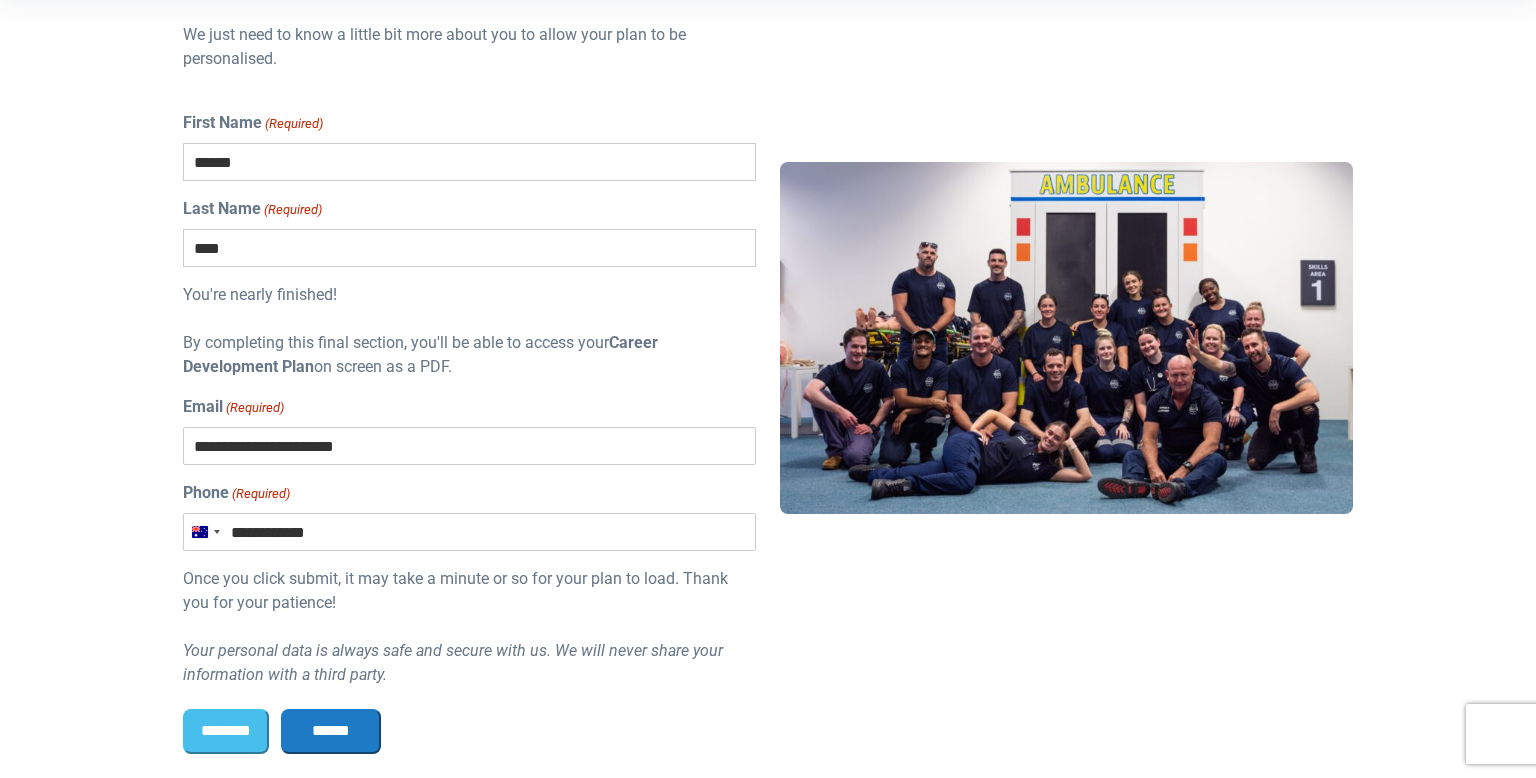 scroll, scrollTop: 688, scrollLeft: 0, axis: vertical 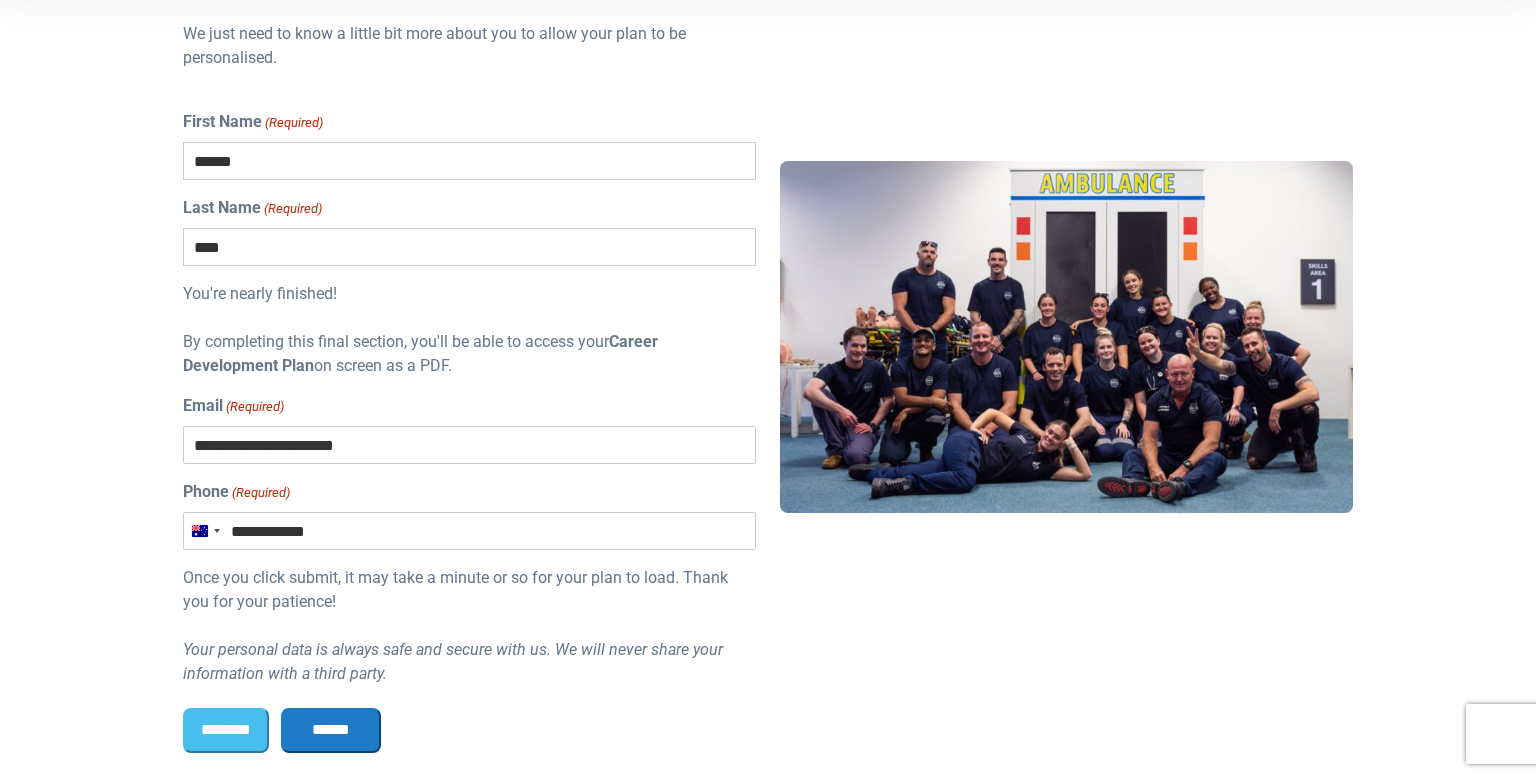 type on "**********" 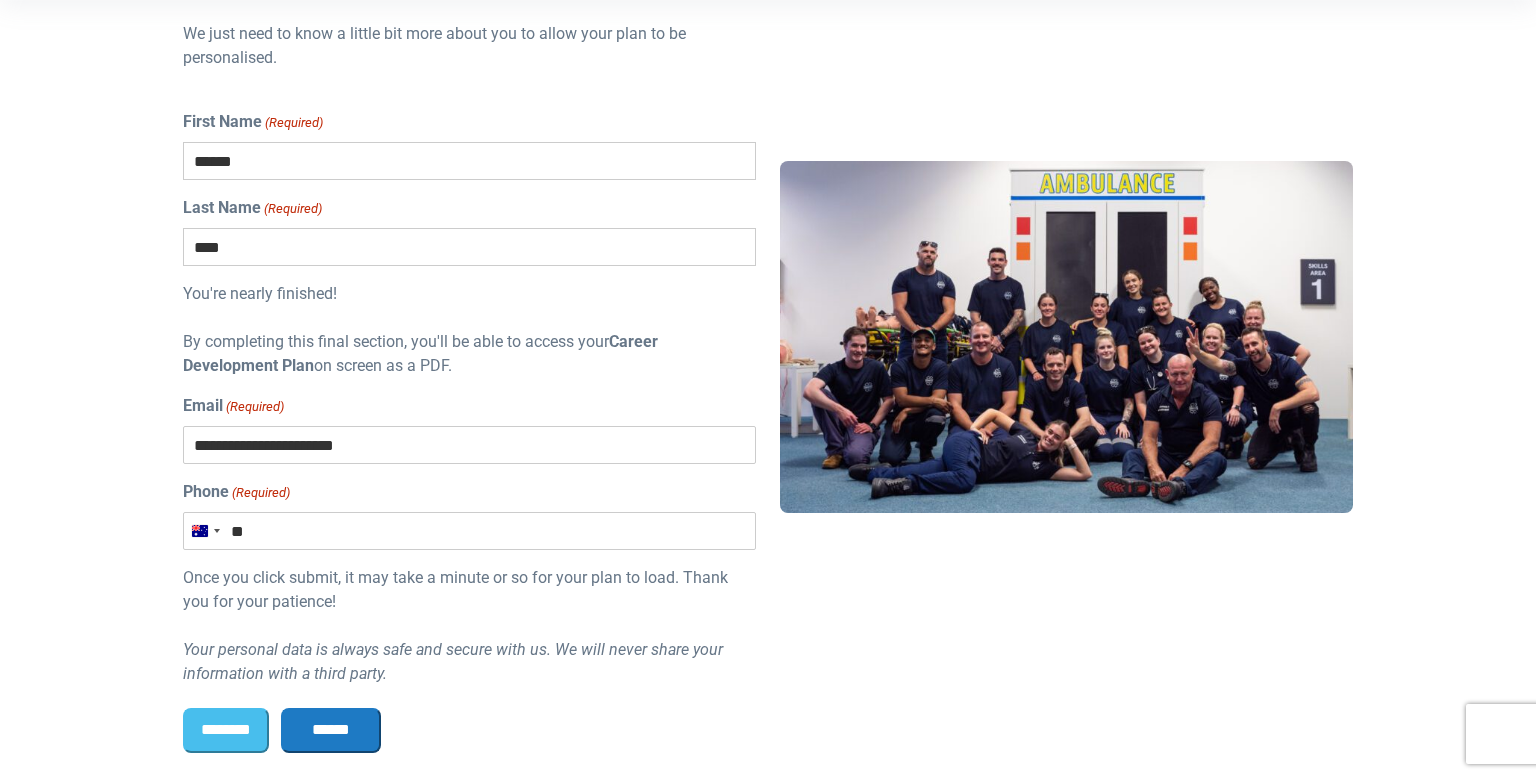 type on "*" 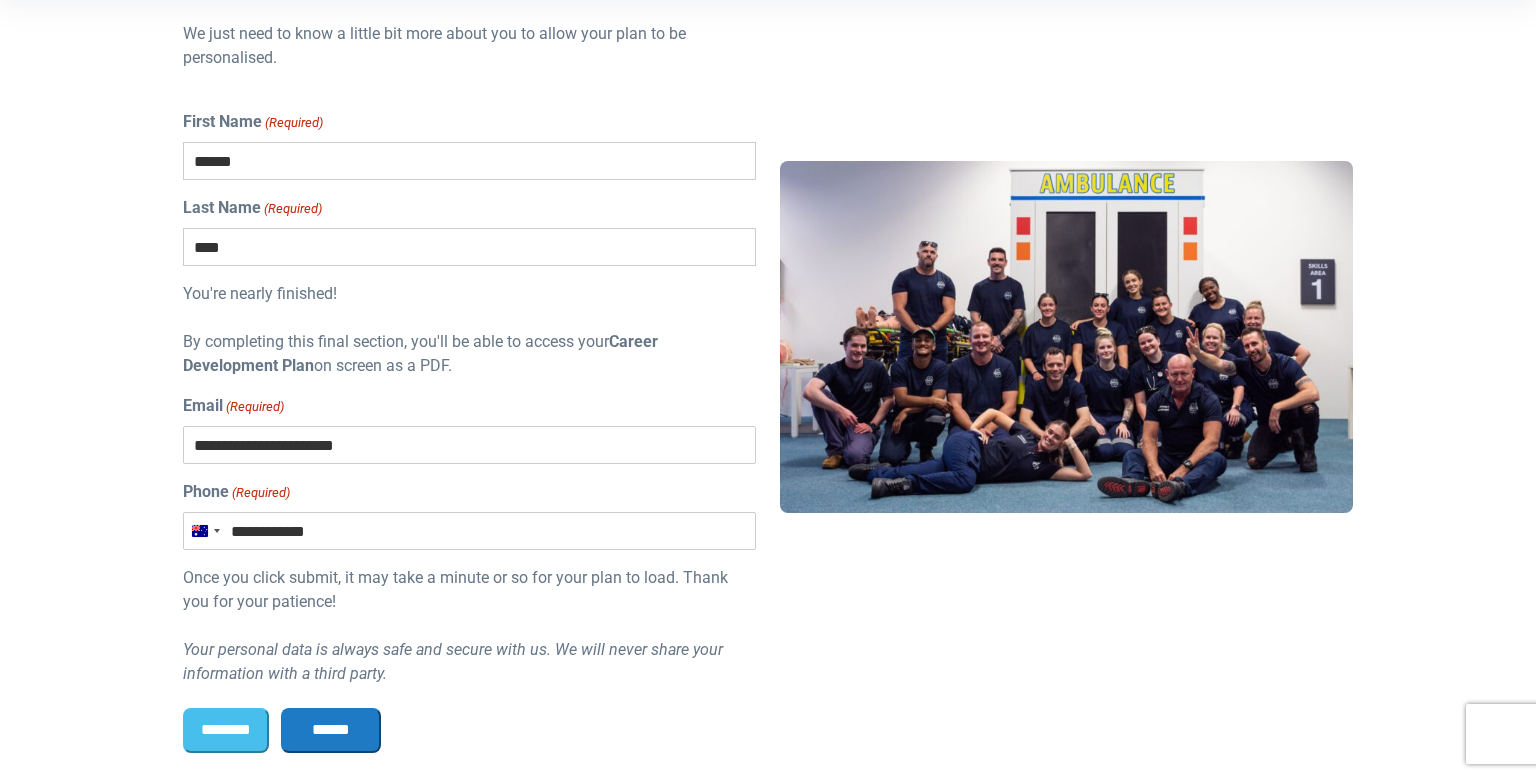 type on "**********" 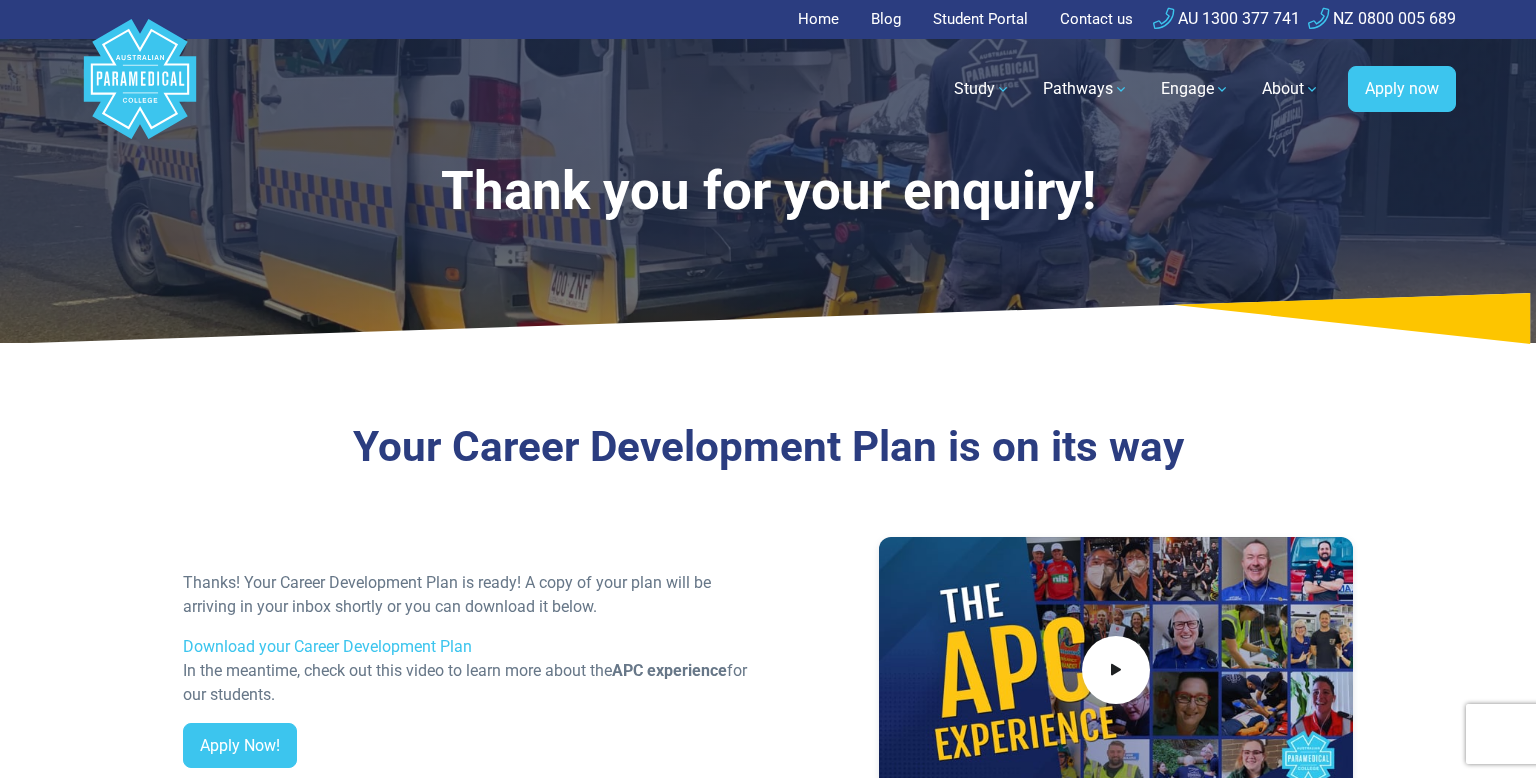 scroll, scrollTop: 0, scrollLeft: 0, axis: both 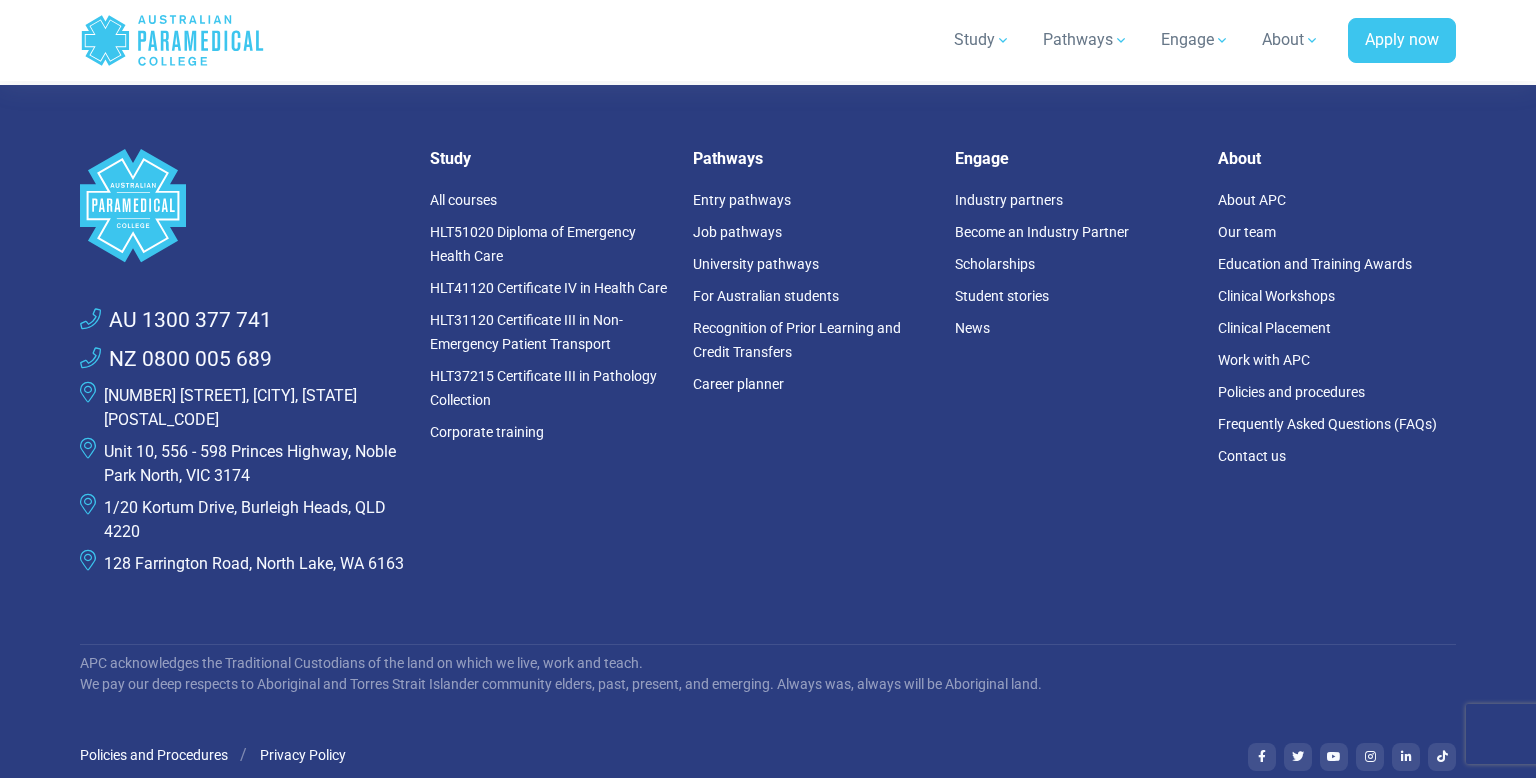 click on "Engage
Industry partners
Become an Industry Partner
Scholarships
Student stories
News" at bounding box center [1074, 372] 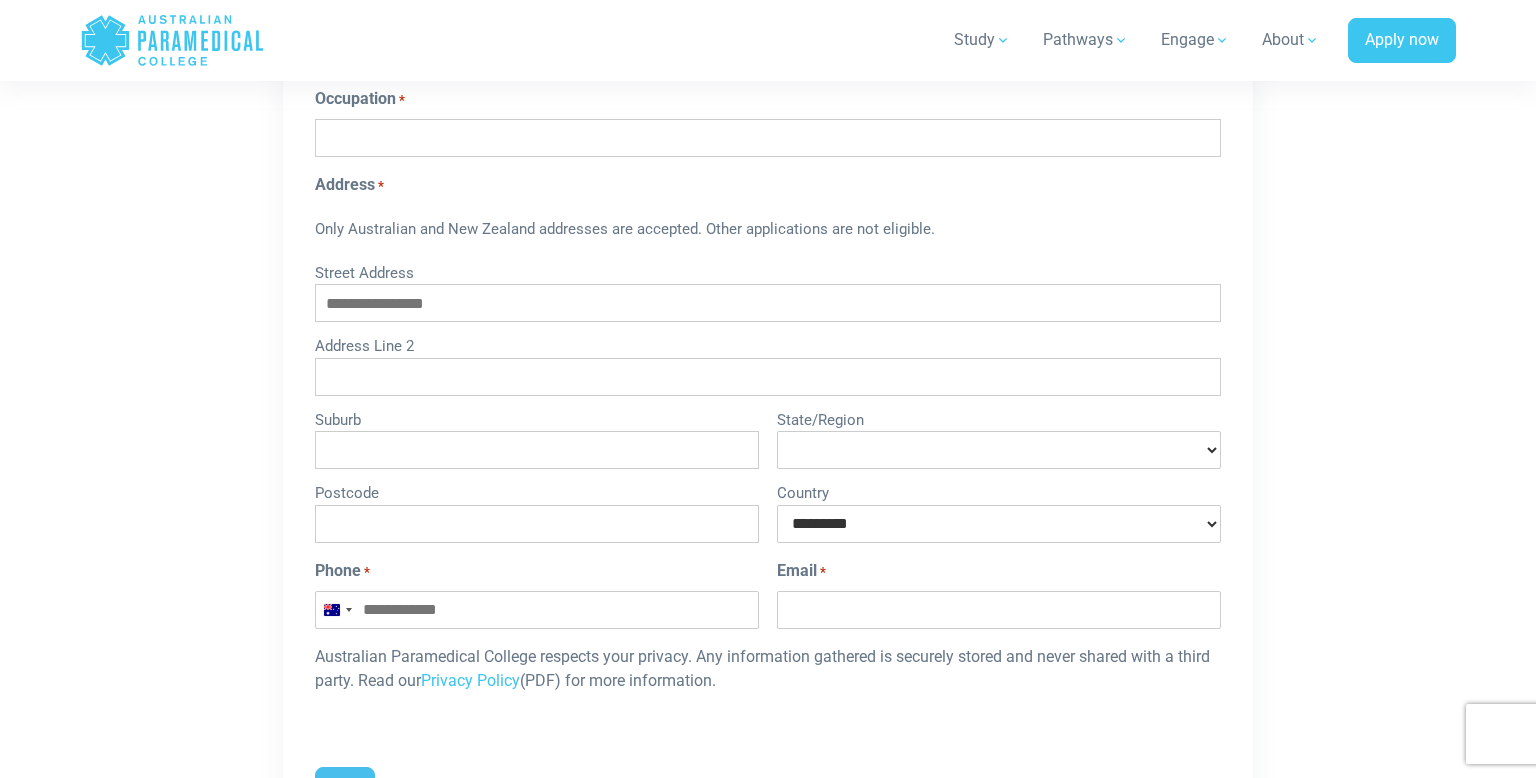 scroll, scrollTop: 1712, scrollLeft: 0, axis: vertical 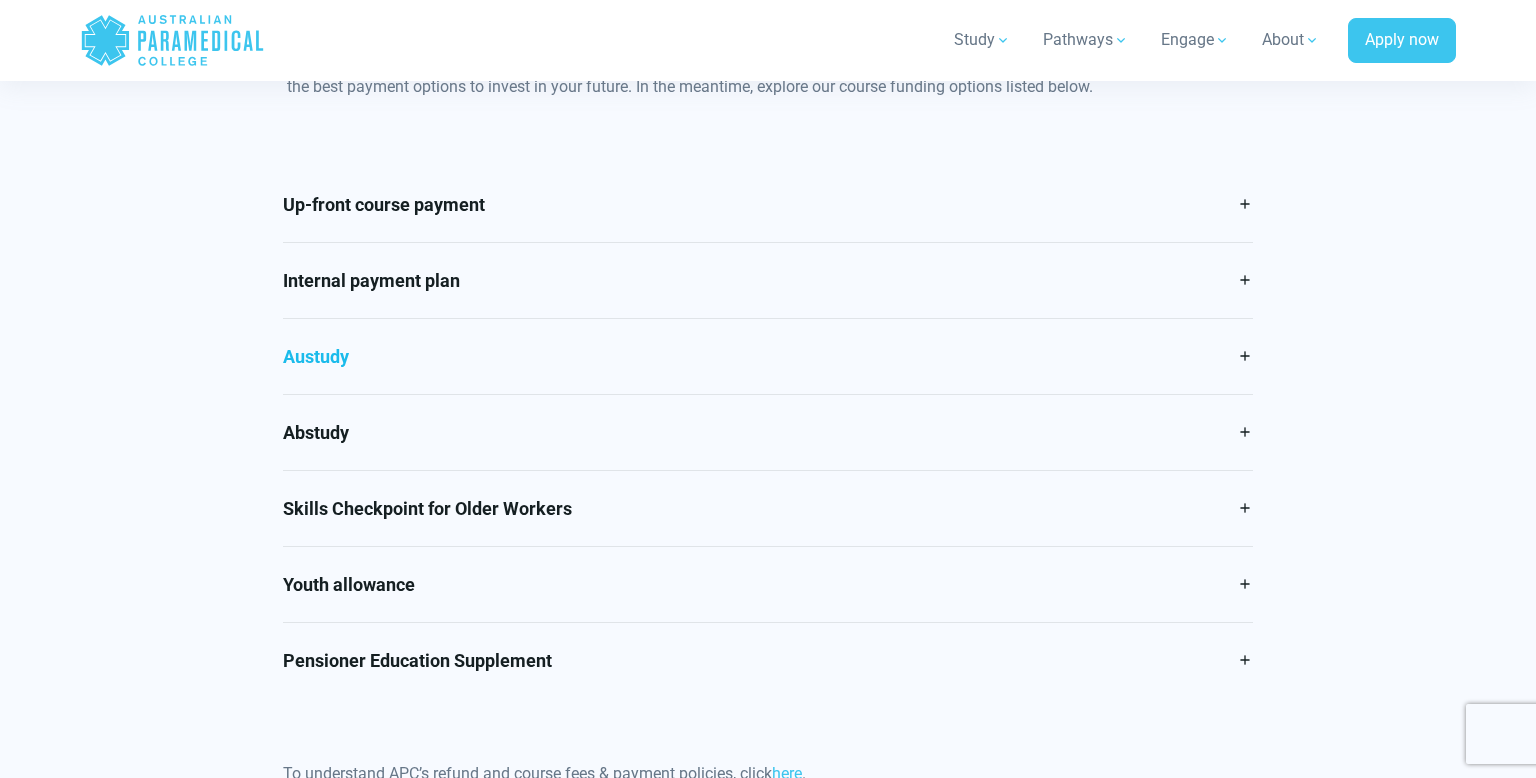 click on "Austudy" at bounding box center (768, 356) 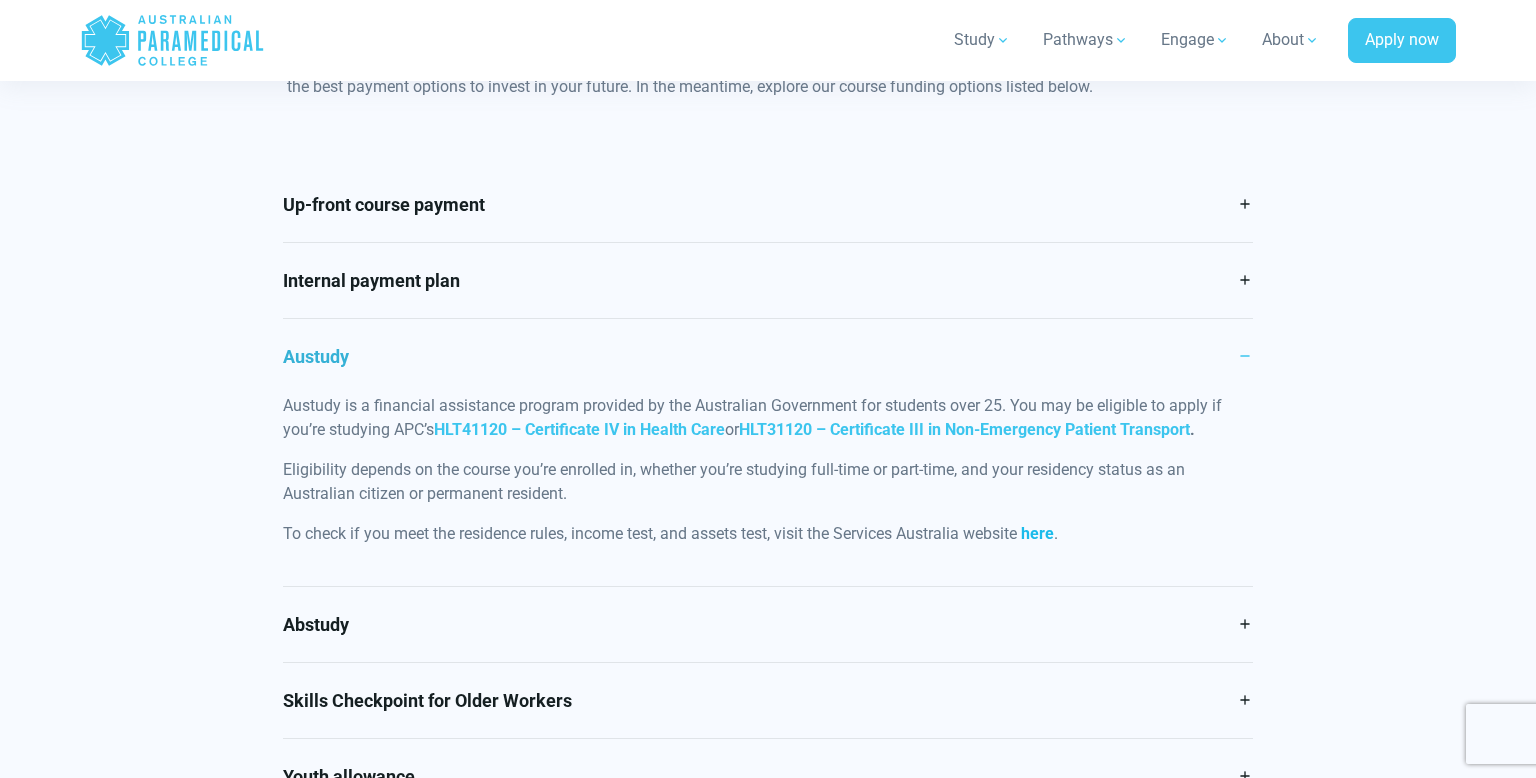 click on "here" at bounding box center [1037, 533] 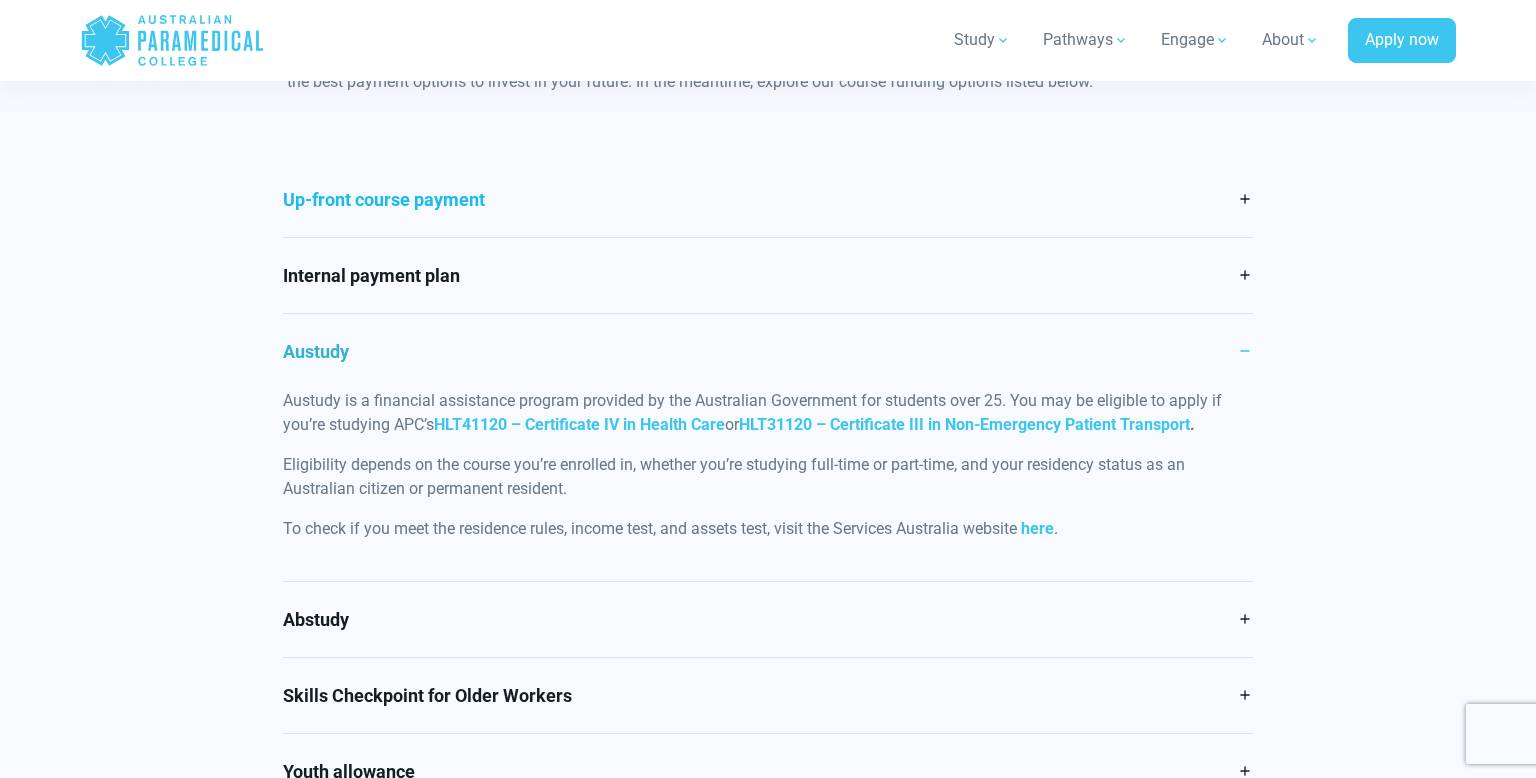 scroll, scrollTop: 964, scrollLeft: 0, axis: vertical 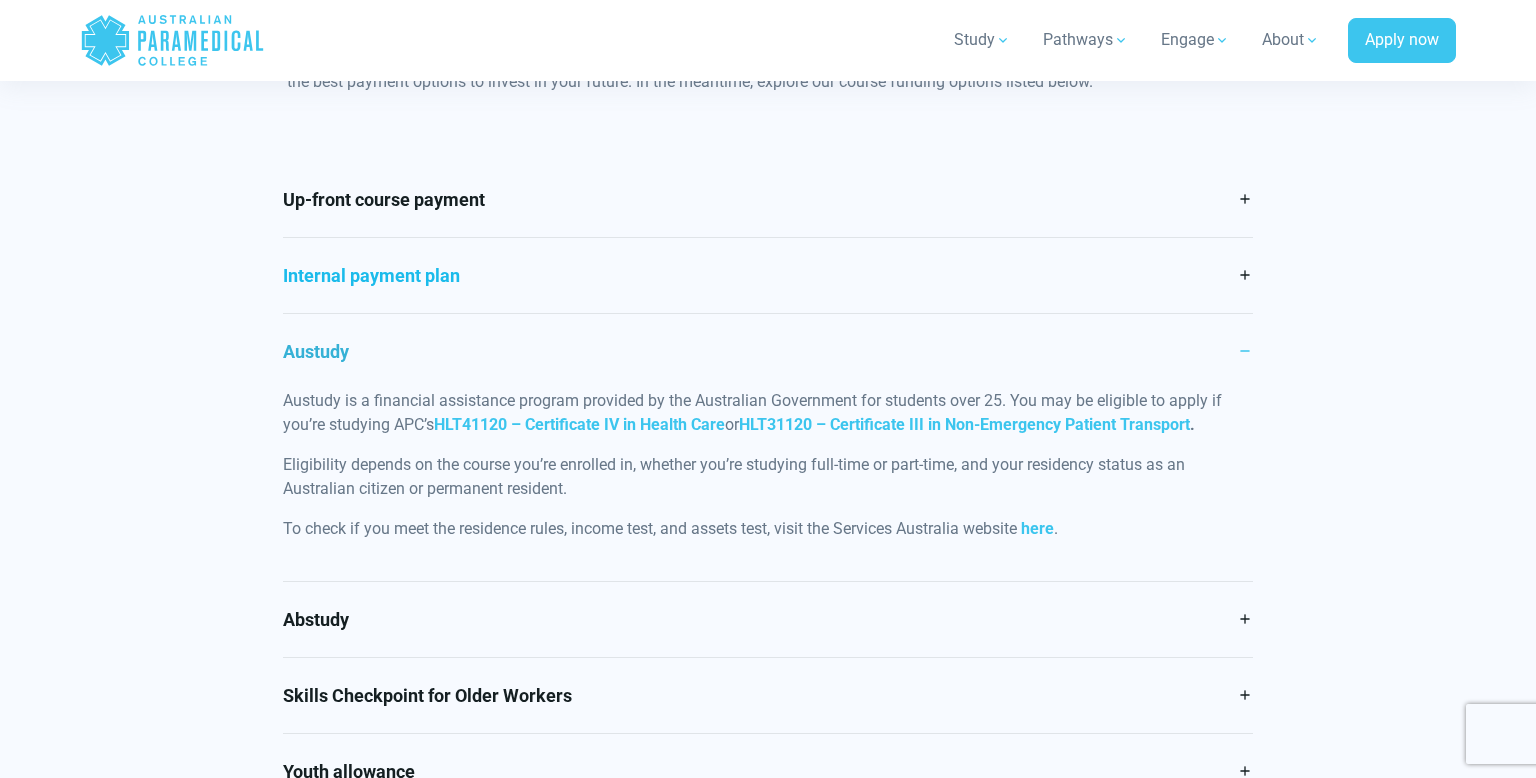 click on "Internal payment plan" at bounding box center [768, 275] 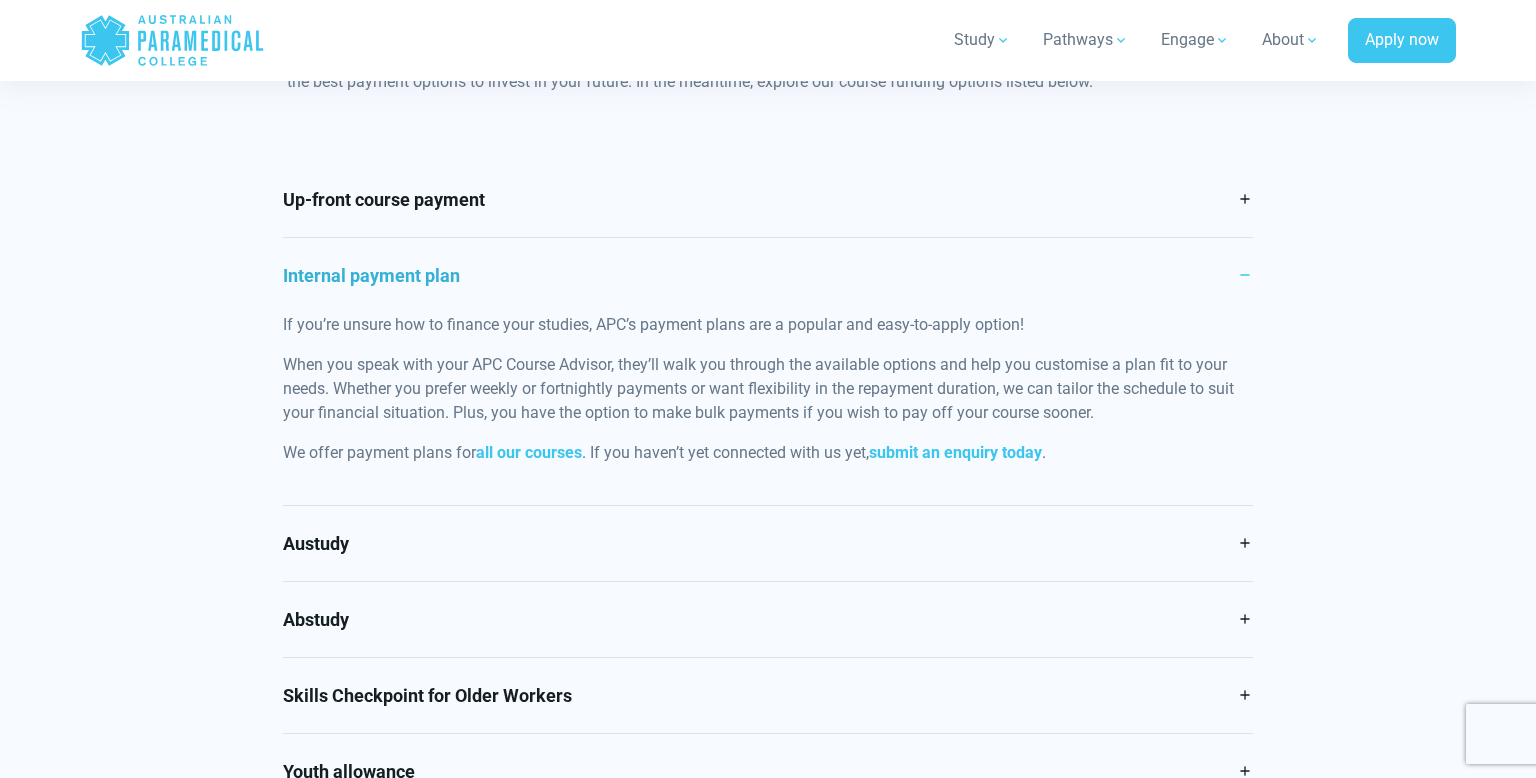 click on "Internal payment plan" at bounding box center [768, 275] 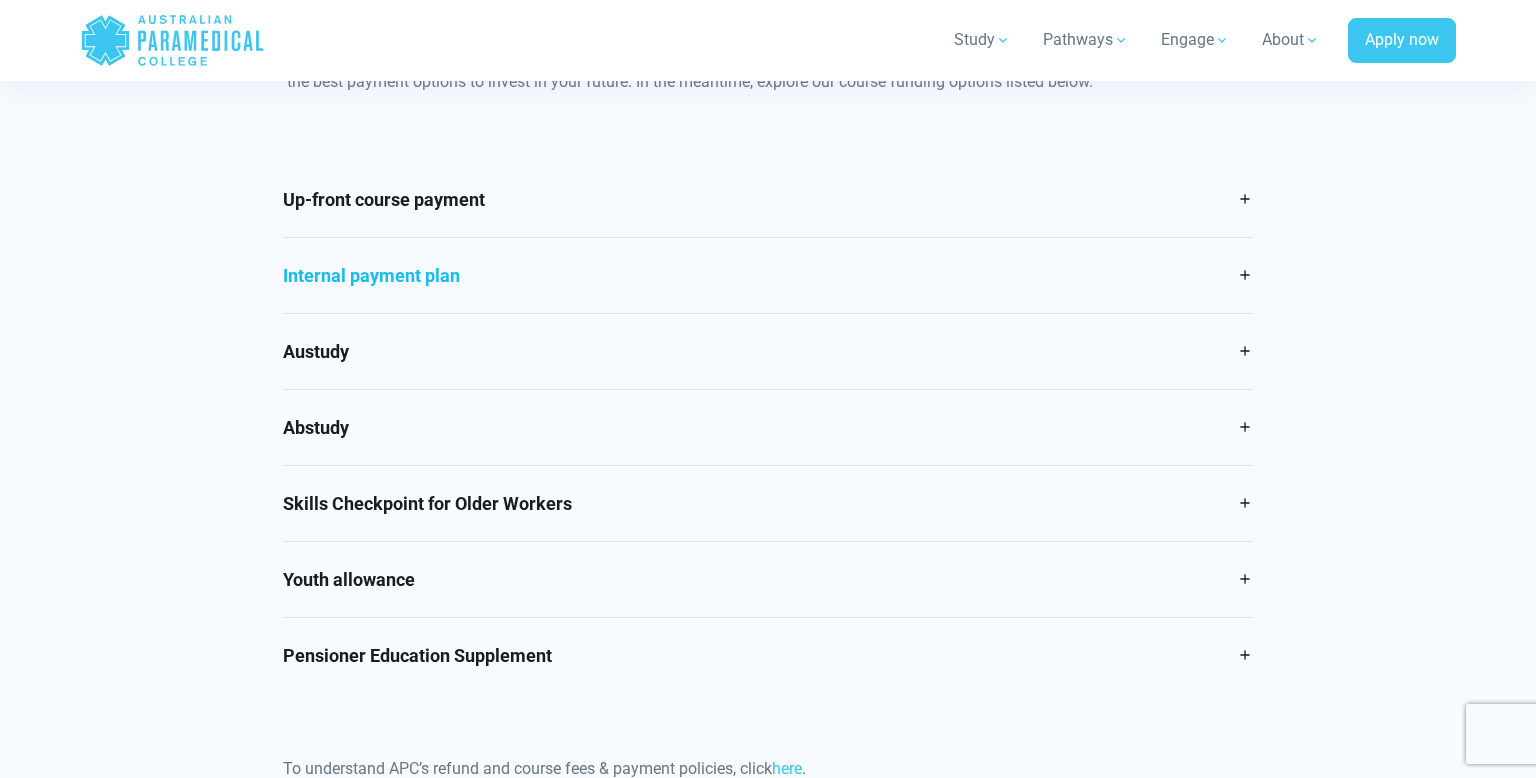 click on "Internal payment plan" at bounding box center (768, 275) 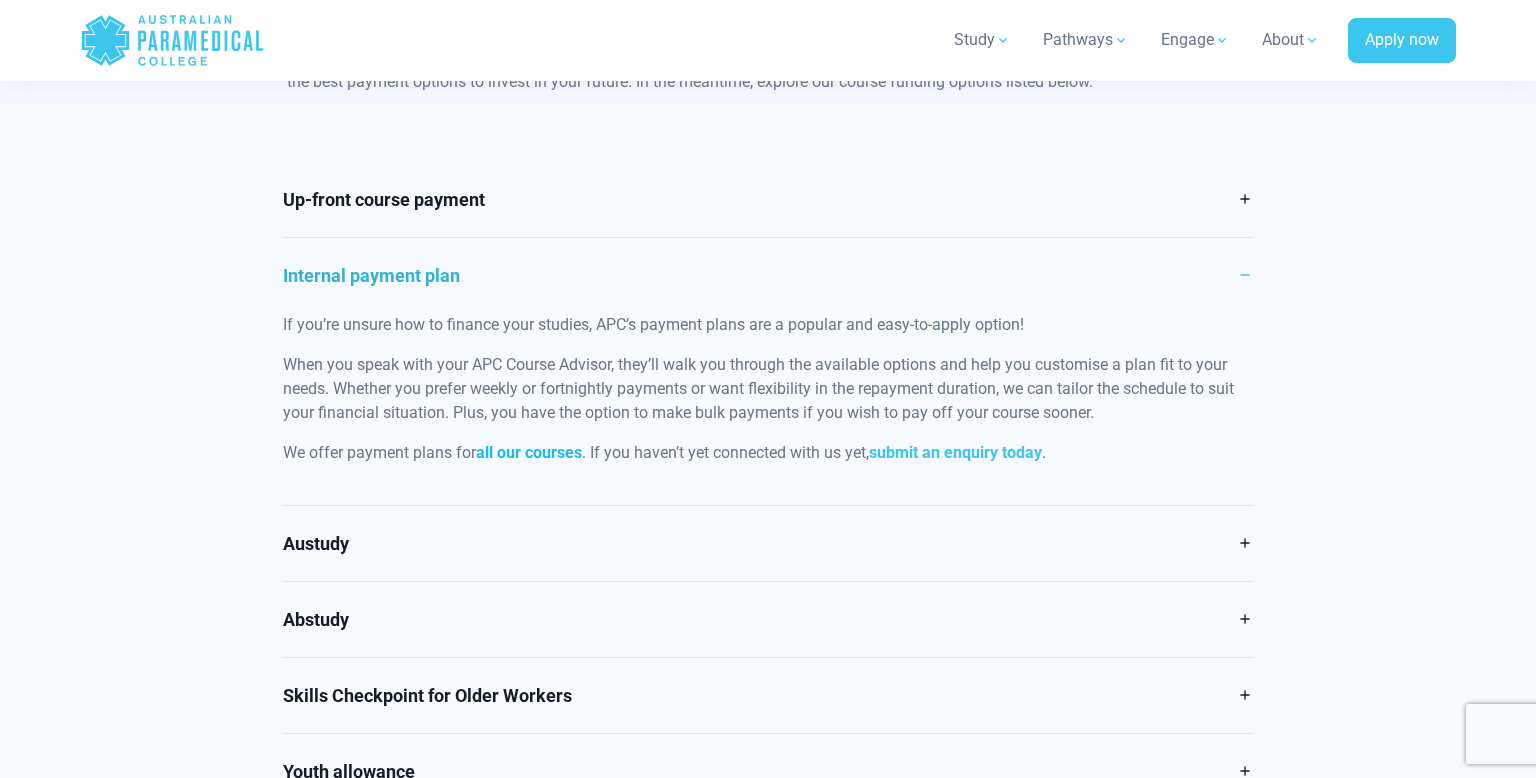 click on "all our courses" at bounding box center (529, 452) 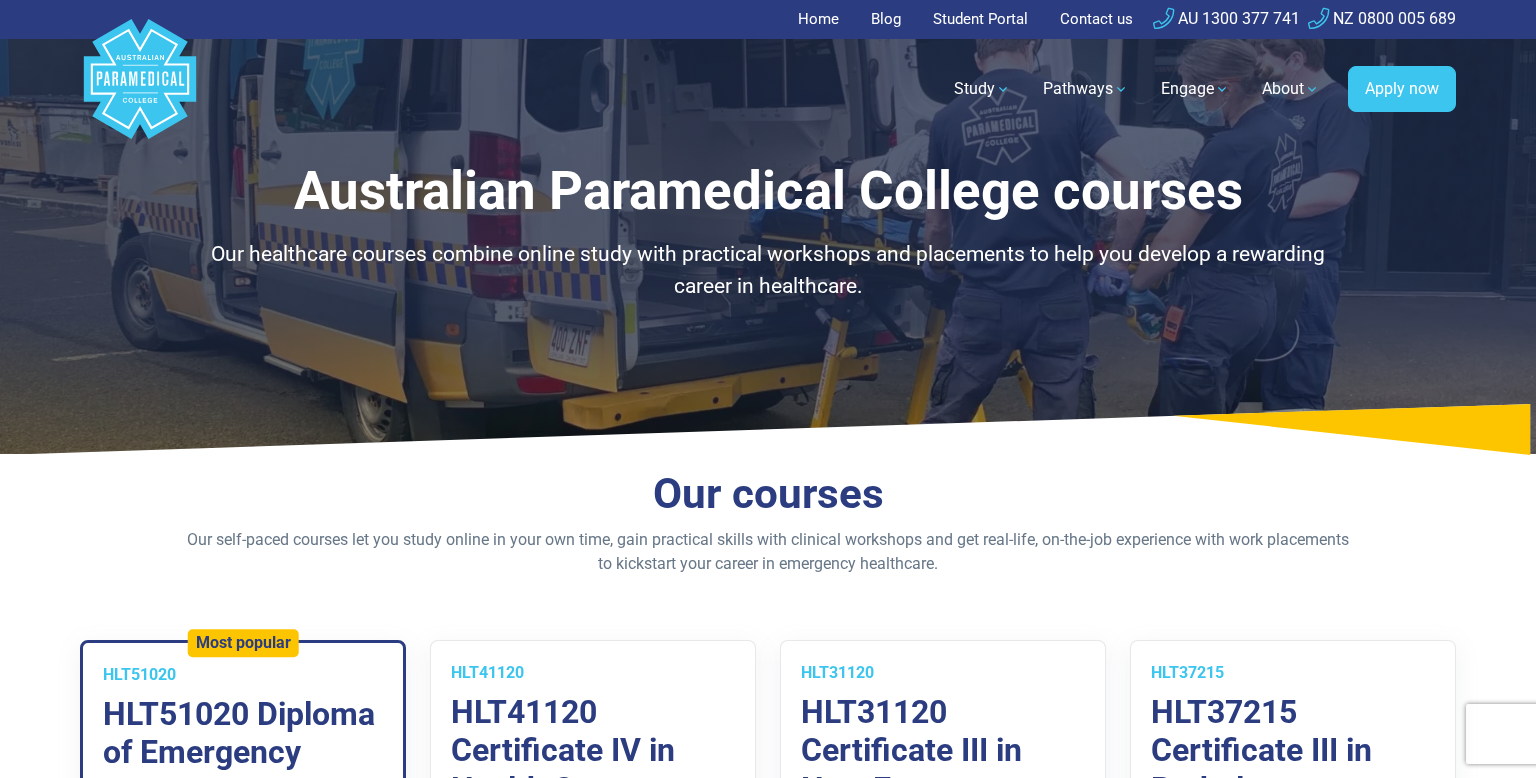 scroll, scrollTop: 0, scrollLeft: 0, axis: both 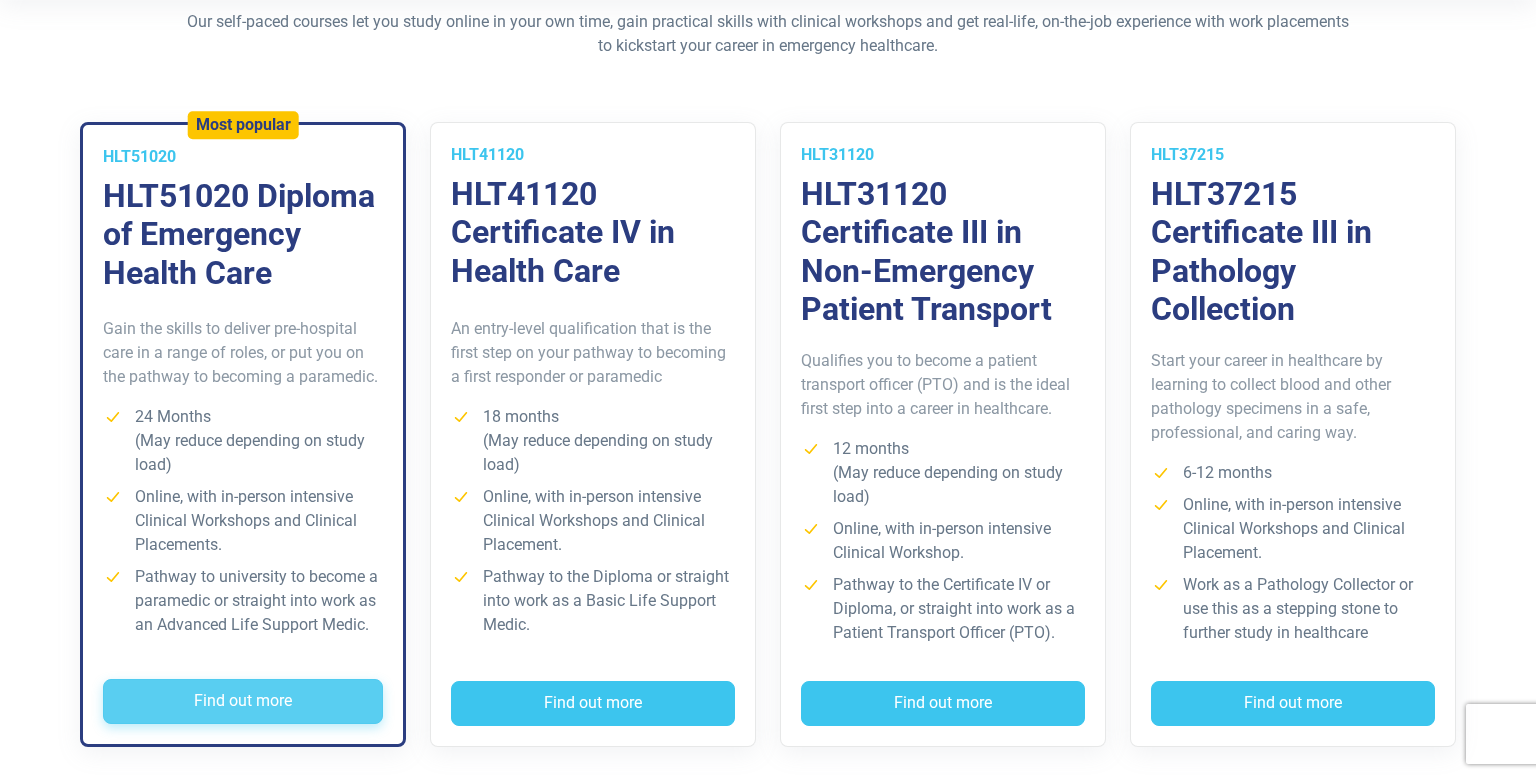 click on "Find out more" at bounding box center (243, 702) 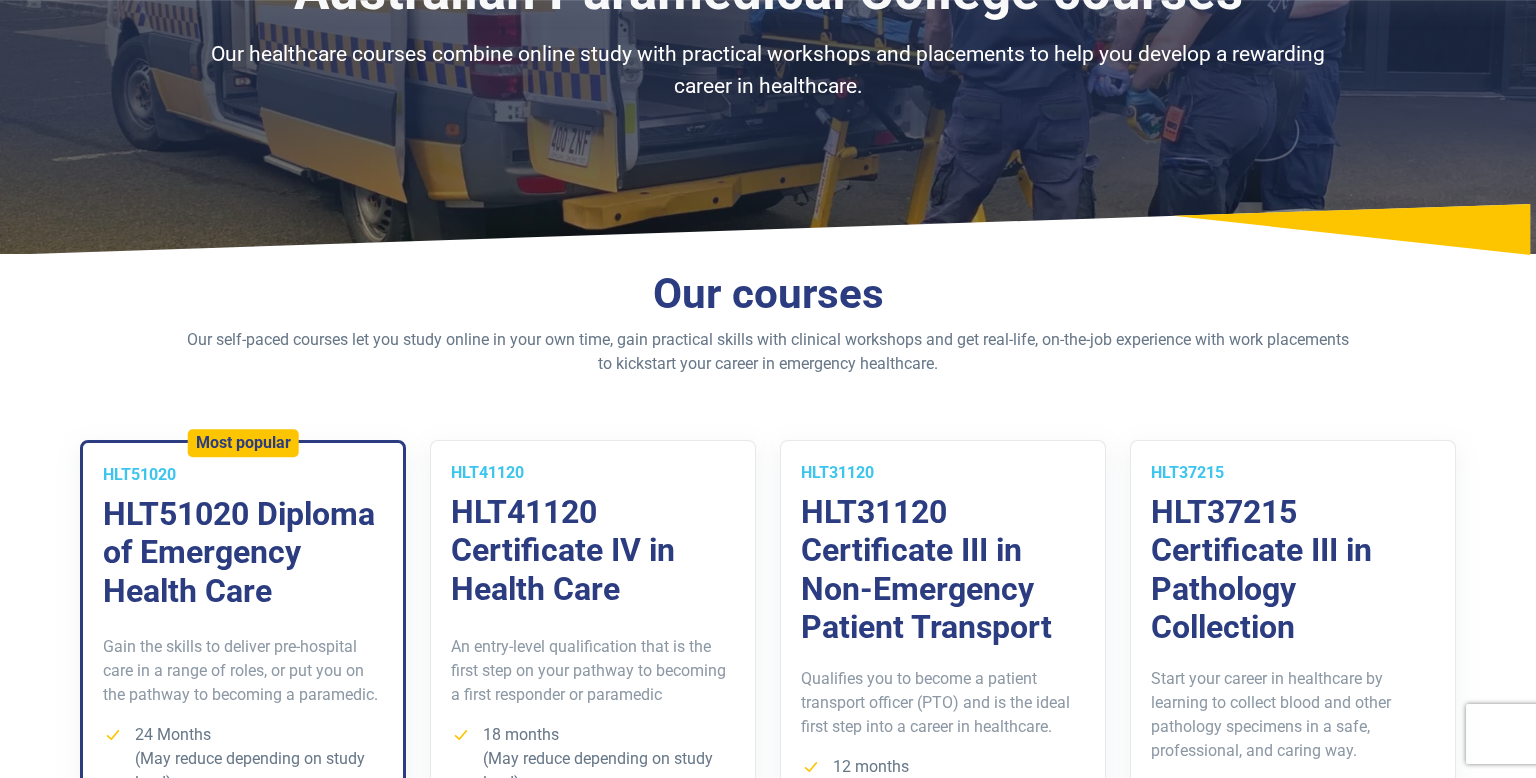 scroll, scrollTop: 0, scrollLeft: 0, axis: both 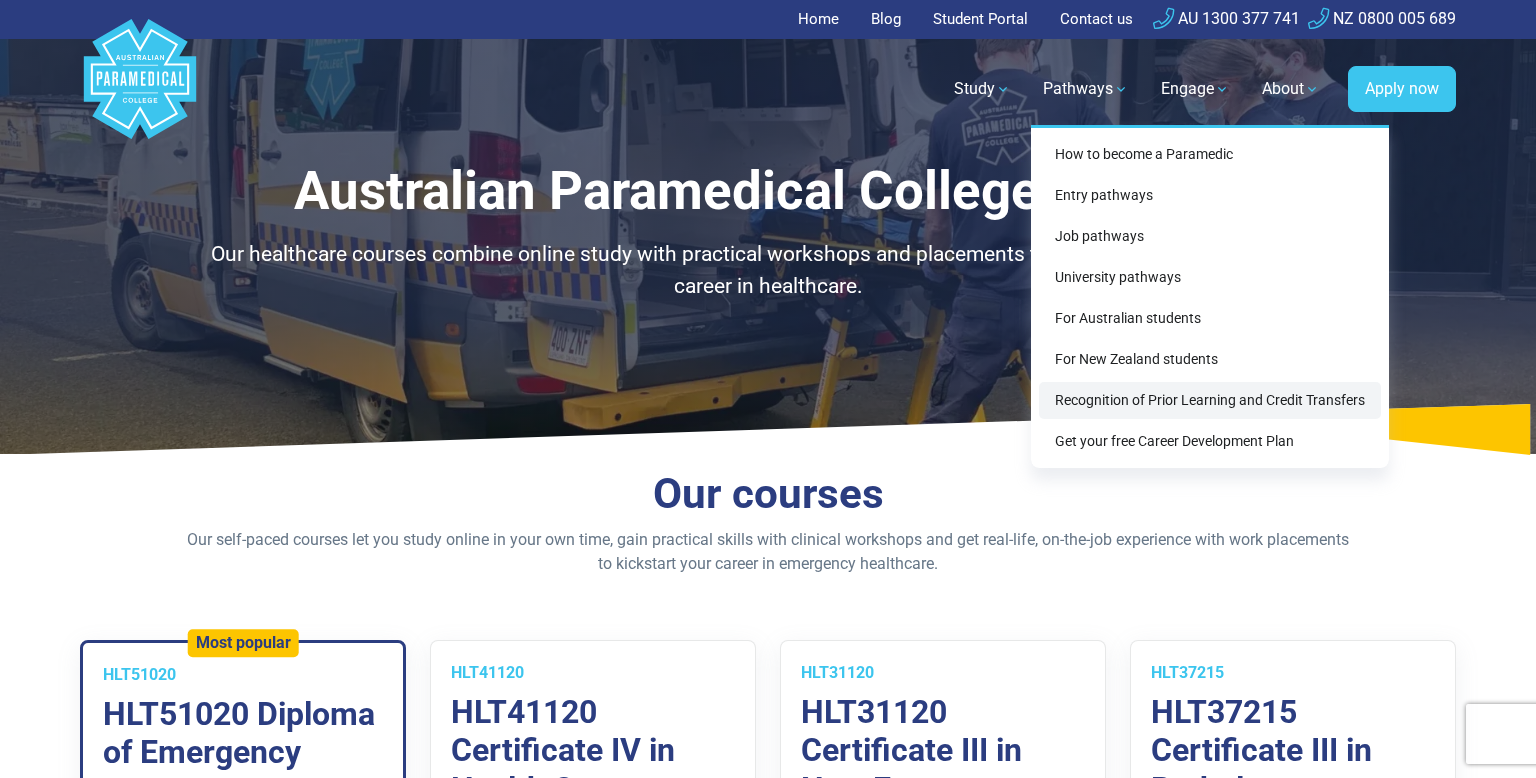 click on "Recognition of Prior Learning and Credit Transfers" at bounding box center [1210, 400] 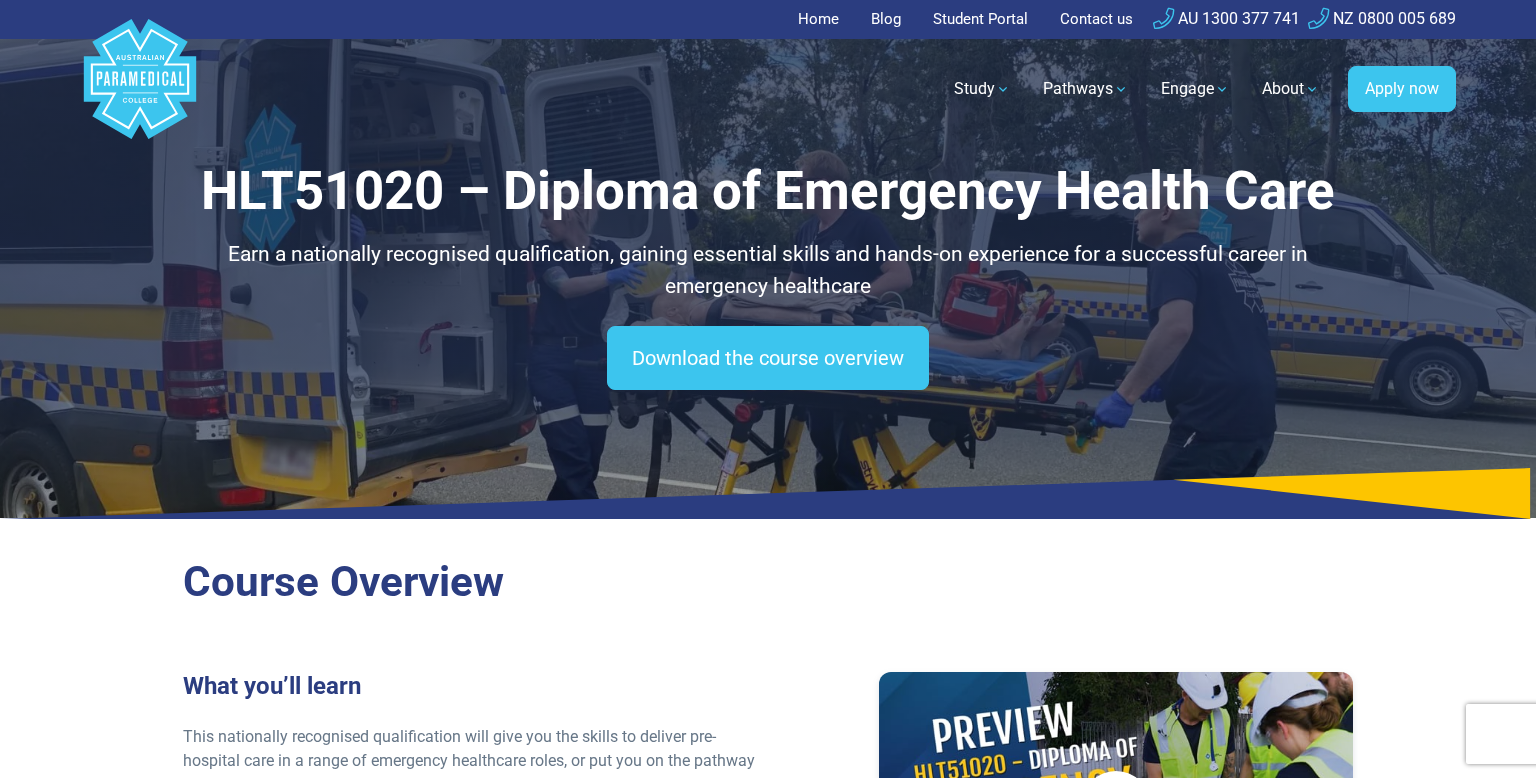 scroll, scrollTop: 0, scrollLeft: 0, axis: both 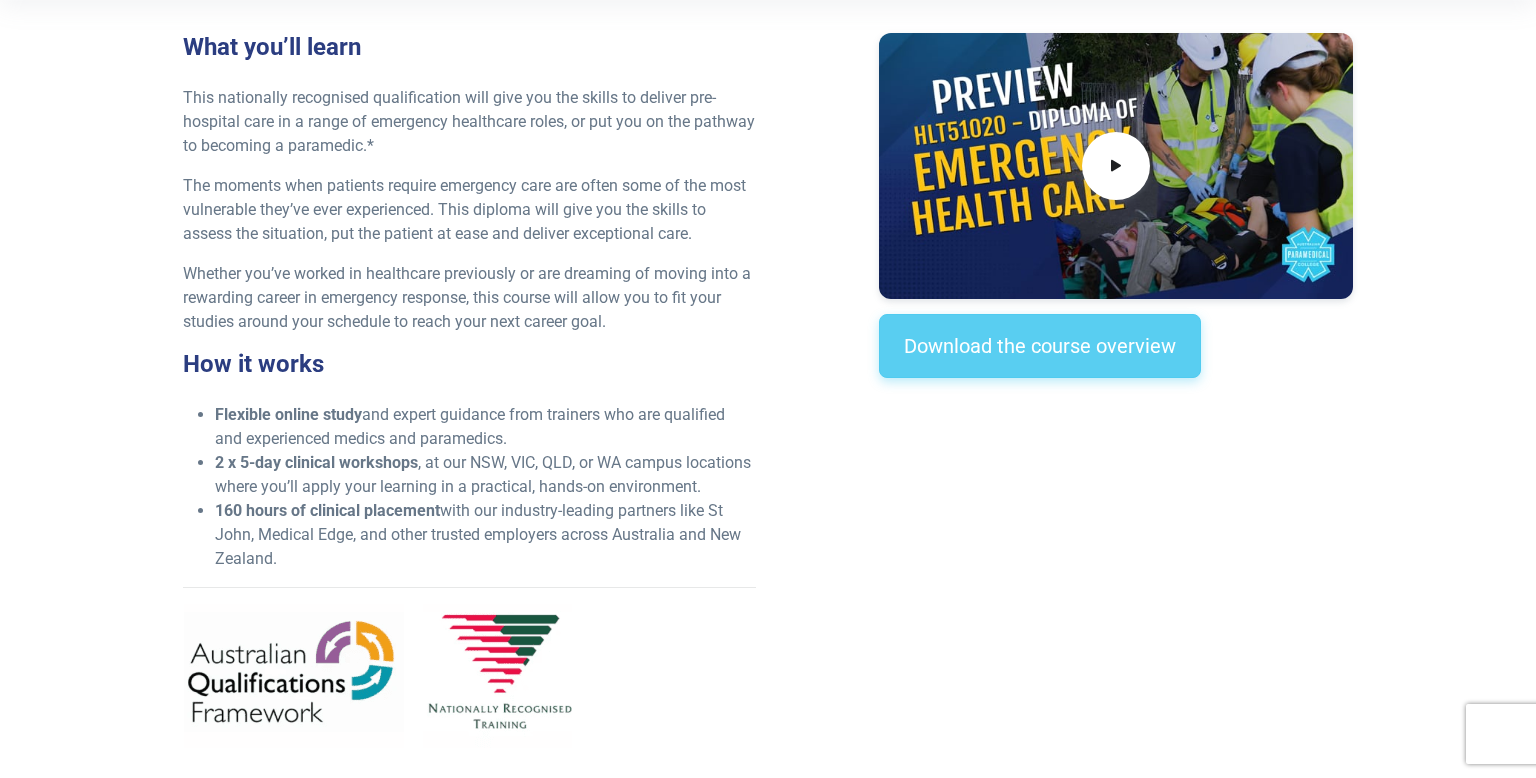 click on "Download the course overview" at bounding box center (1040, 346) 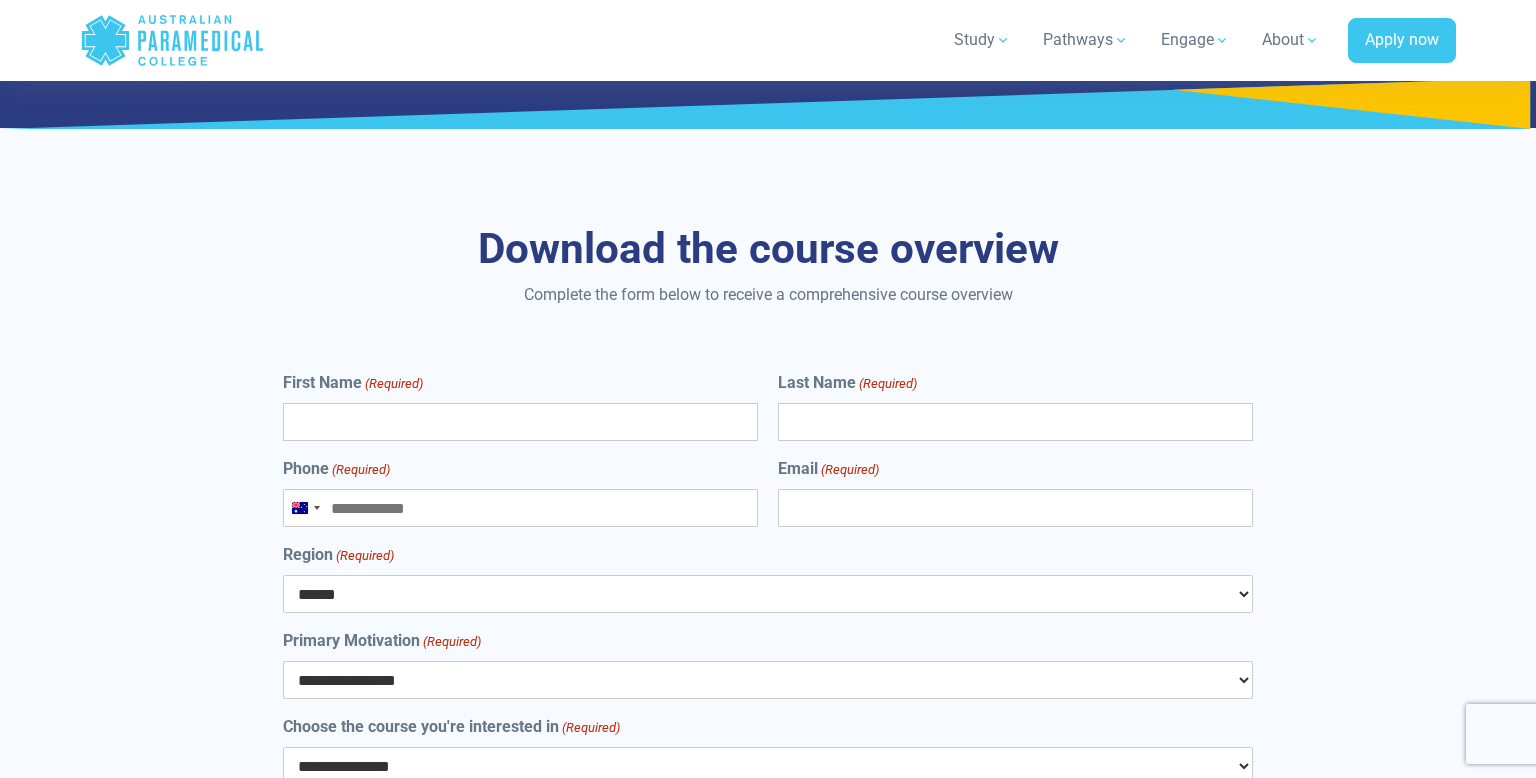 scroll, scrollTop: 10635, scrollLeft: 0, axis: vertical 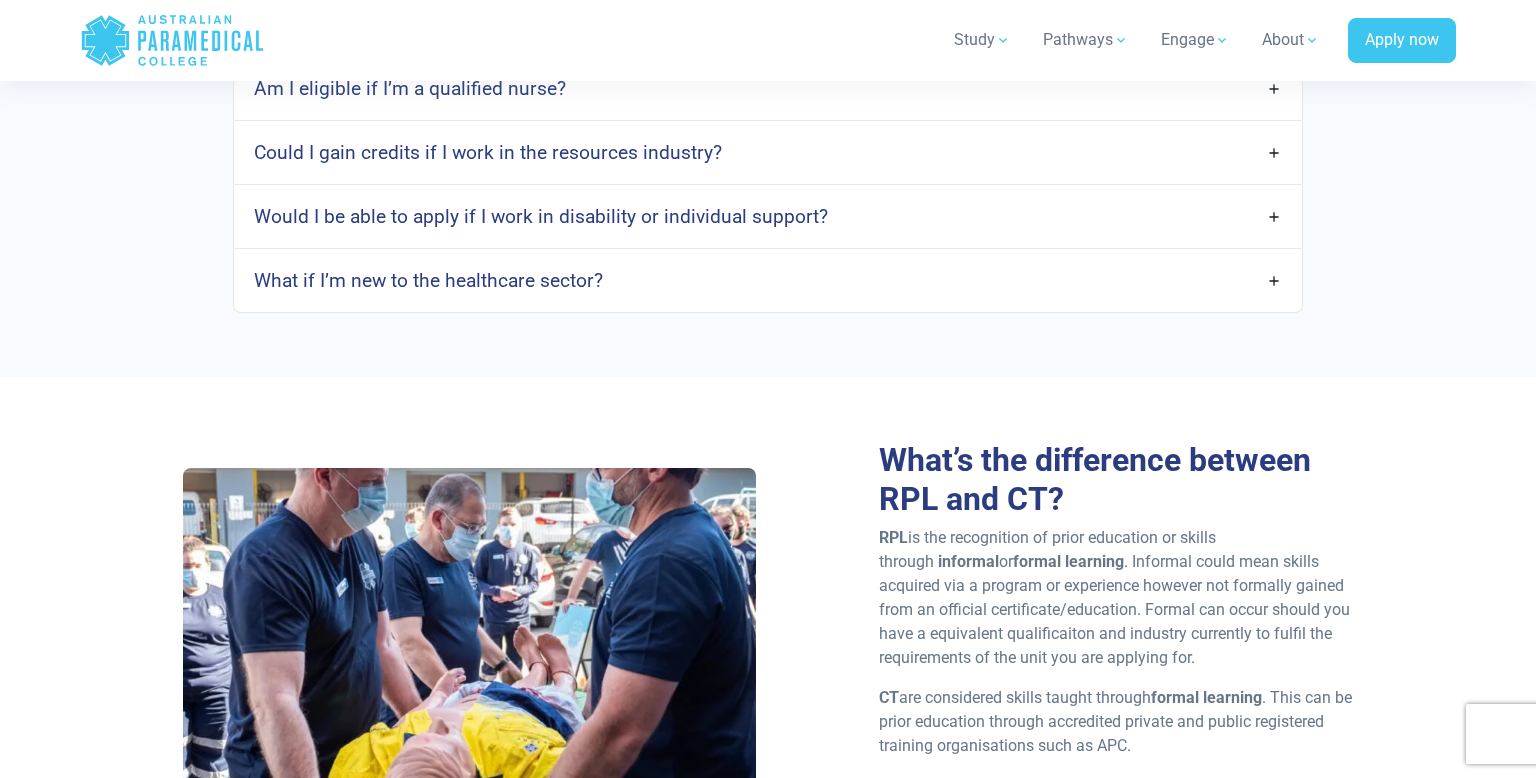 click on "What if I’m new to the healthcare sector?" at bounding box center [768, 280] 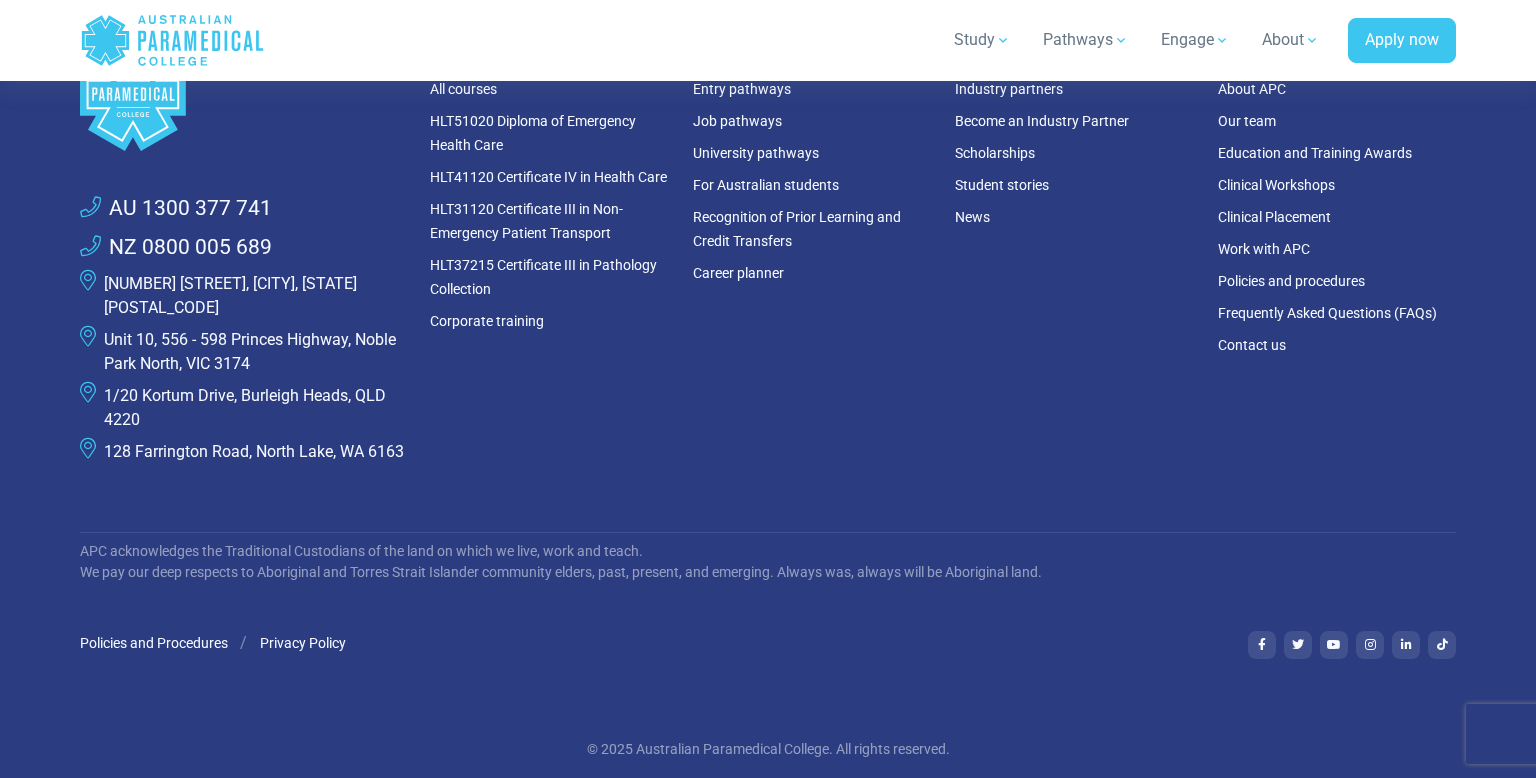 scroll, scrollTop: 5751, scrollLeft: 0, axis: vertical 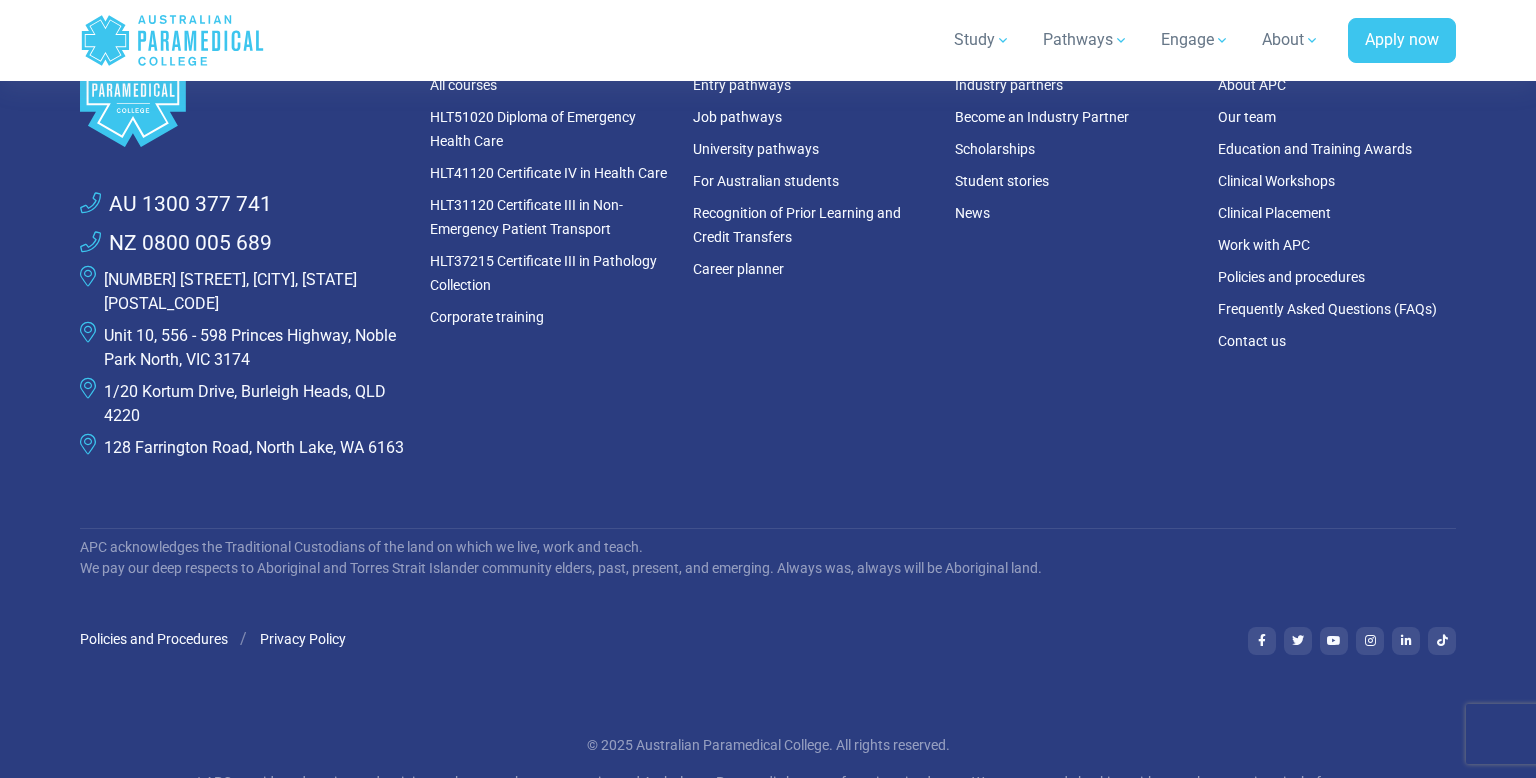 click on "128 Farrington Road, North Lake, WA 6163" at bounding box center [254, 447] 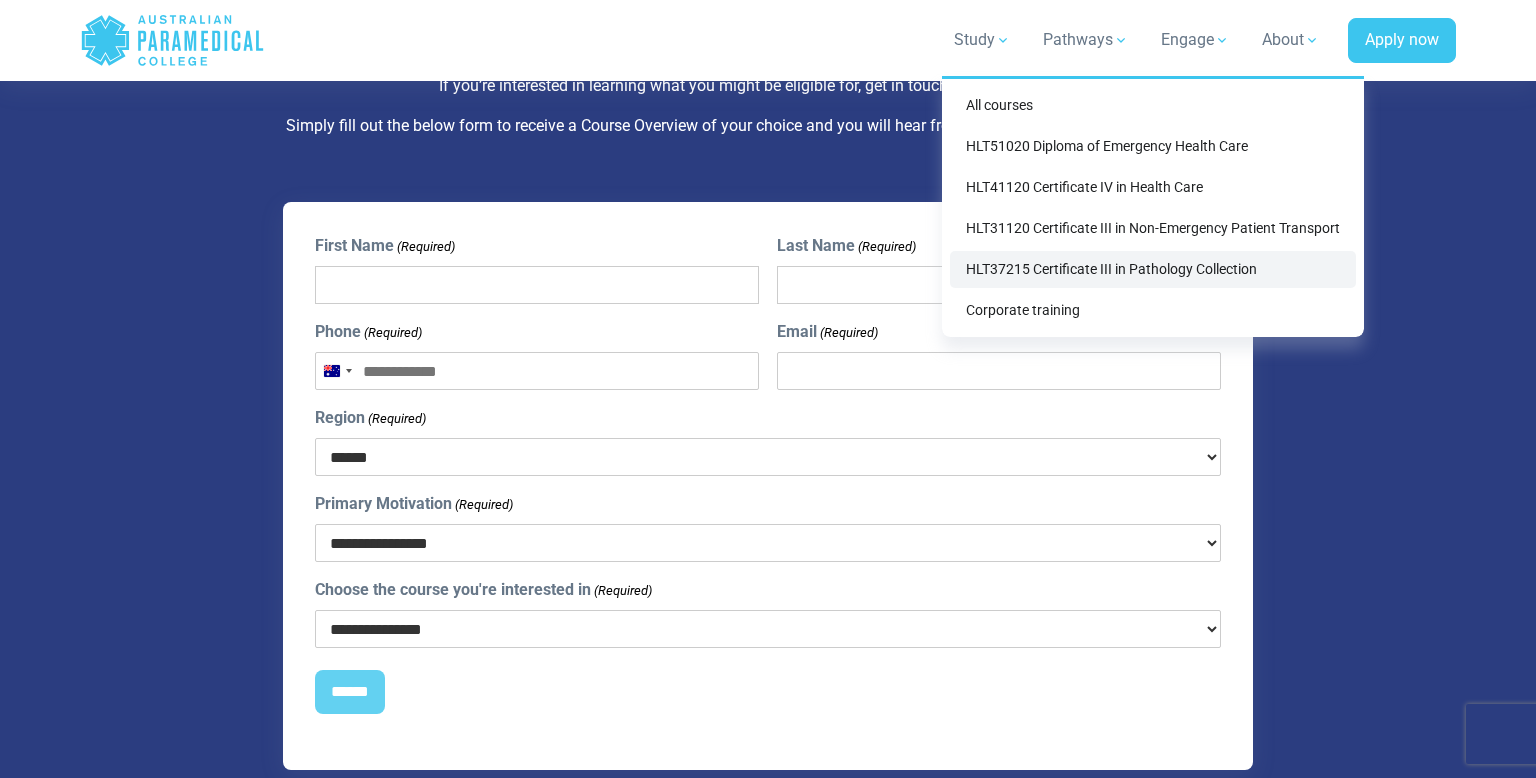 scroll, scrollTop: 4457, scrollLeft: 0, axis: vertical 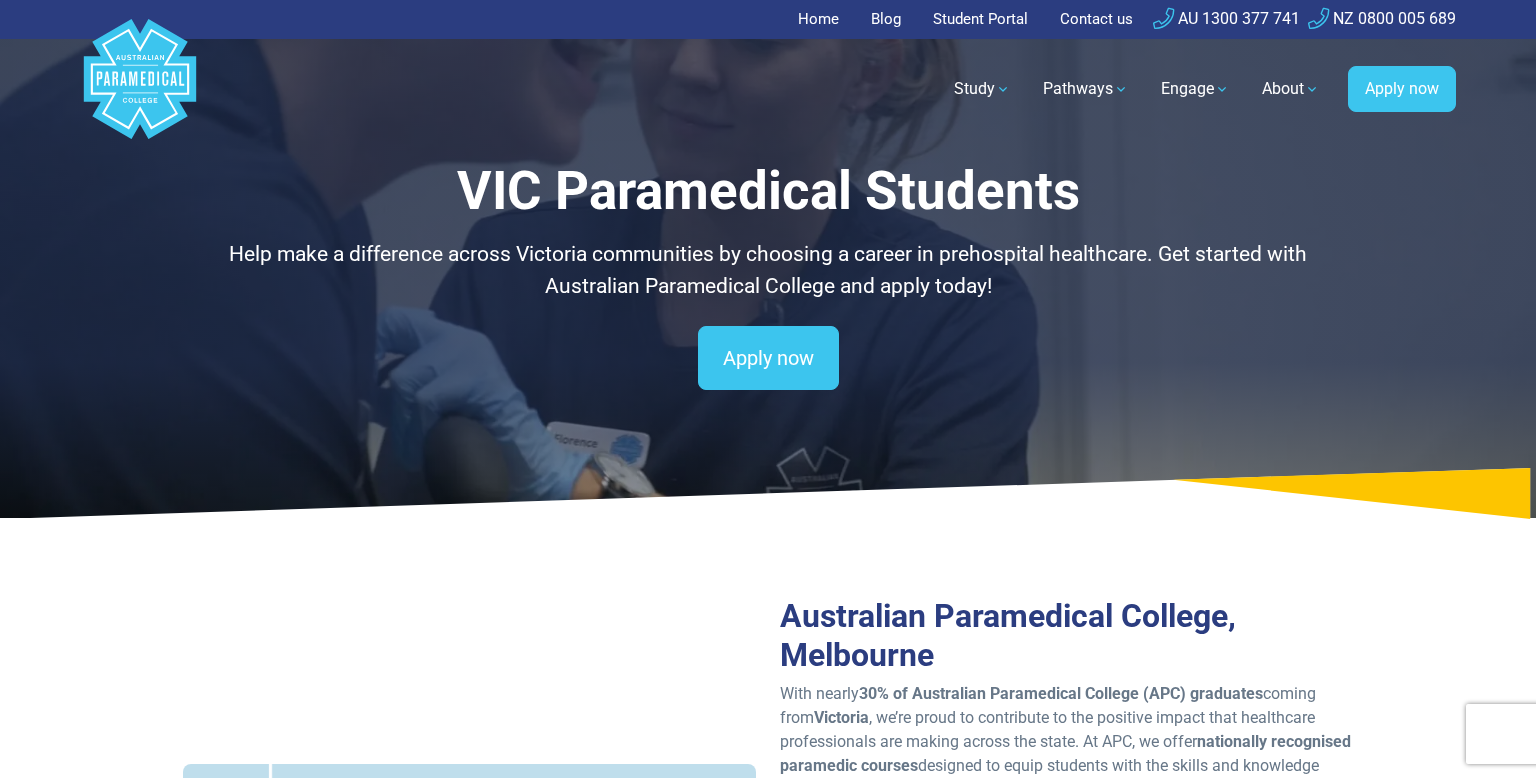 click on "Contact us" at bounding box center [1096, 19] 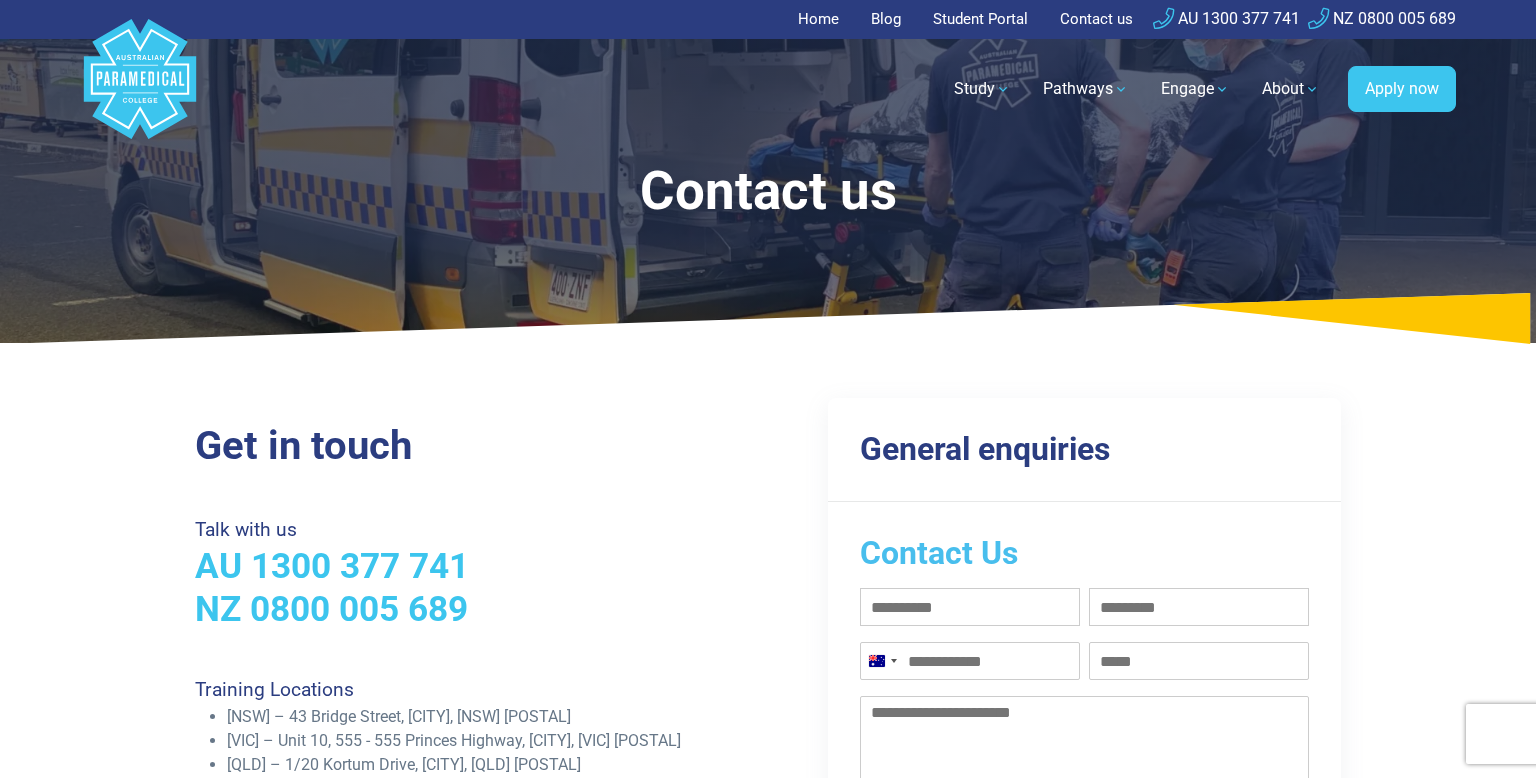 scroll, scrollTop: 0, scrollLeft: 0, axis: both 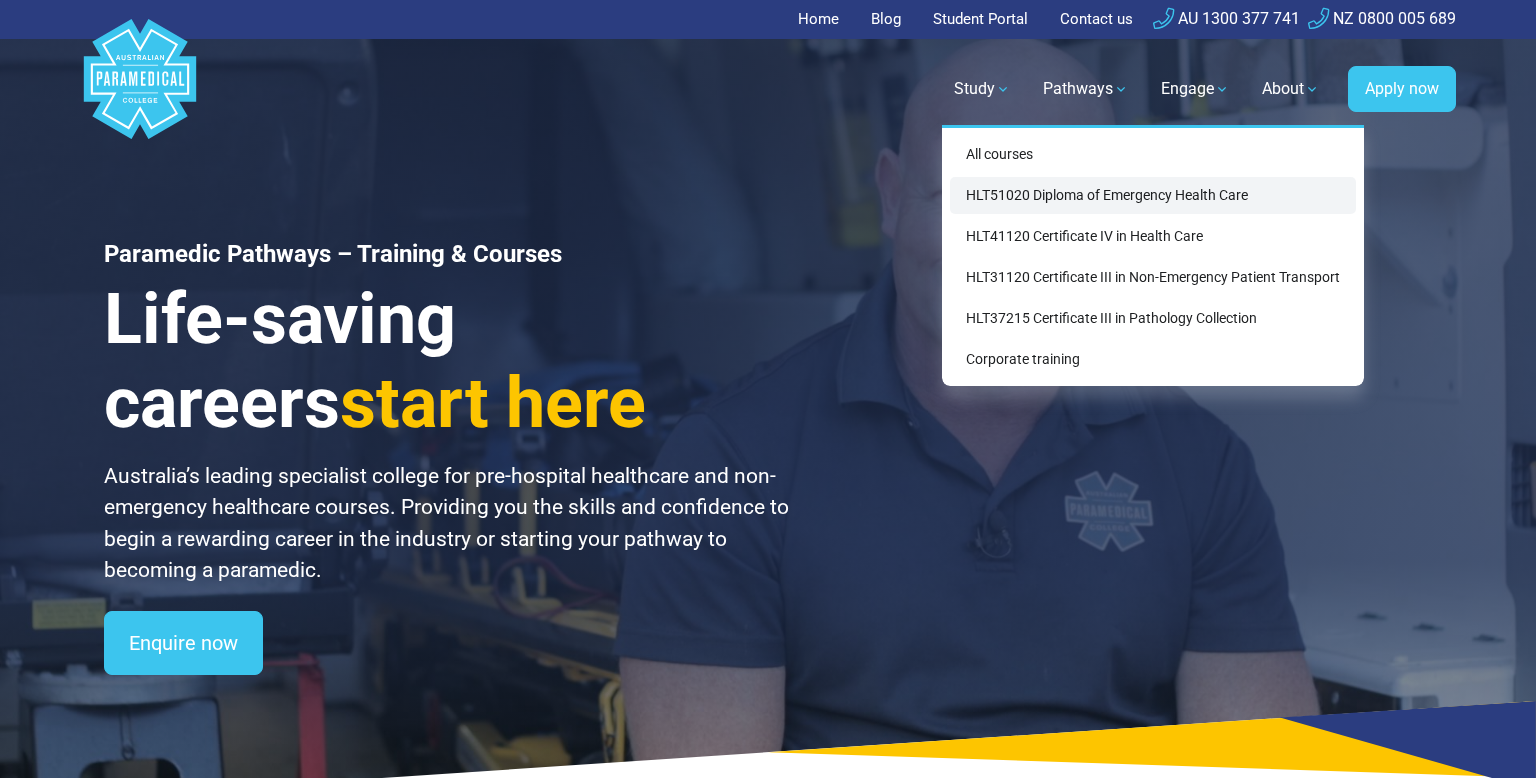 click on "HLT51020 Diploma of Emergency Health Care" at bounding box center (1153, 195) 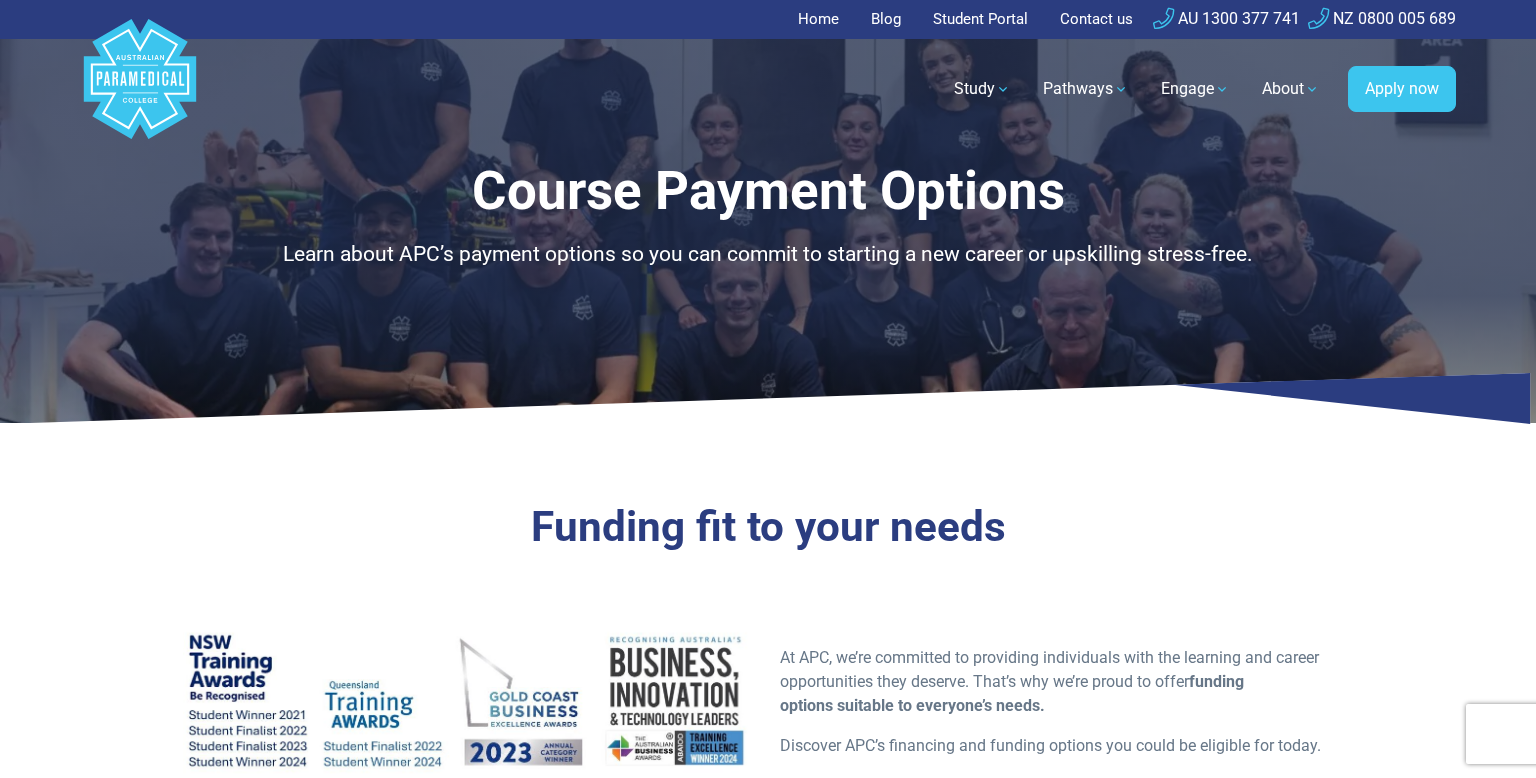 scroll, scrollTop: 270, scrollLeft: 0, axis: vertical 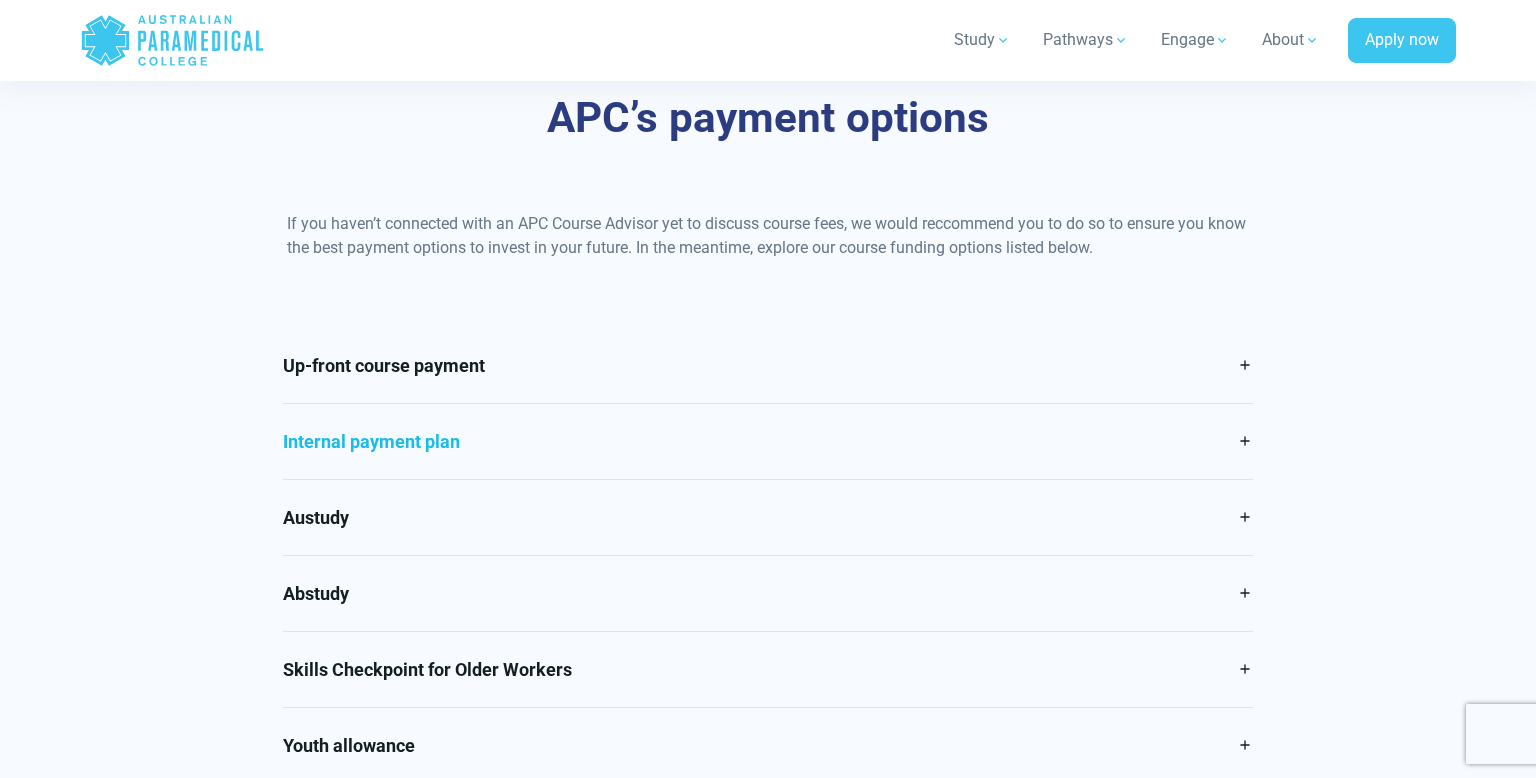 click on "Internal payment plan" at bounding box center (768, 441) 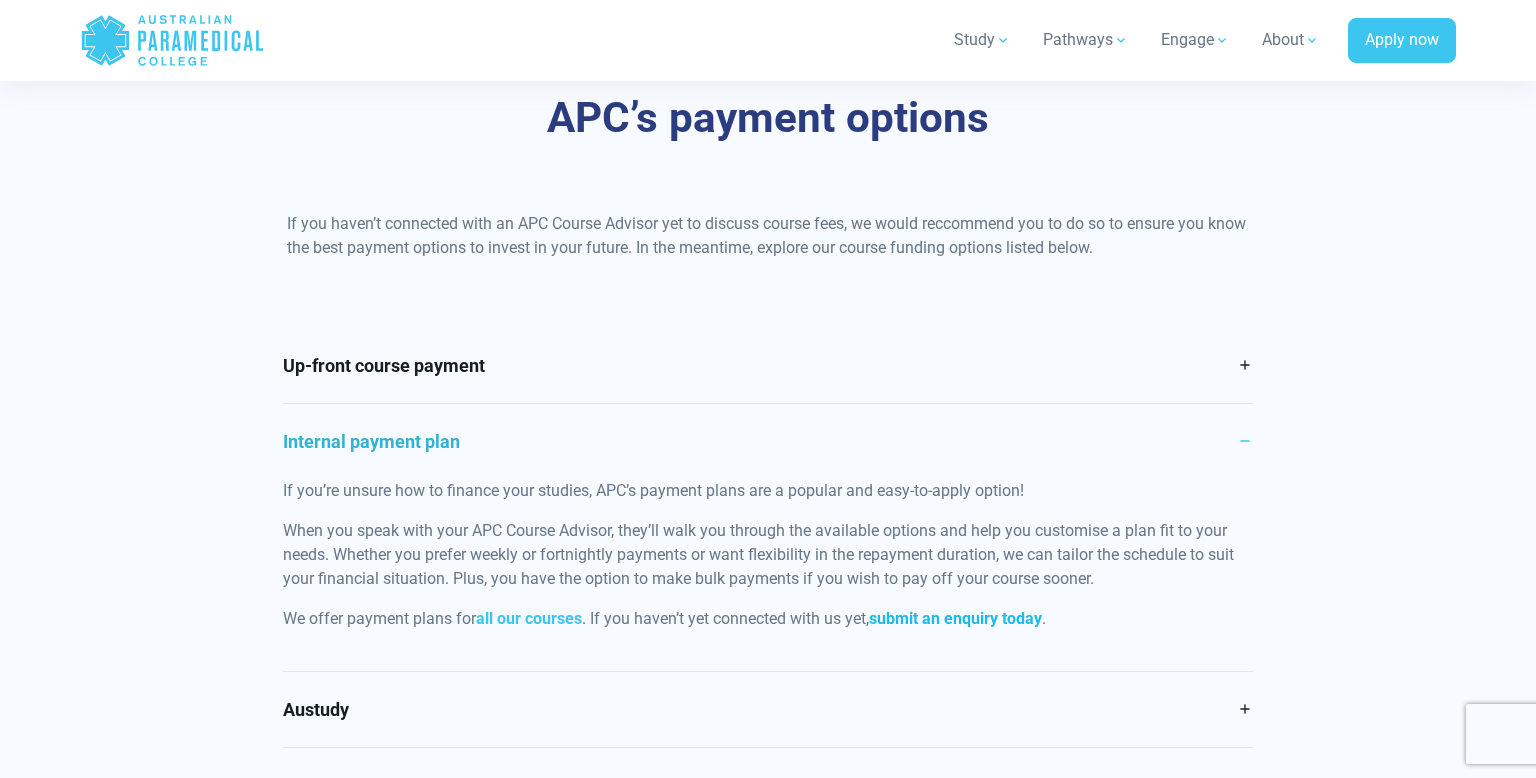 click on "submit an enquiry today" at bounding box center (955, 618) 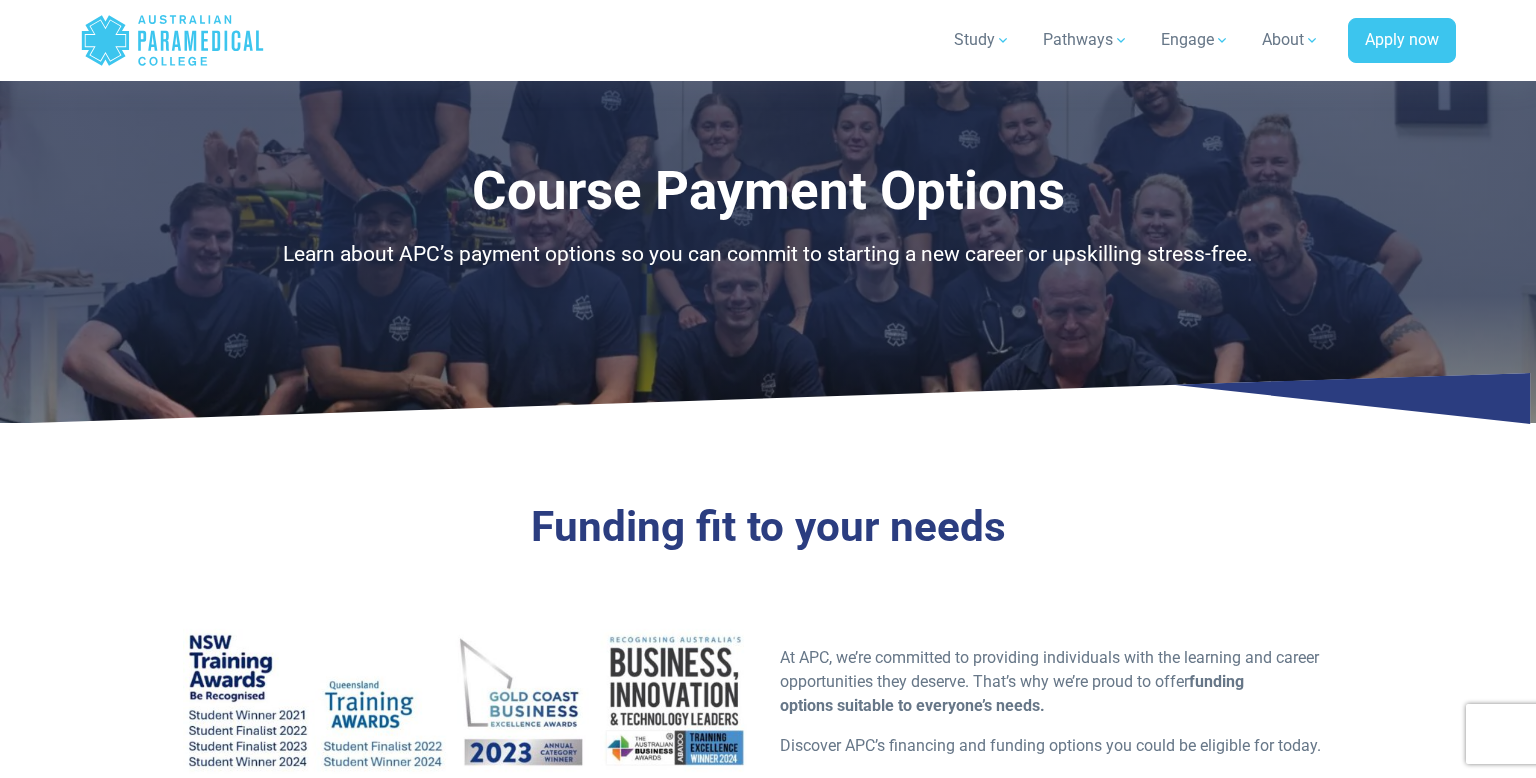 scroll, scrollTop: 2942, scrollLeft: 0, axis: vertical 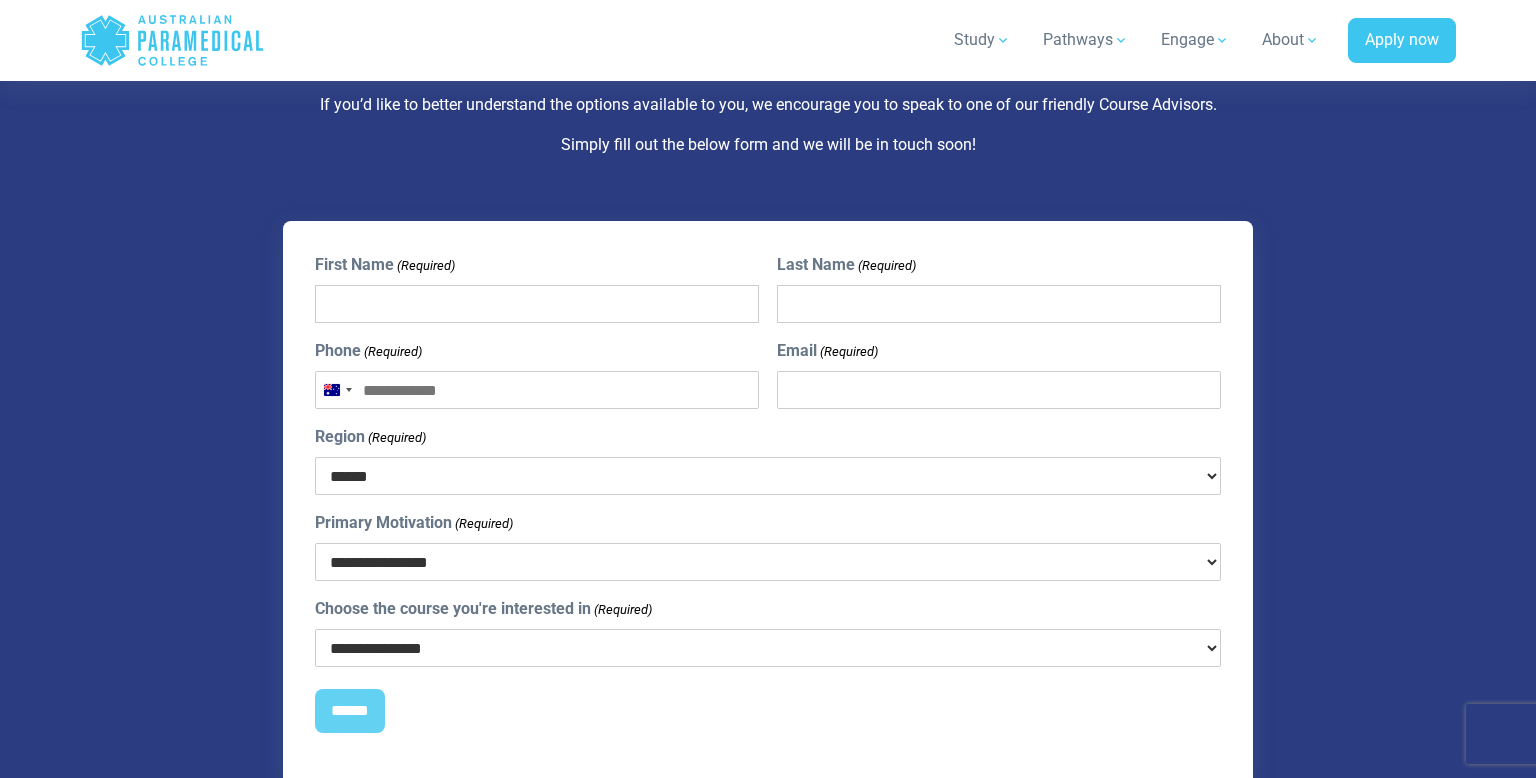 click on "**********" at bounding box center (768, 546) 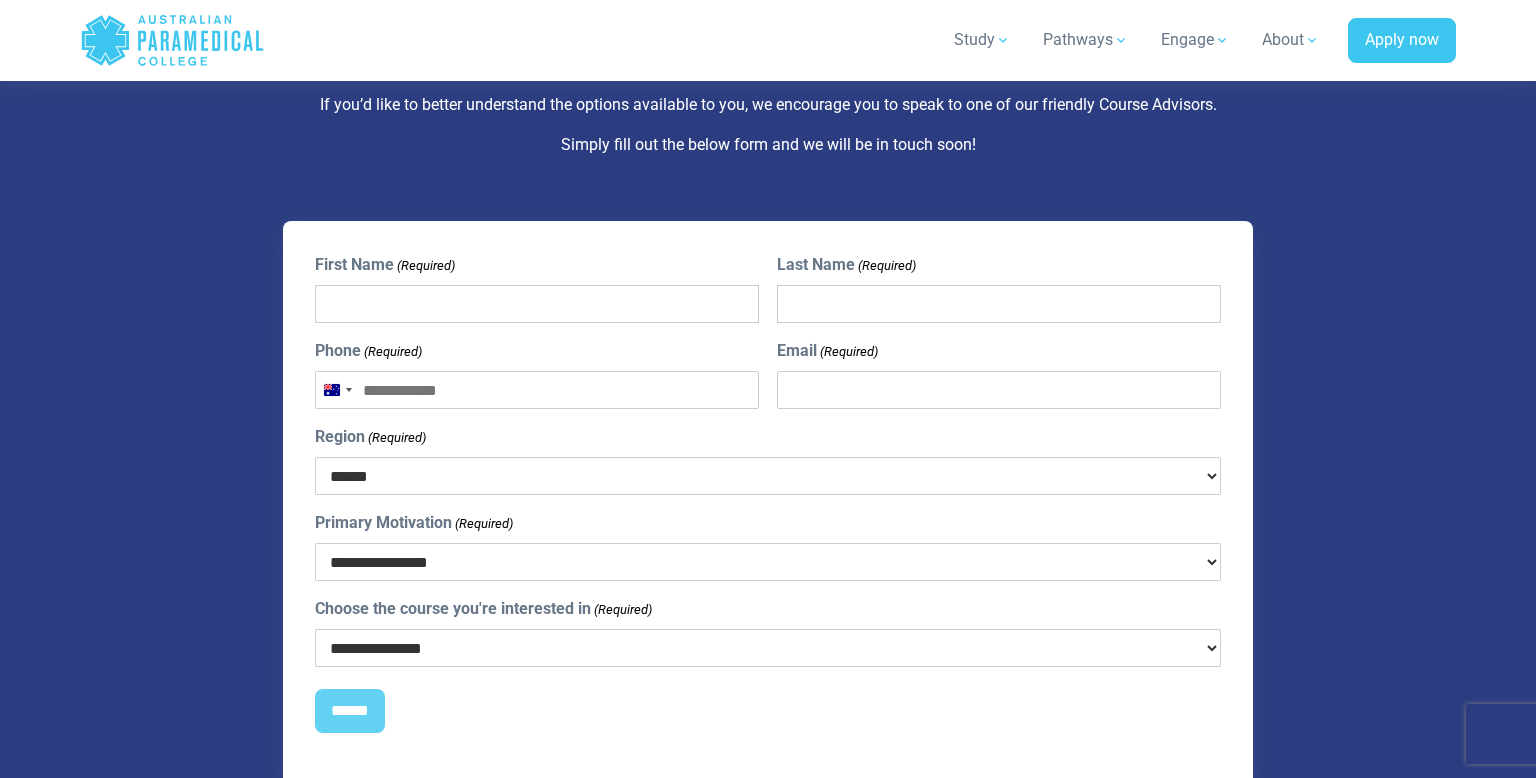 click on "**********" at bounding box center (768, 648) 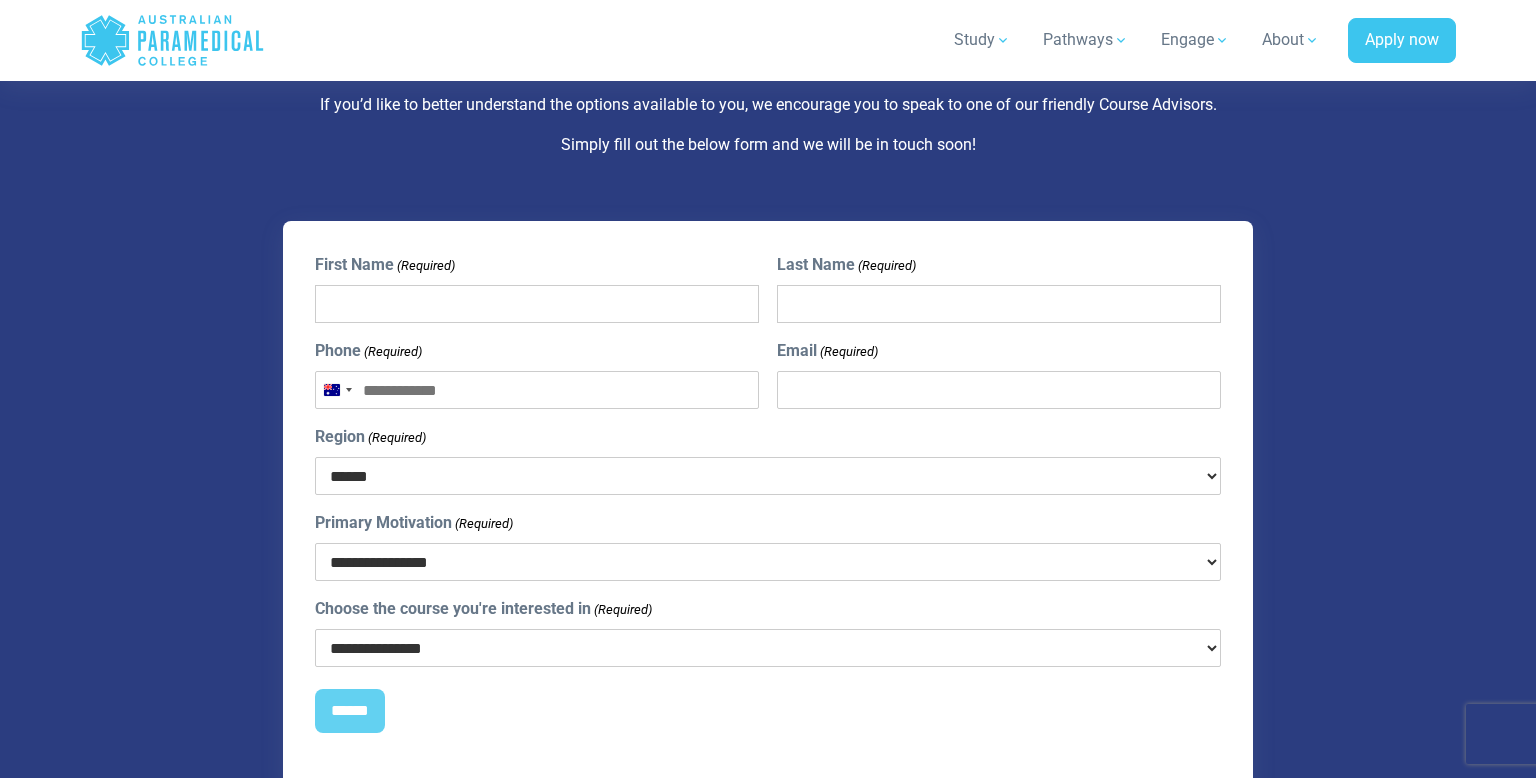select on "**********" 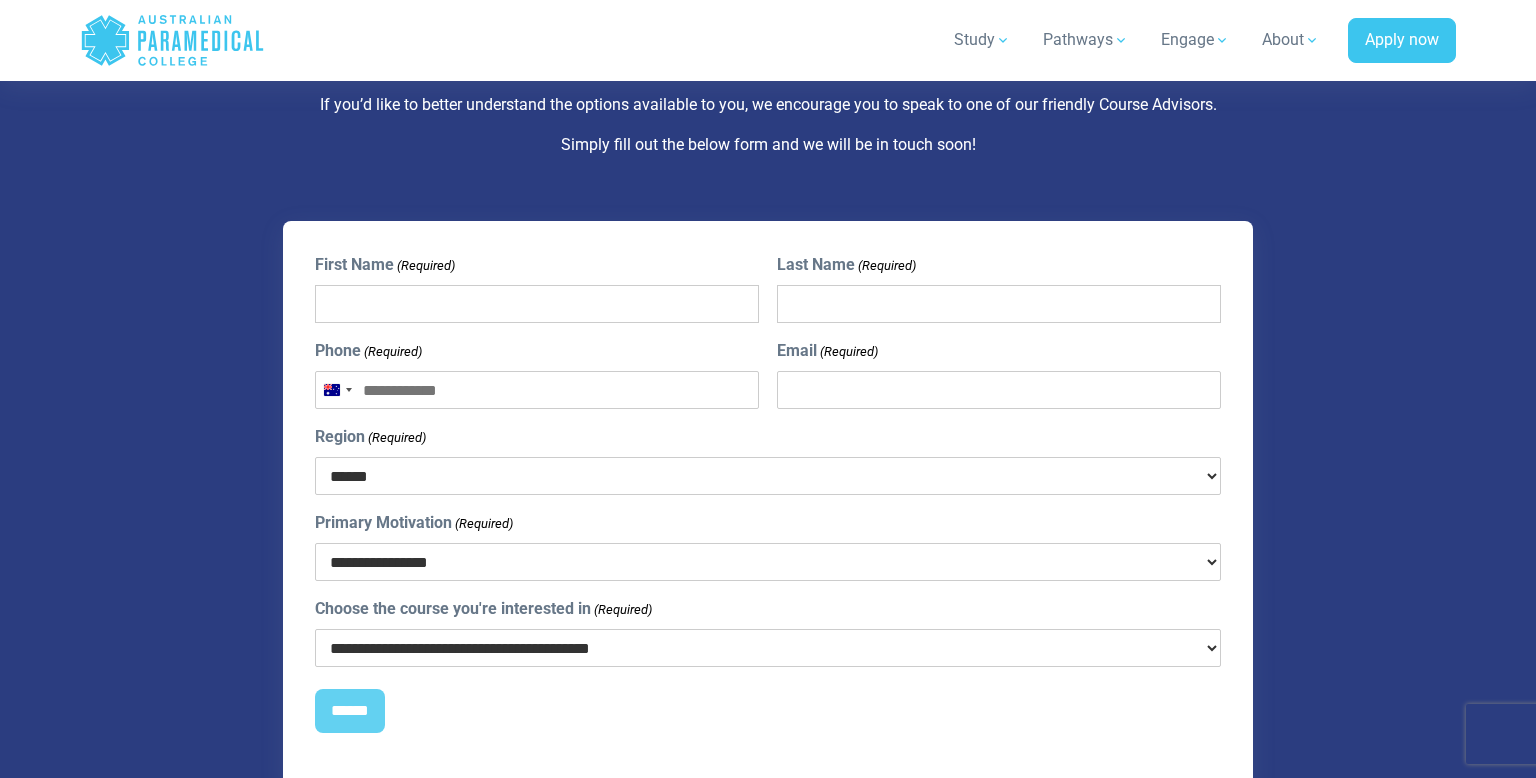 click on "**********" at bounding box center (768, 648) 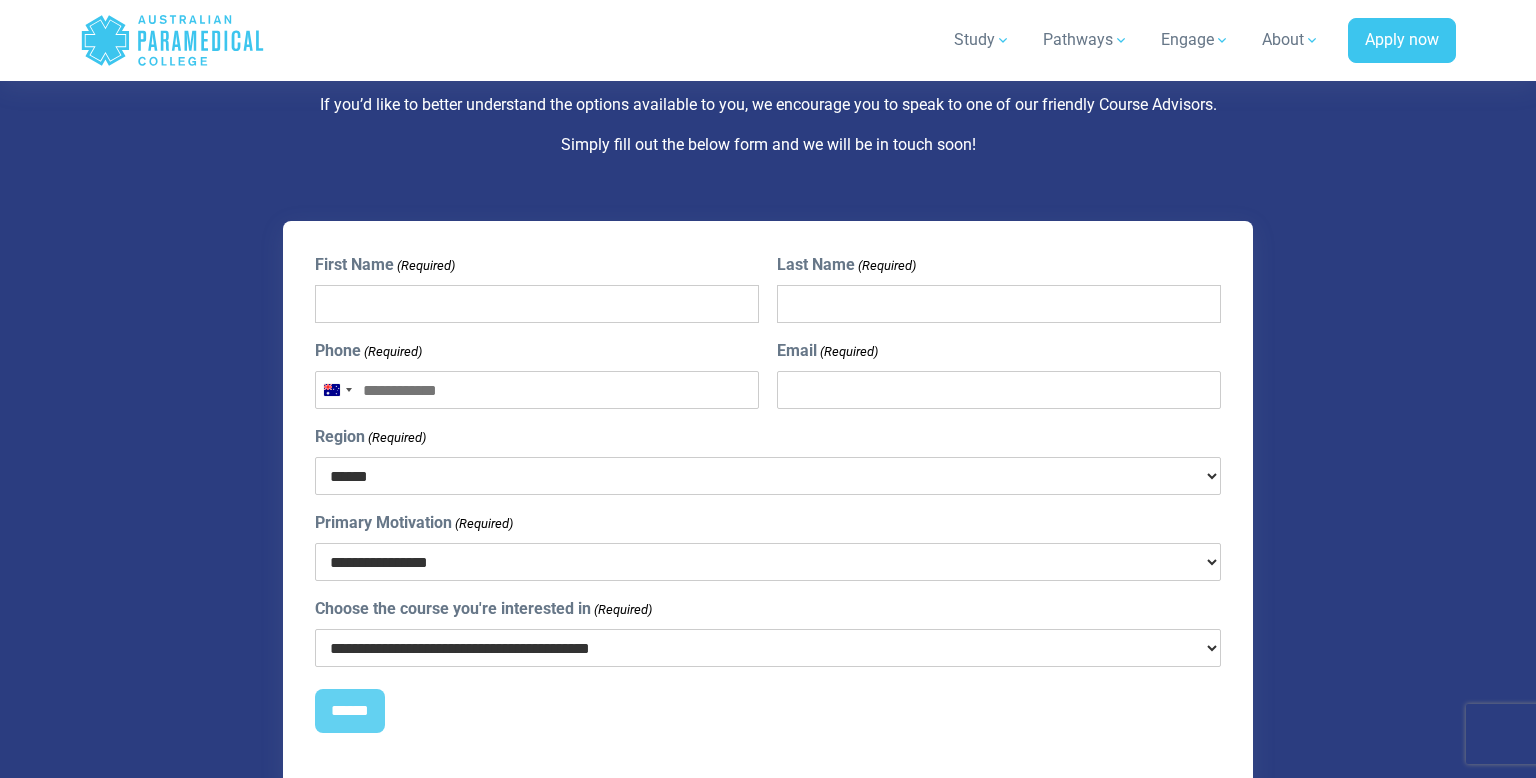 select on "**********" 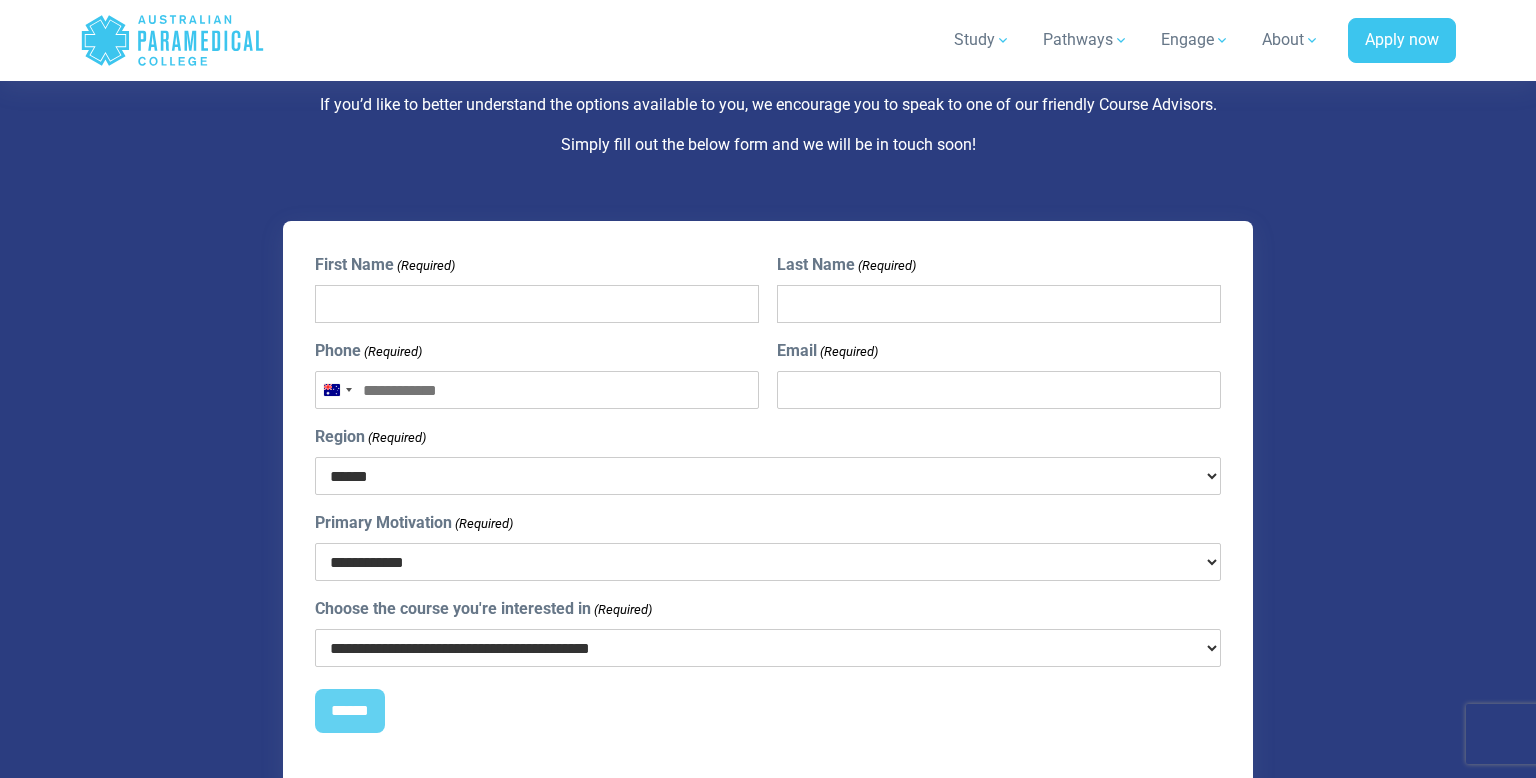 click on "**********" at bounding box center (768, 562) 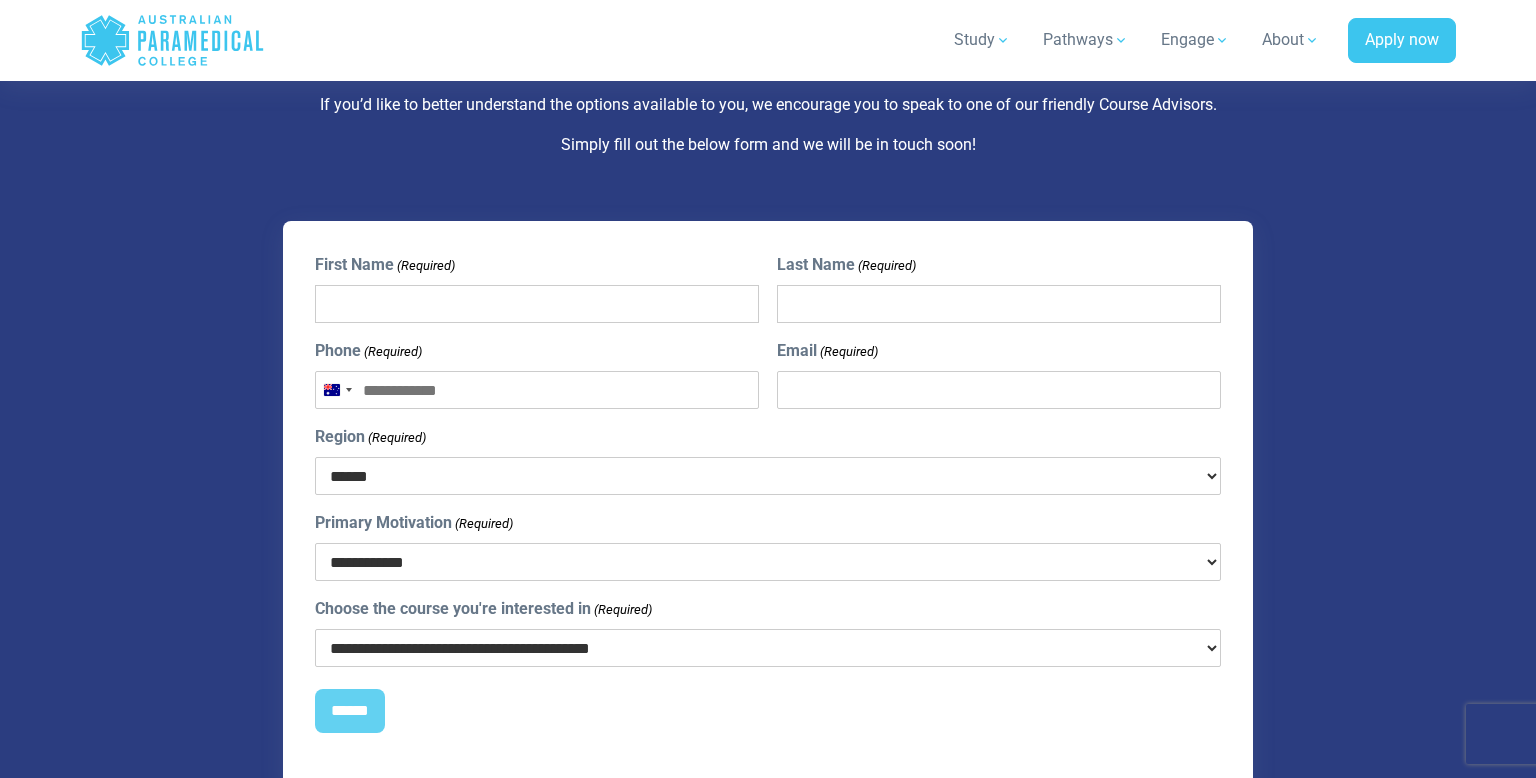 click on "****** *** *** *** ** ** *** ** *** **" at bounding box center [768, 476] 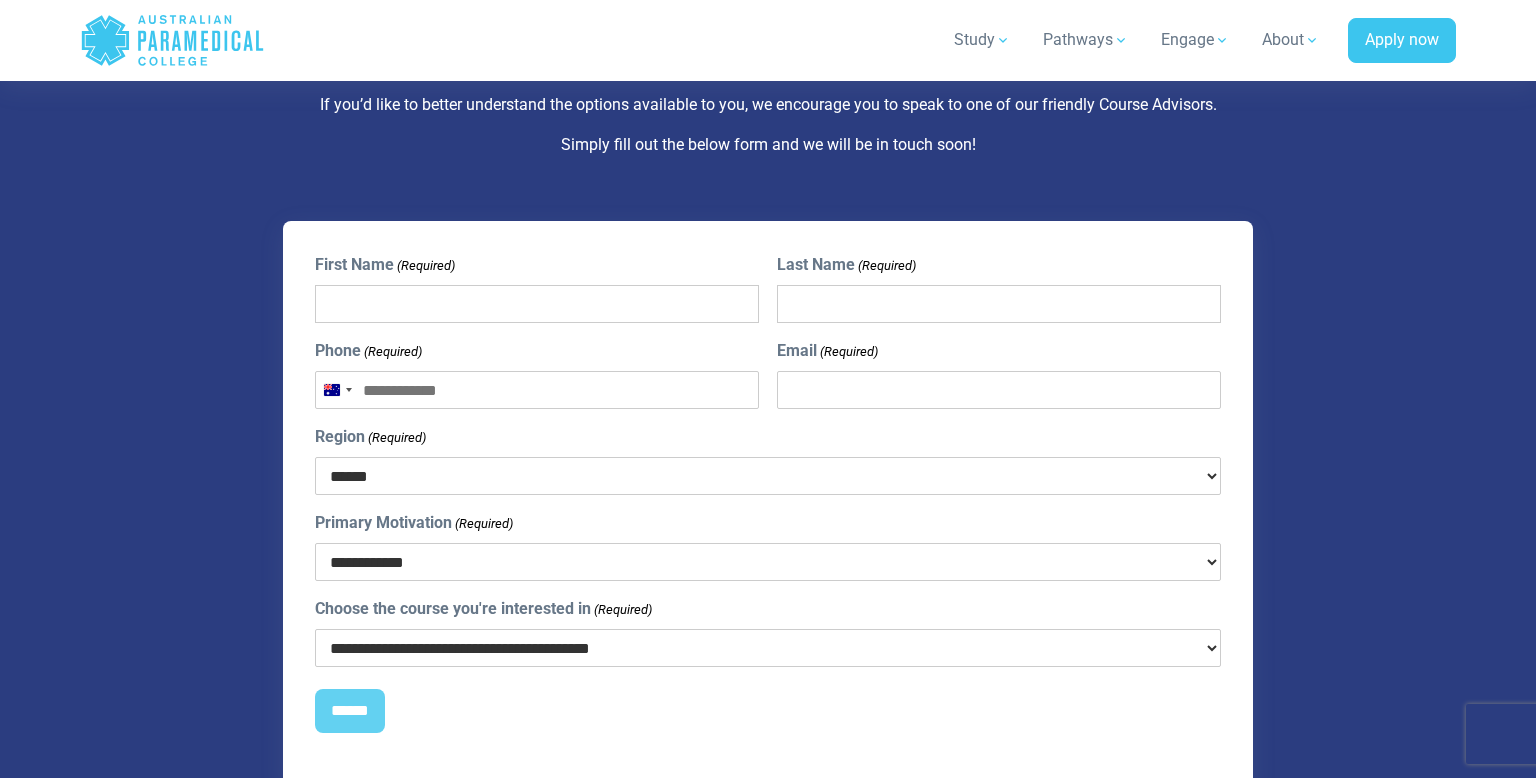 select on "***" 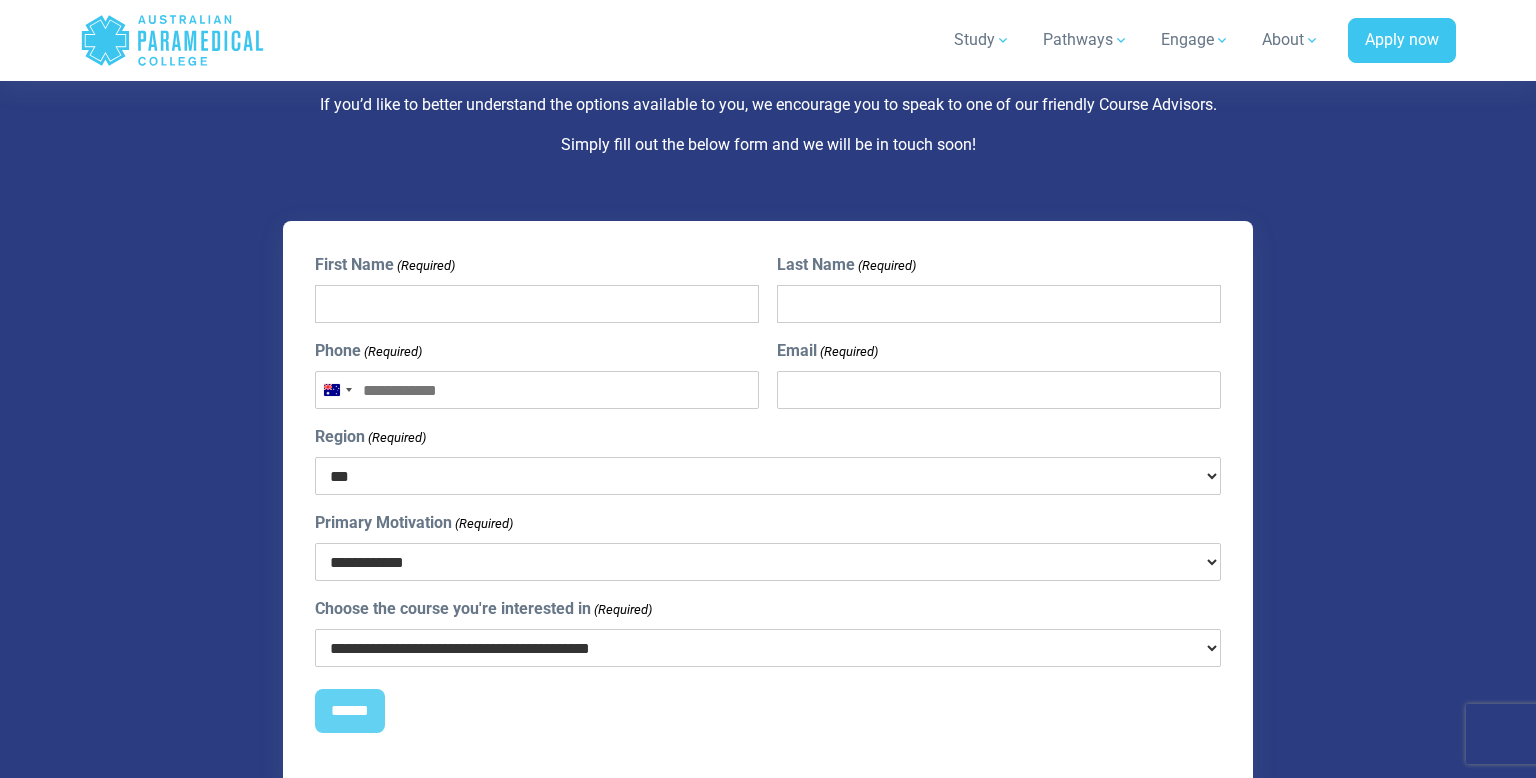 click on "****** *** *** *** ** ** *** ** *** **" at bounding box center [768, 476] 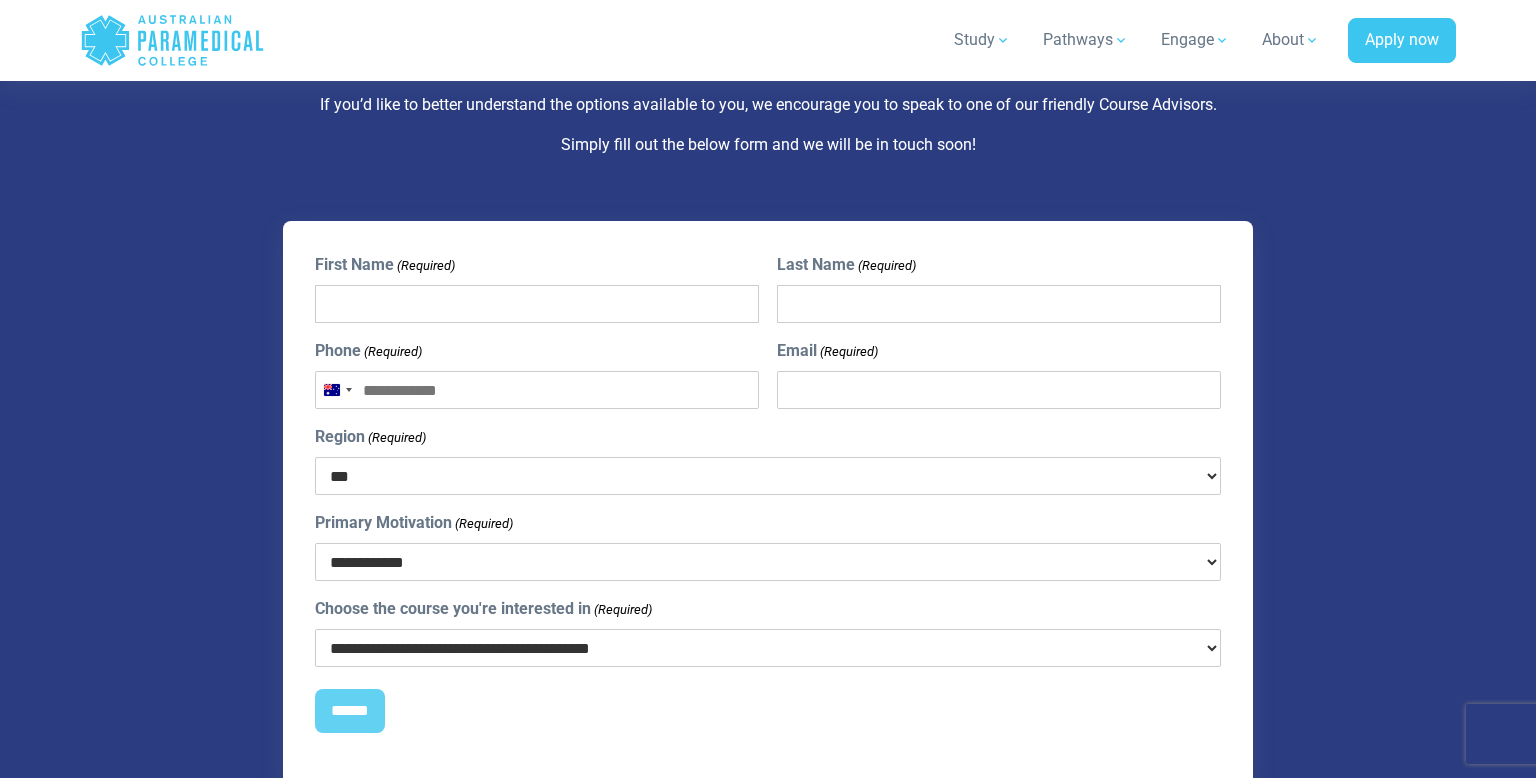 click on "**********" at bounding box center [768, 648] 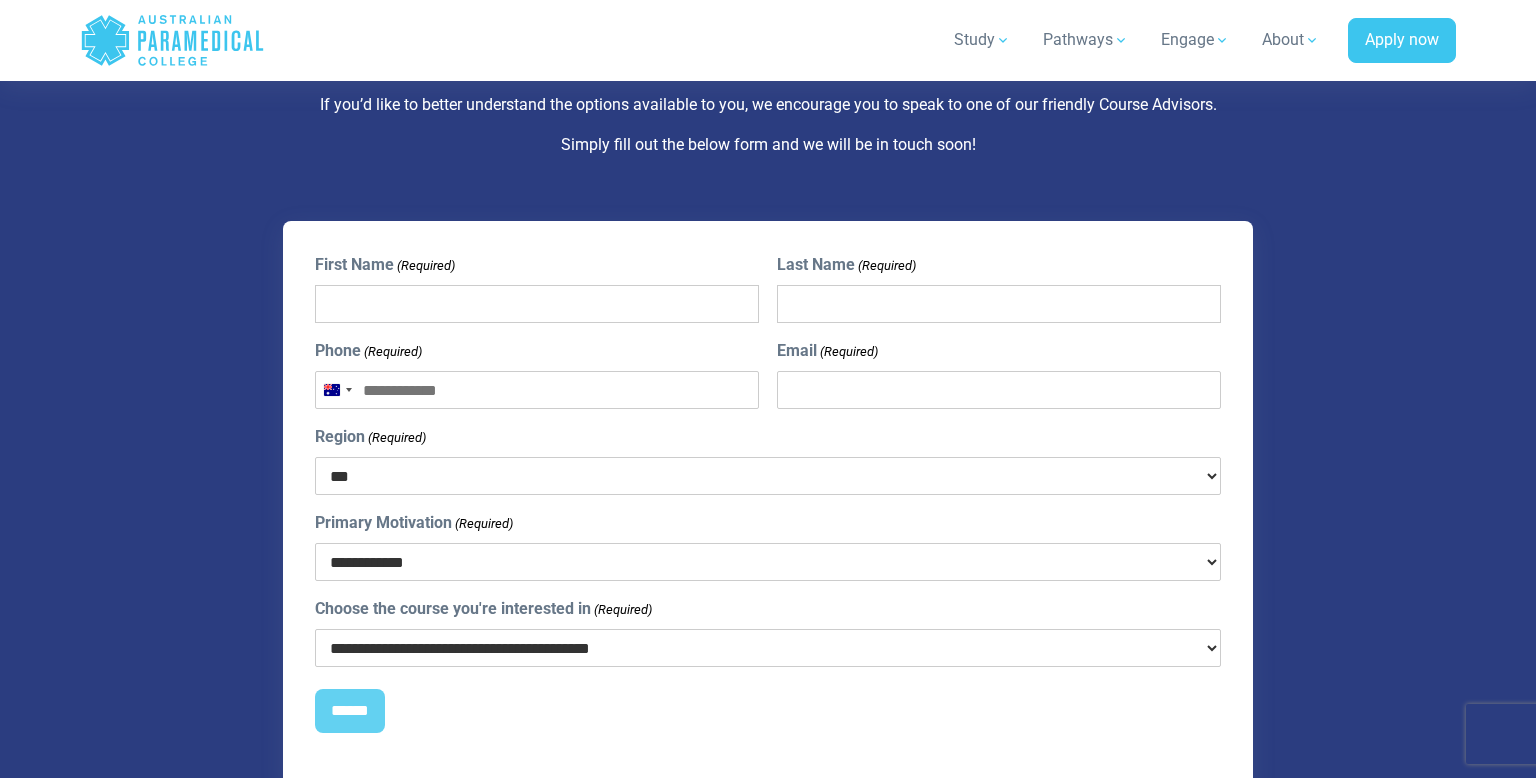 click on "**********" at bounding box center [768, 412] 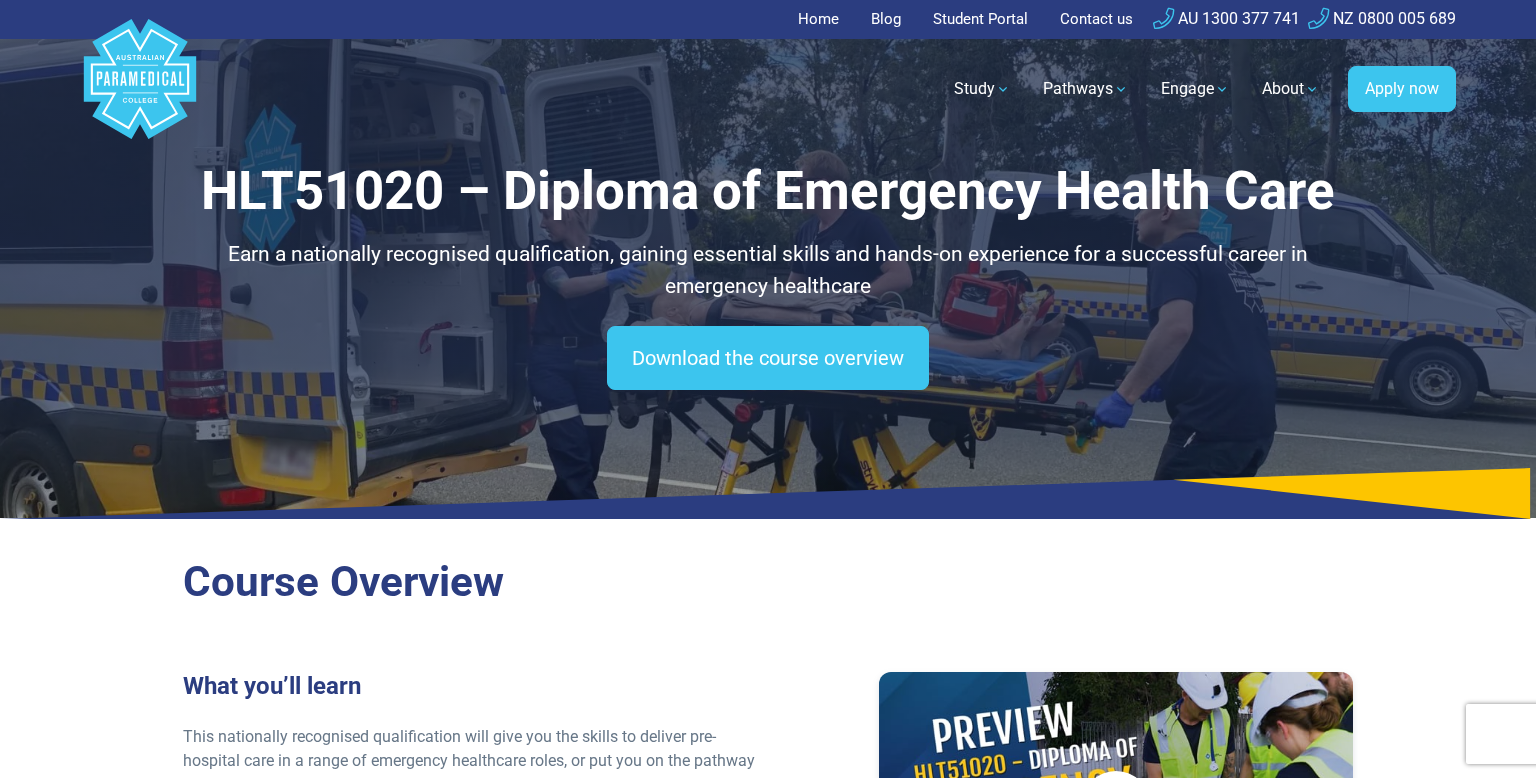 scroll, scrollTop: 0, scrollLeft: 0, axis: both 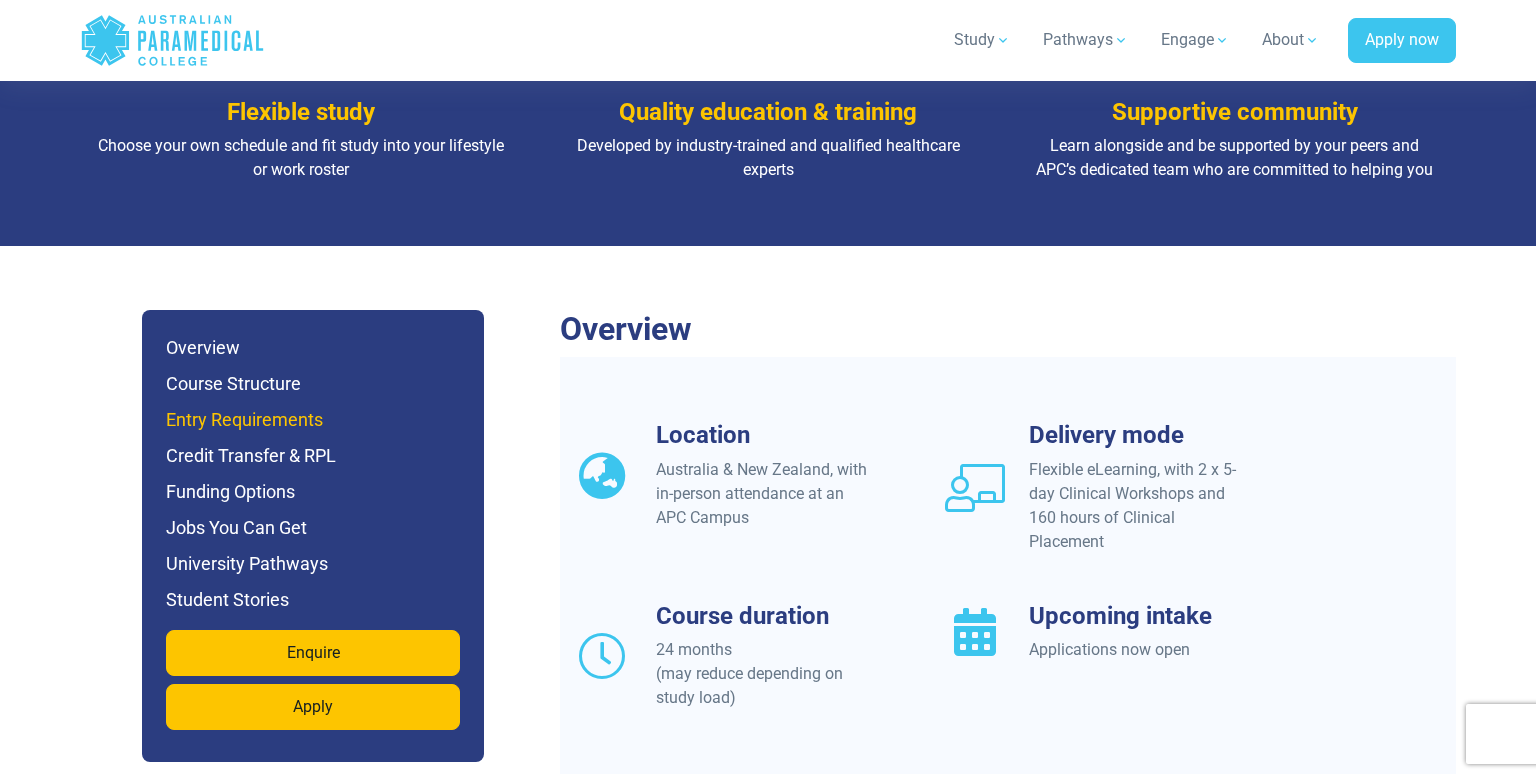 click on "Entry Requirements" at bounding box center (313, 420) 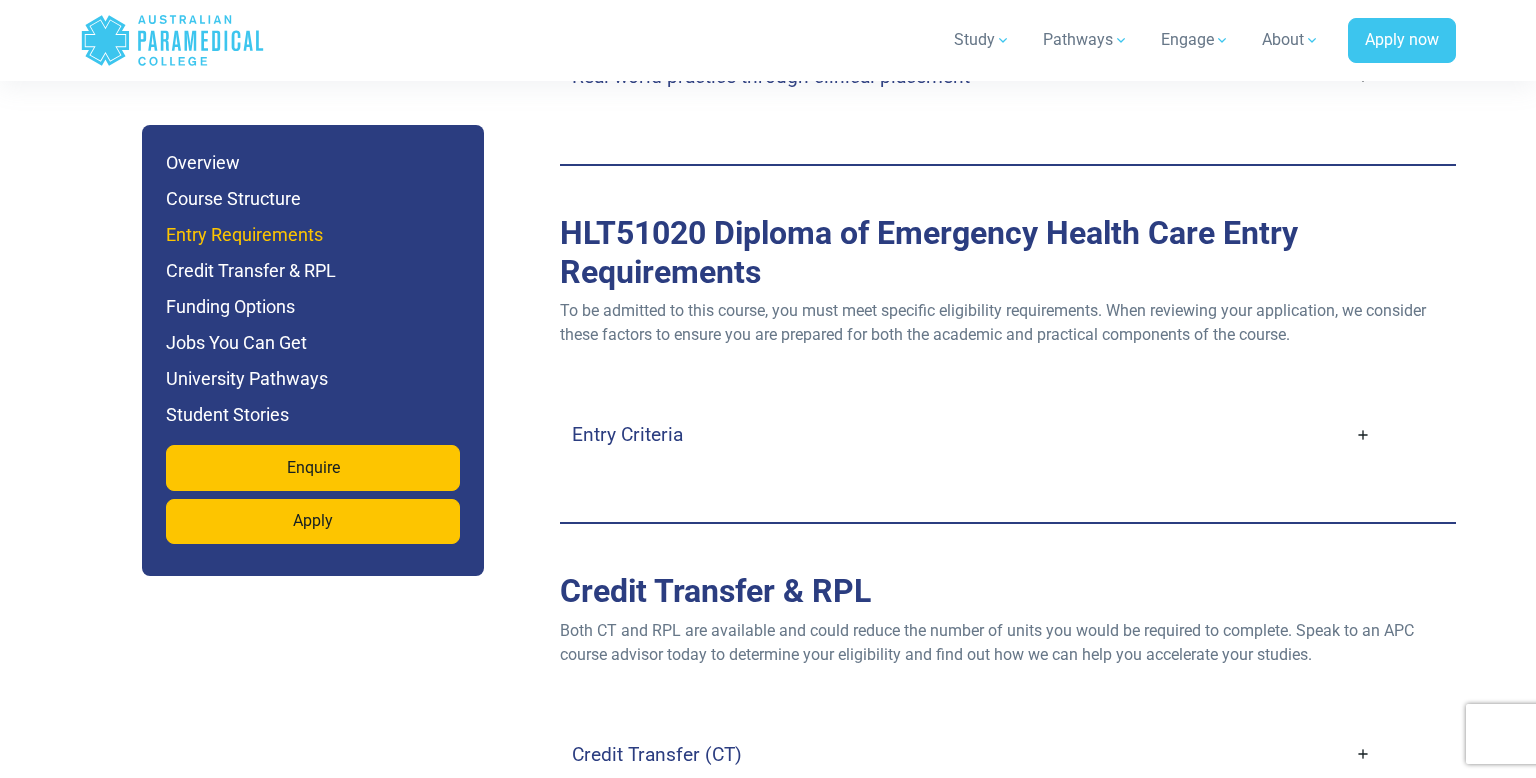 scroll, scrollTop: 5419, scrollLeft: 0, axis: vertical 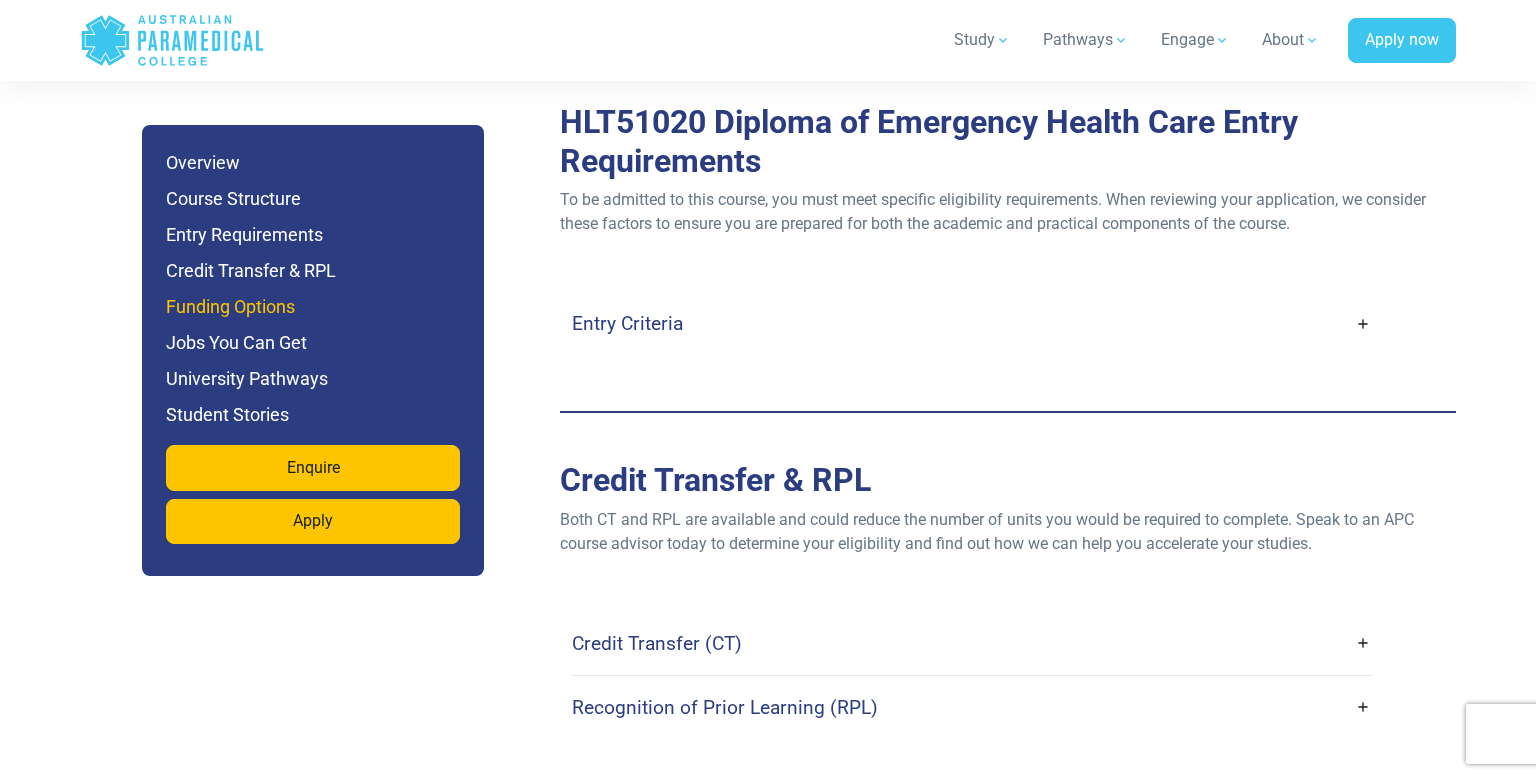 click on "Funding Options" at bounding box center [313, 307] 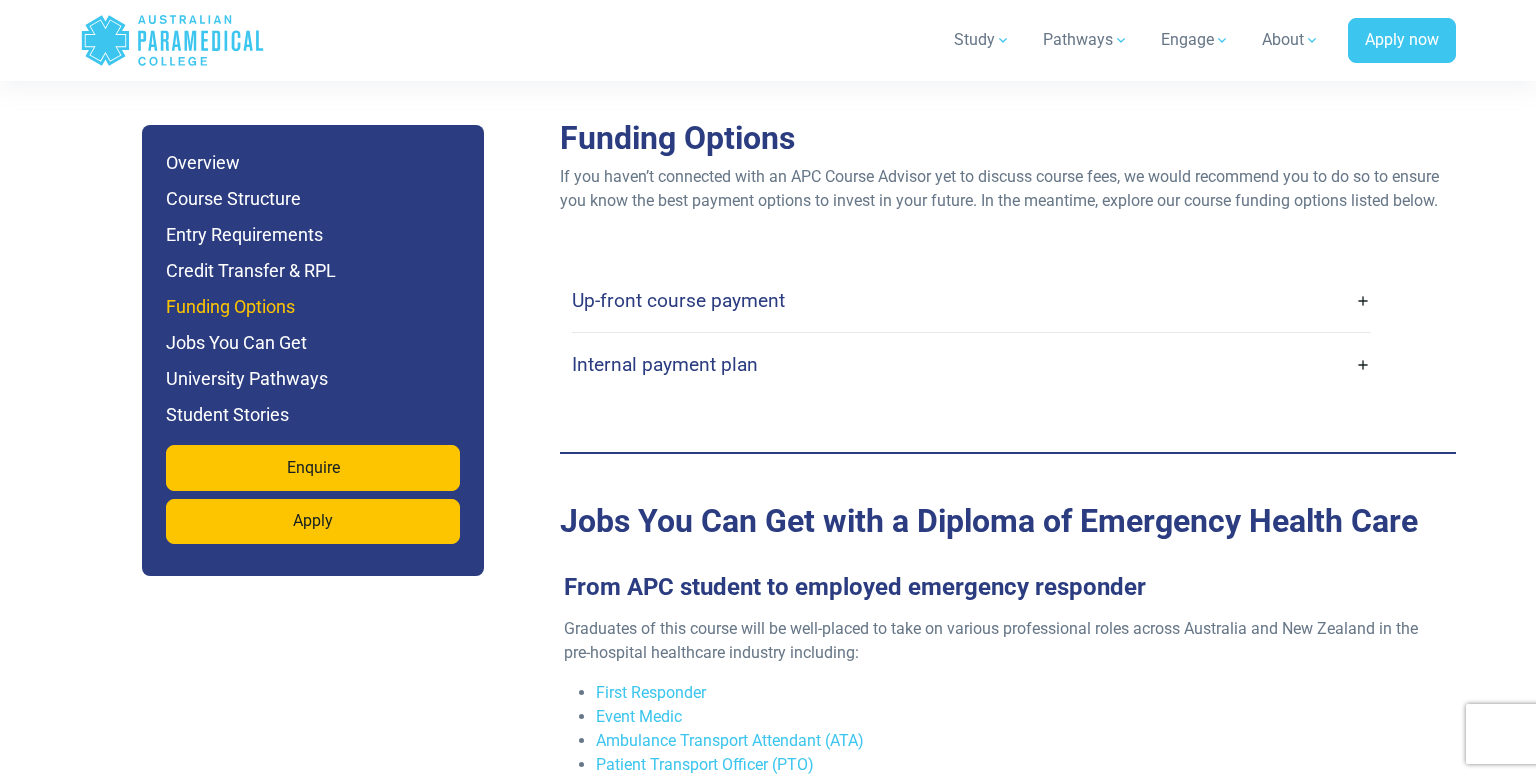scroll, scrollTop: 6160, scrollLeft: 0, axis: vertical 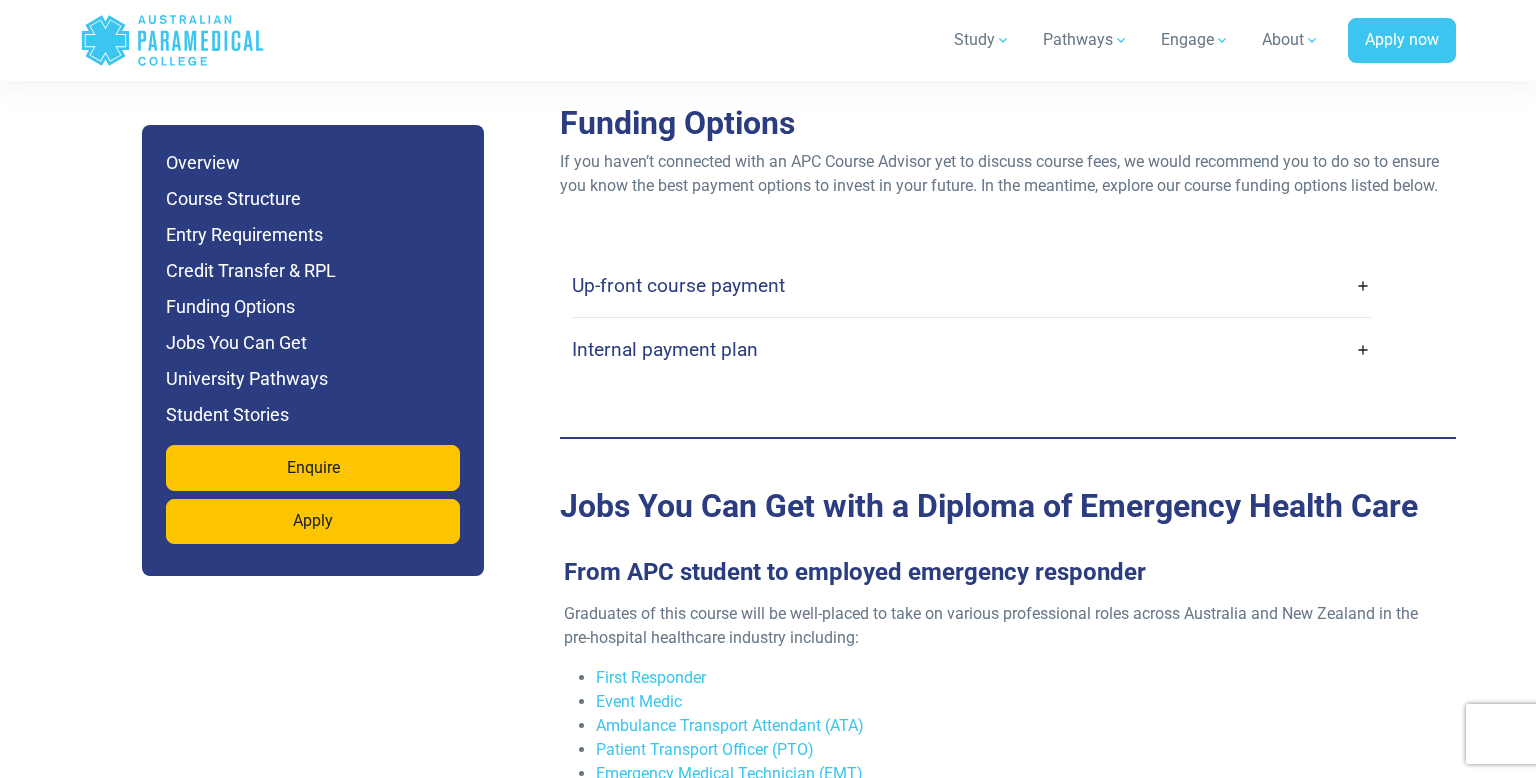 click on "Internal payment plan" at bounding box center [971, 349] 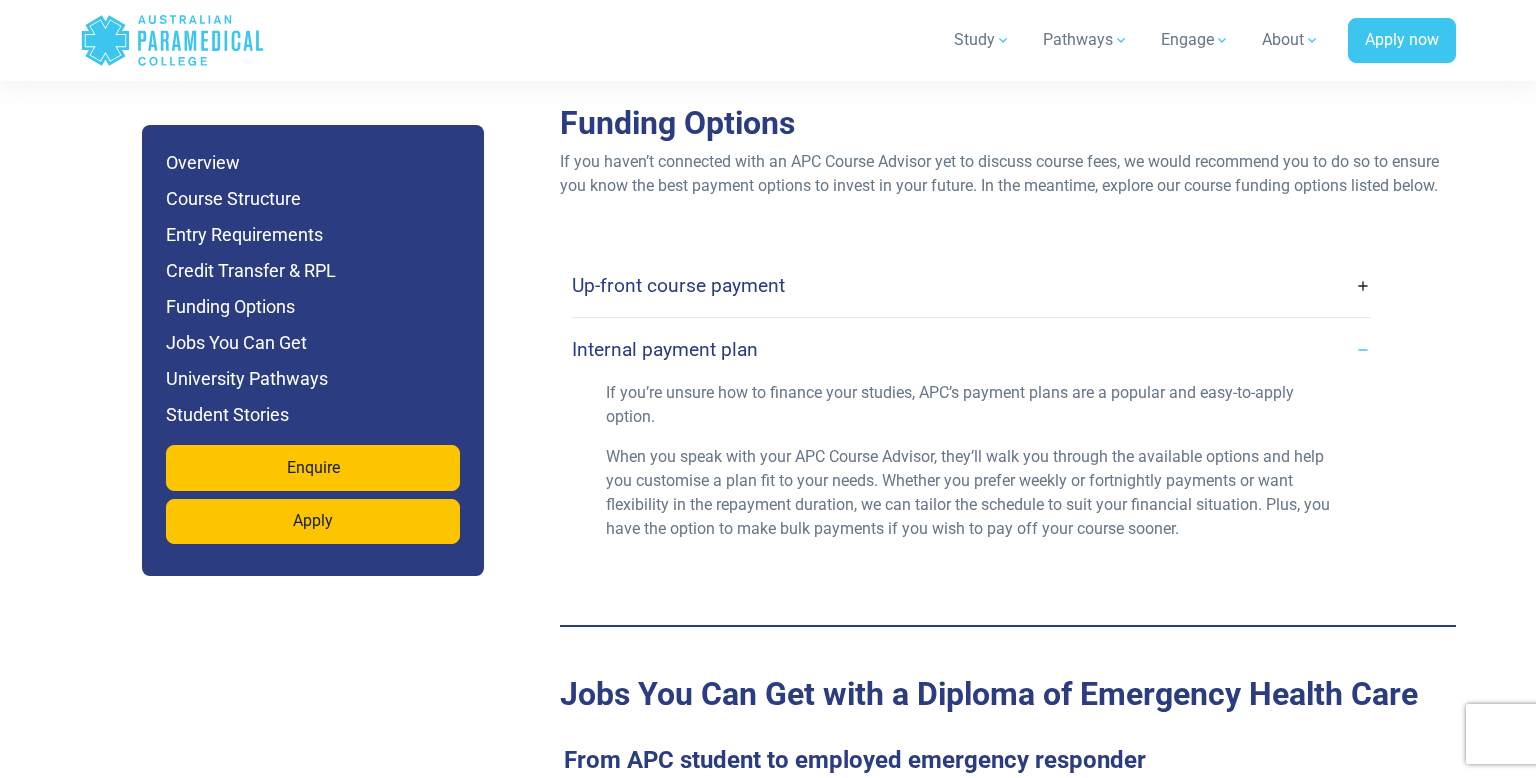 click on "Up-front course payment" at bounding box center (971, 285) 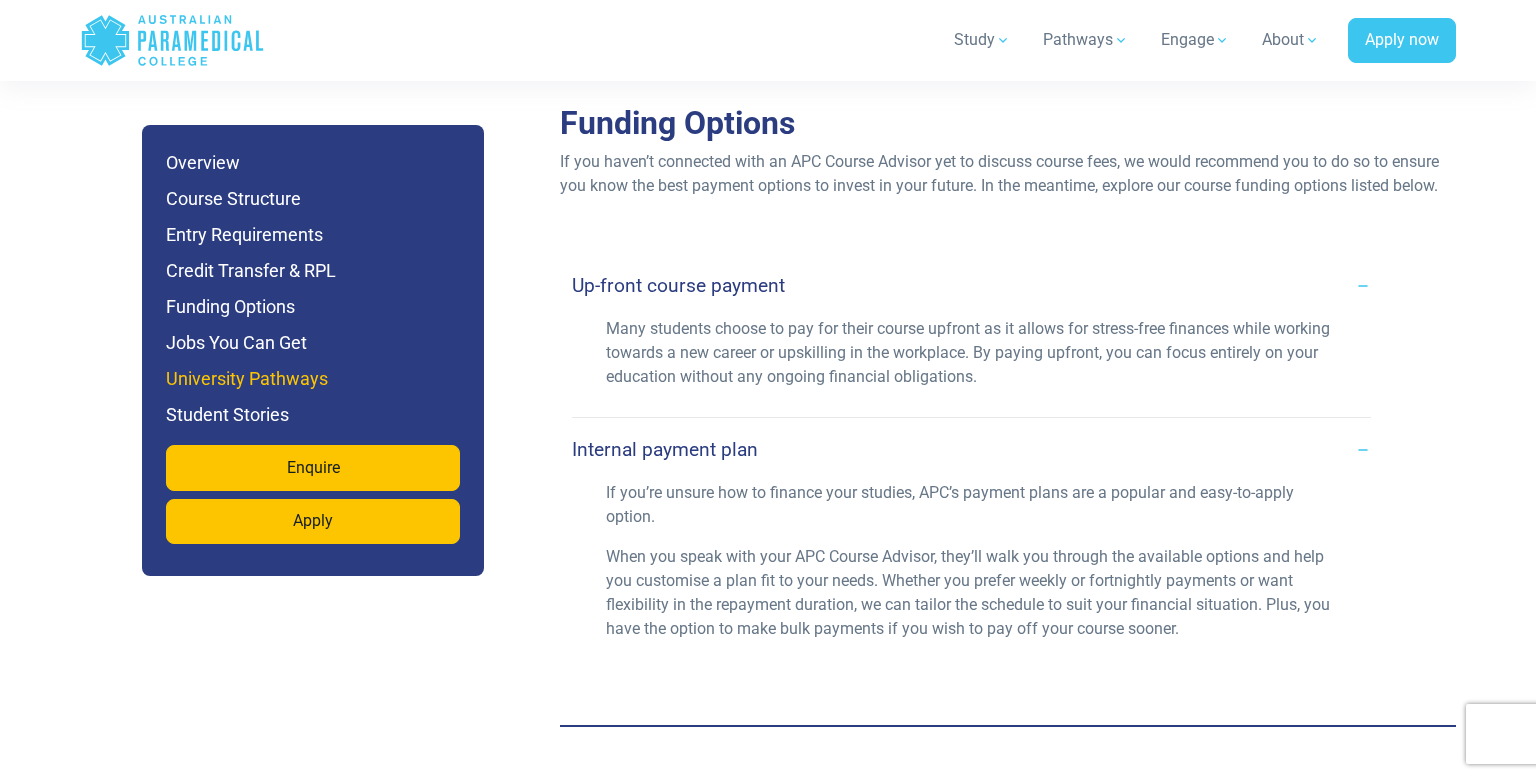 click on "University Pathways" at bounding box center [313, 379] 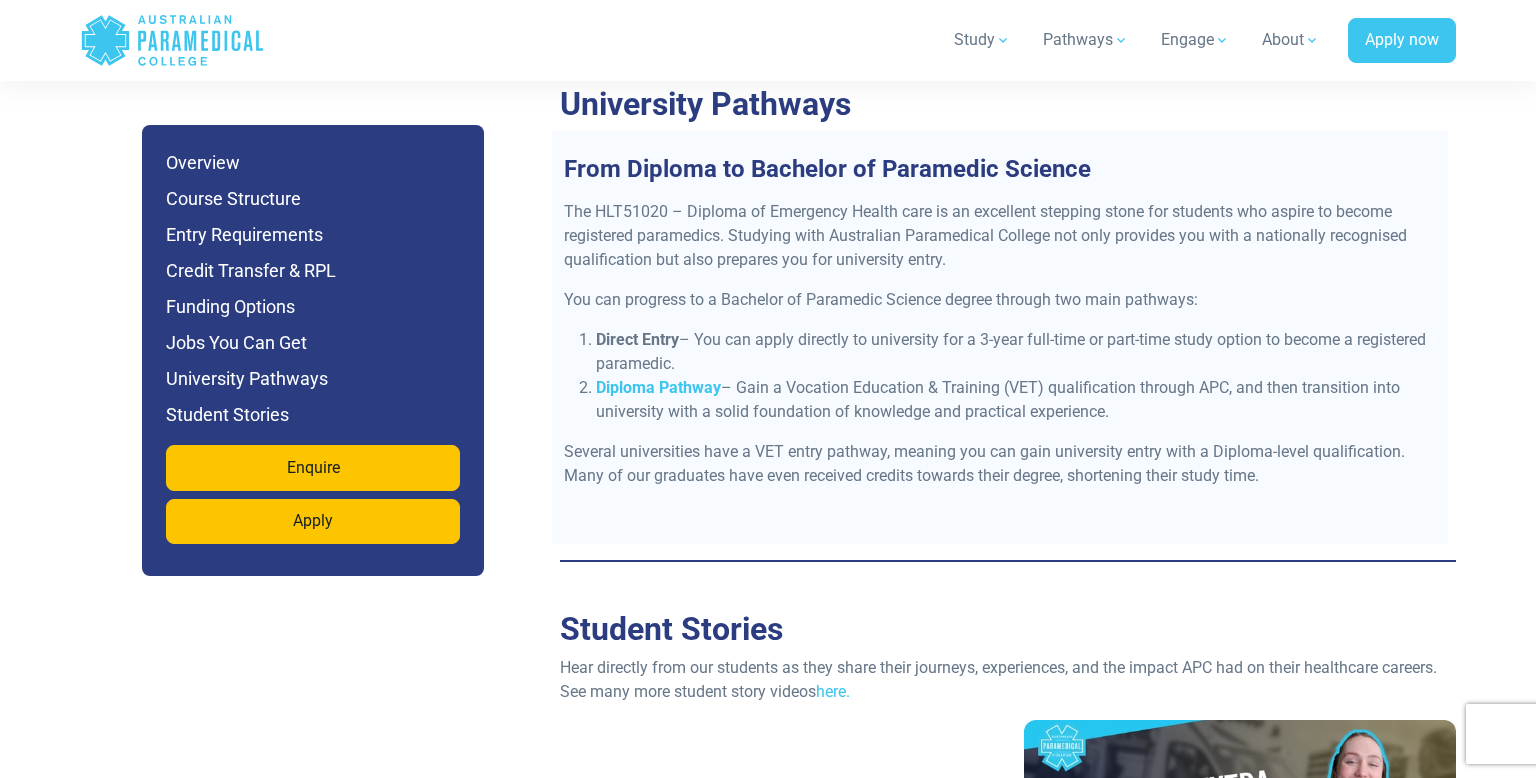 scroll, scrollTop: 8331, scrollLeft: 0, axis: vertical 